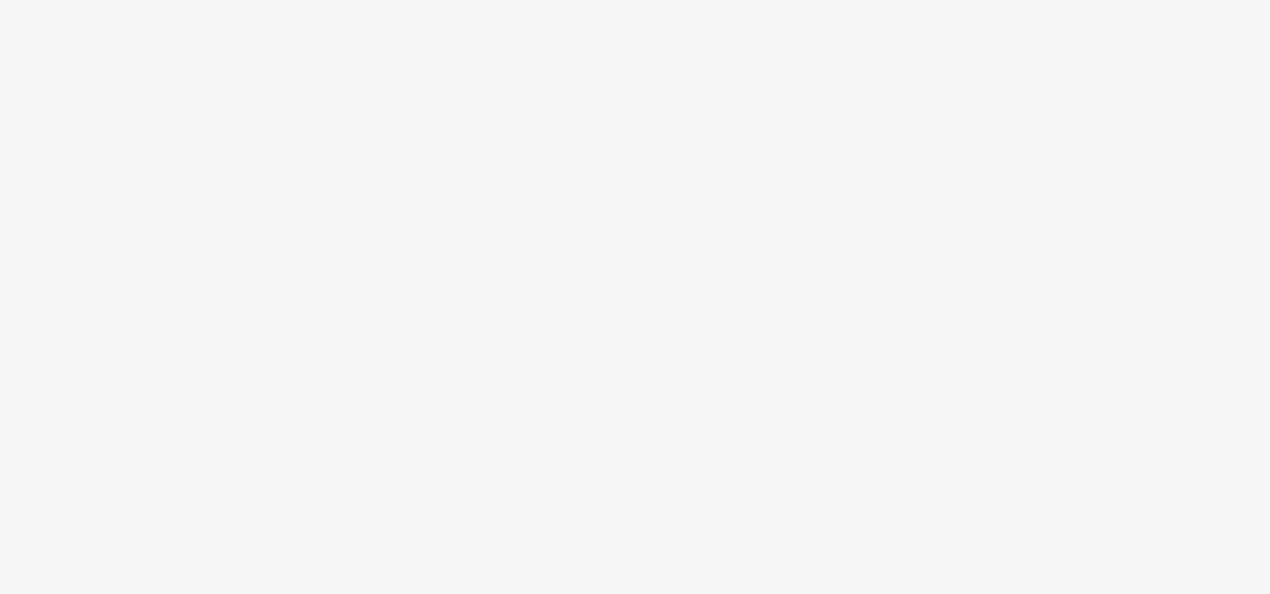 scroll, scrollTop: 0, scrollLeft: 0, axis: both 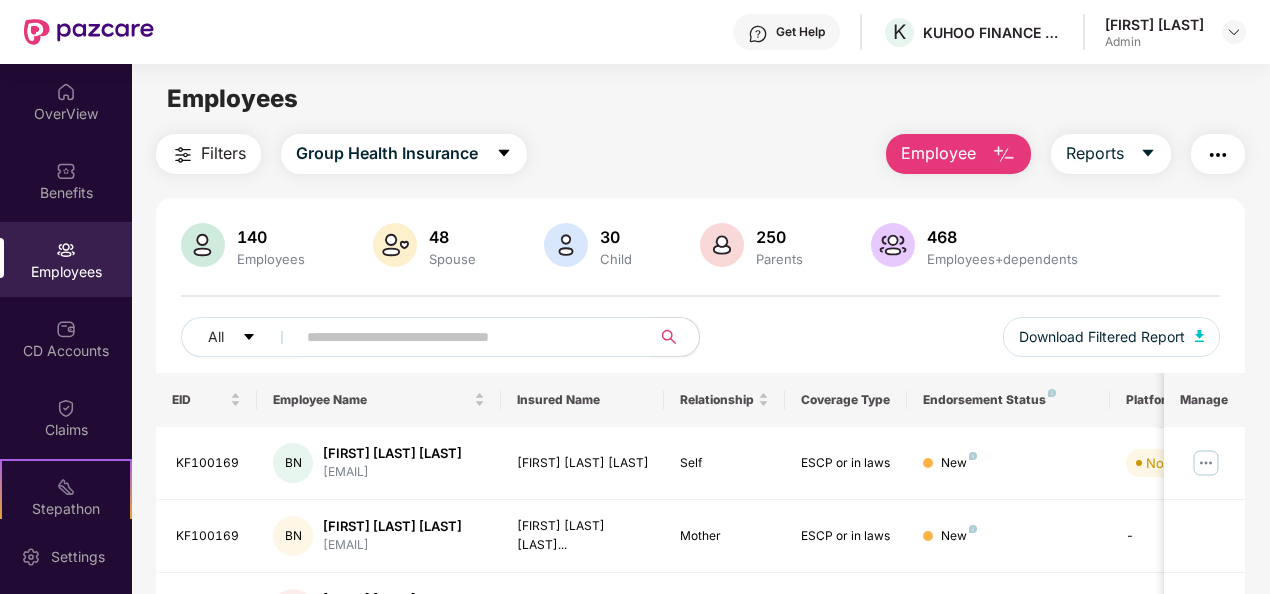 click at bounding box center [1004, 155] 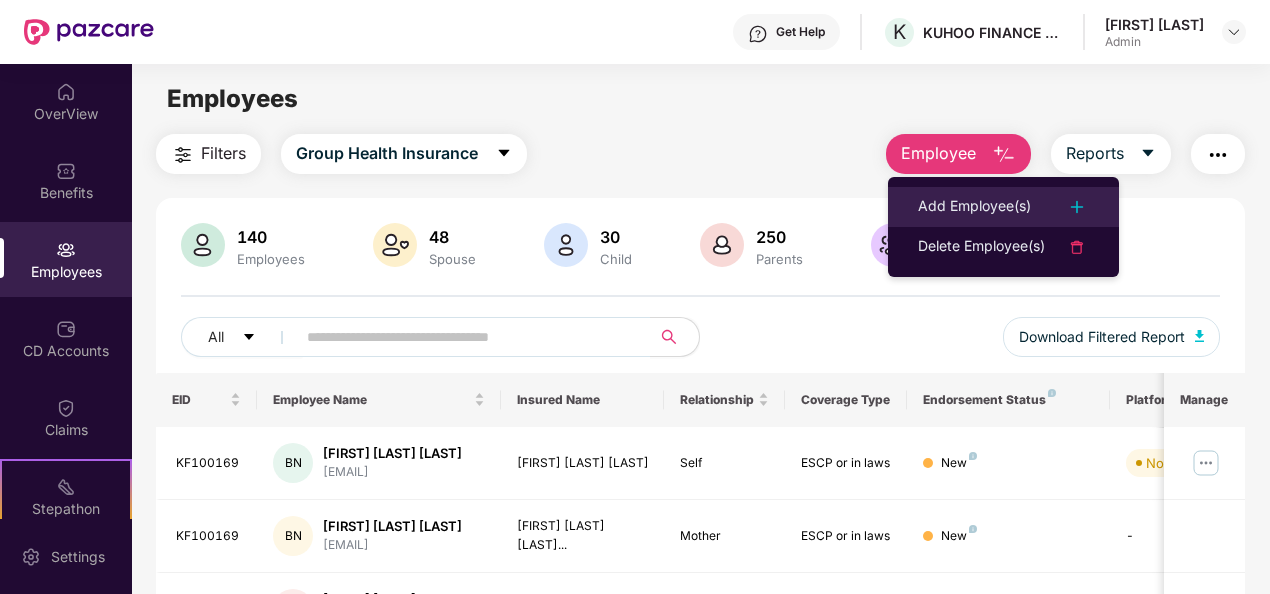 click on "Add Employee(s)" at bounding box center (974, 207) 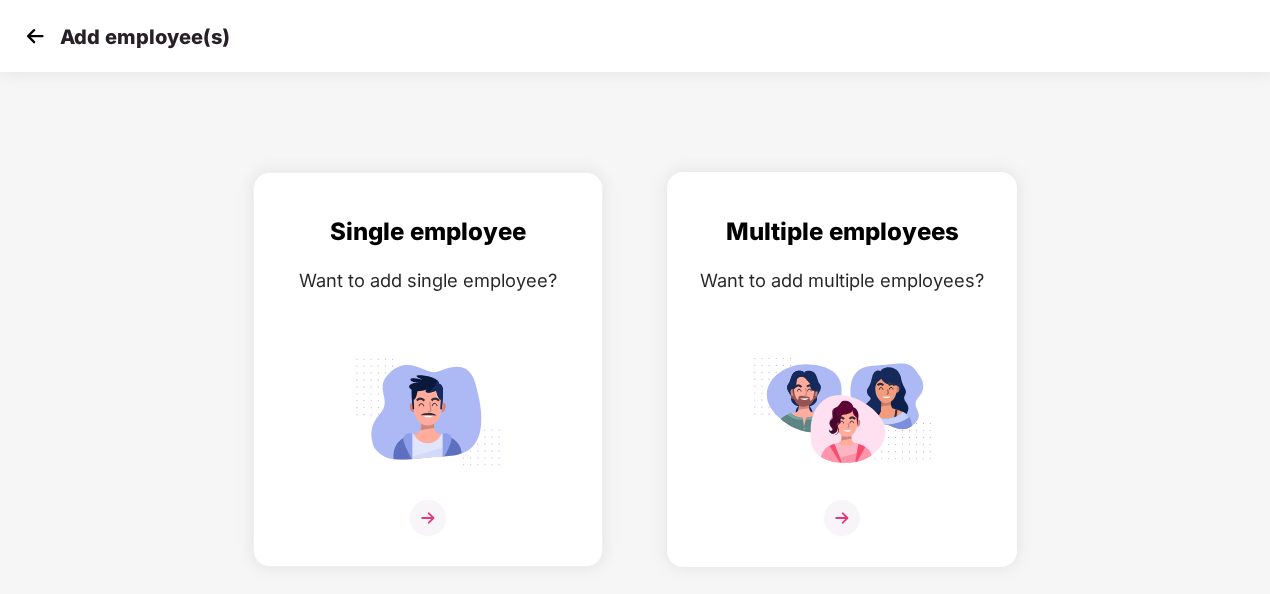 click at bounding box center [842, 518] 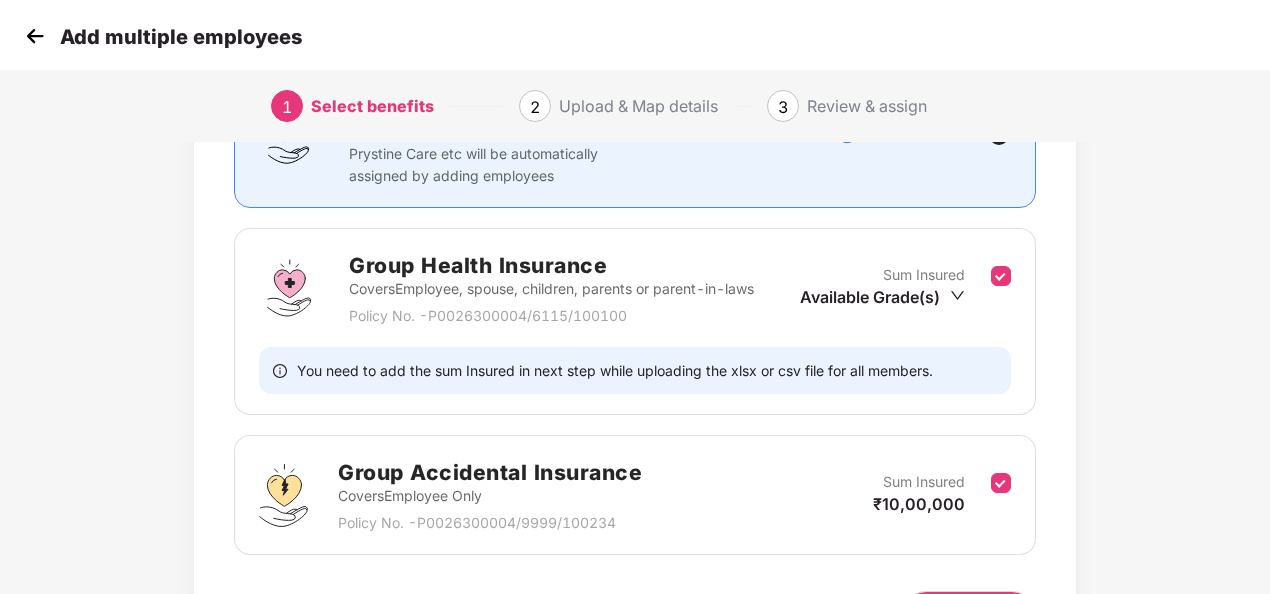scroll, scrollTop: 300, scrollLeft: 0, axis: vertical 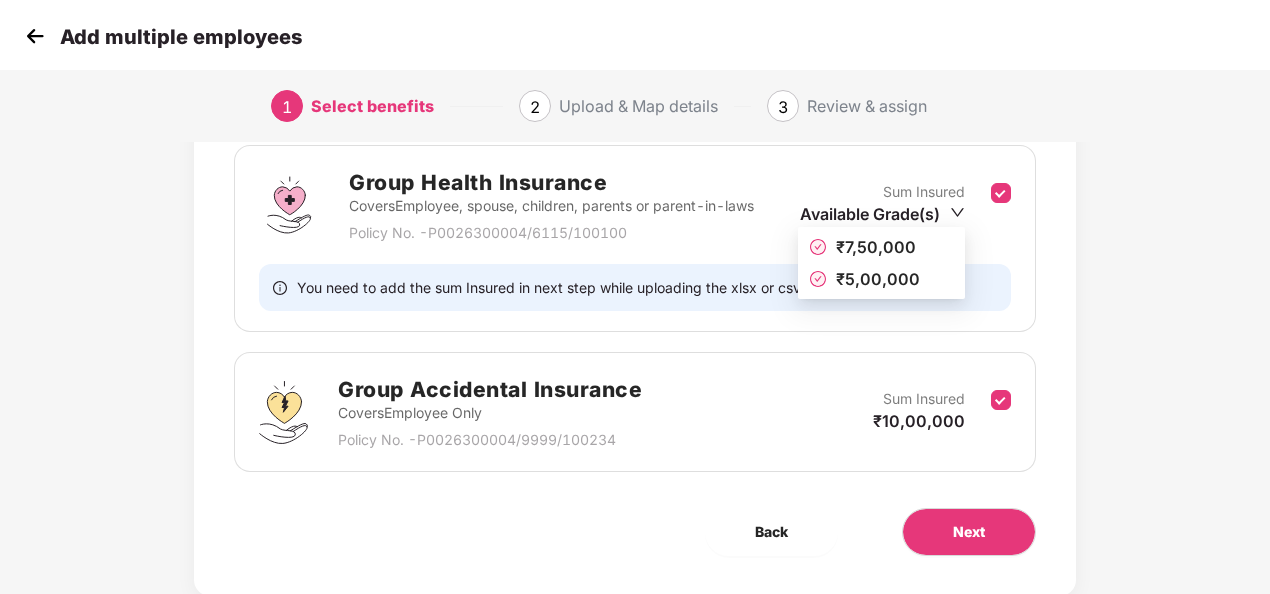 click 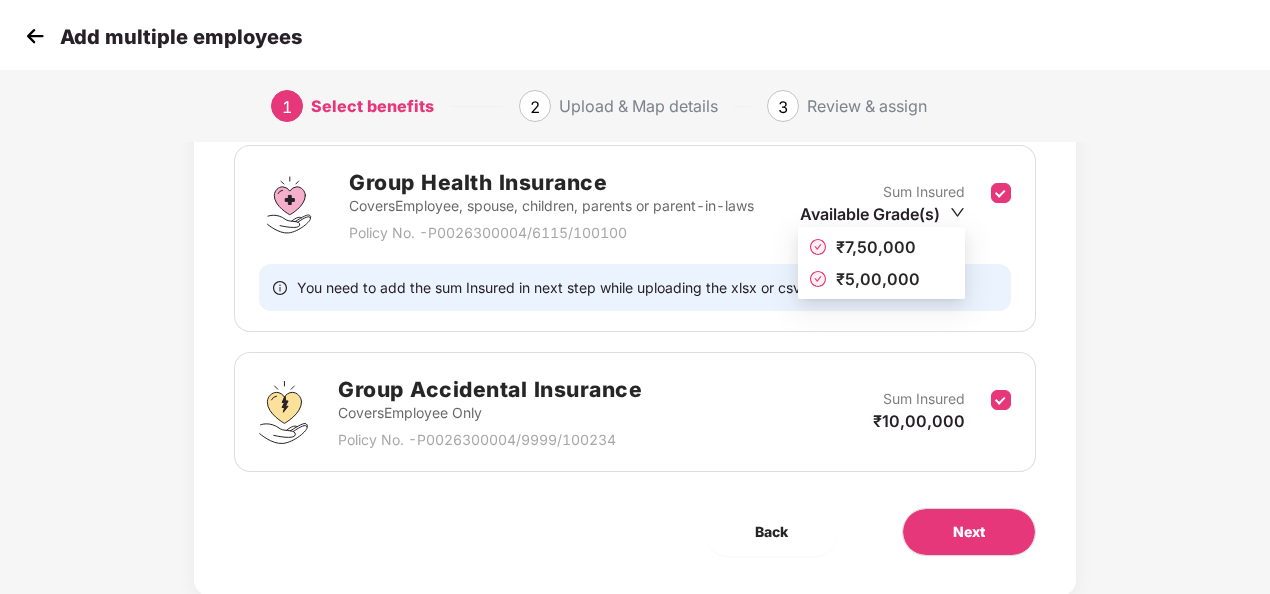 click on "₹5,00,000" at bounding box center (878, 279) 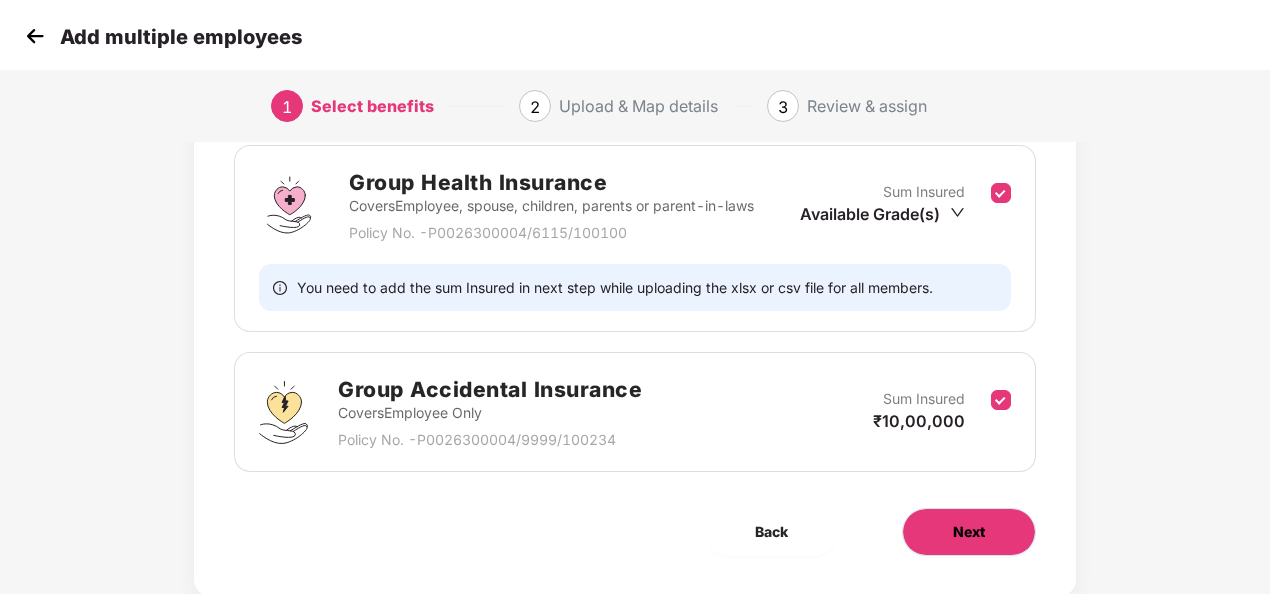 click on "Next" at bounding box center (969, 532) 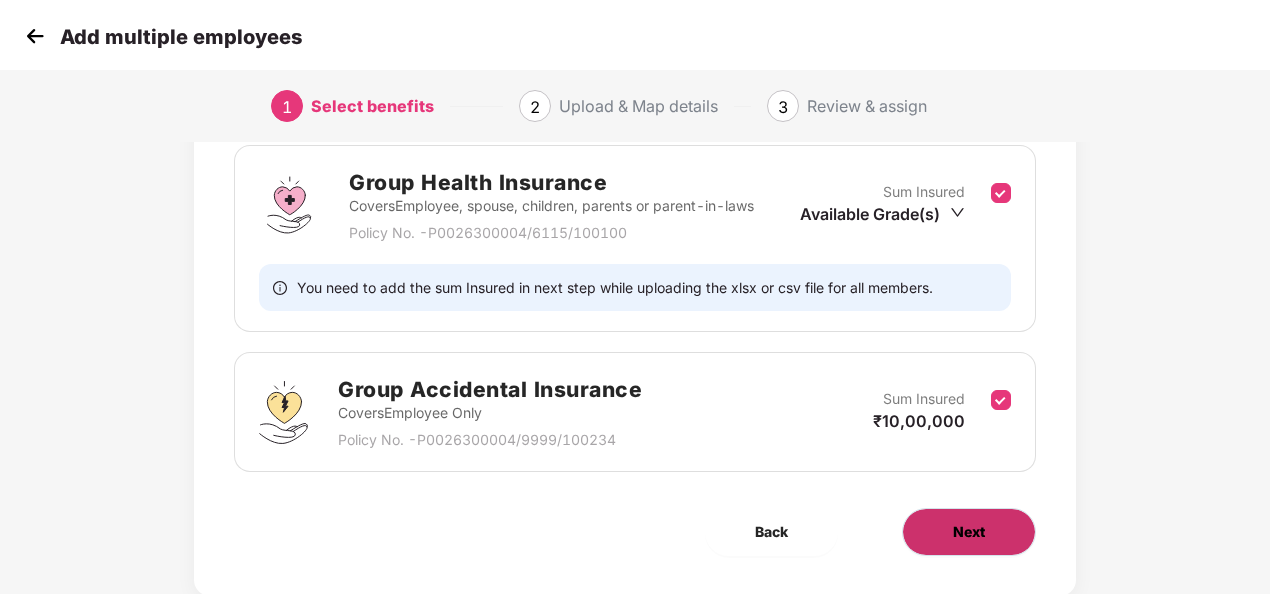 scroll, scrollTop: 0, scrollLeft: 0, axis: both 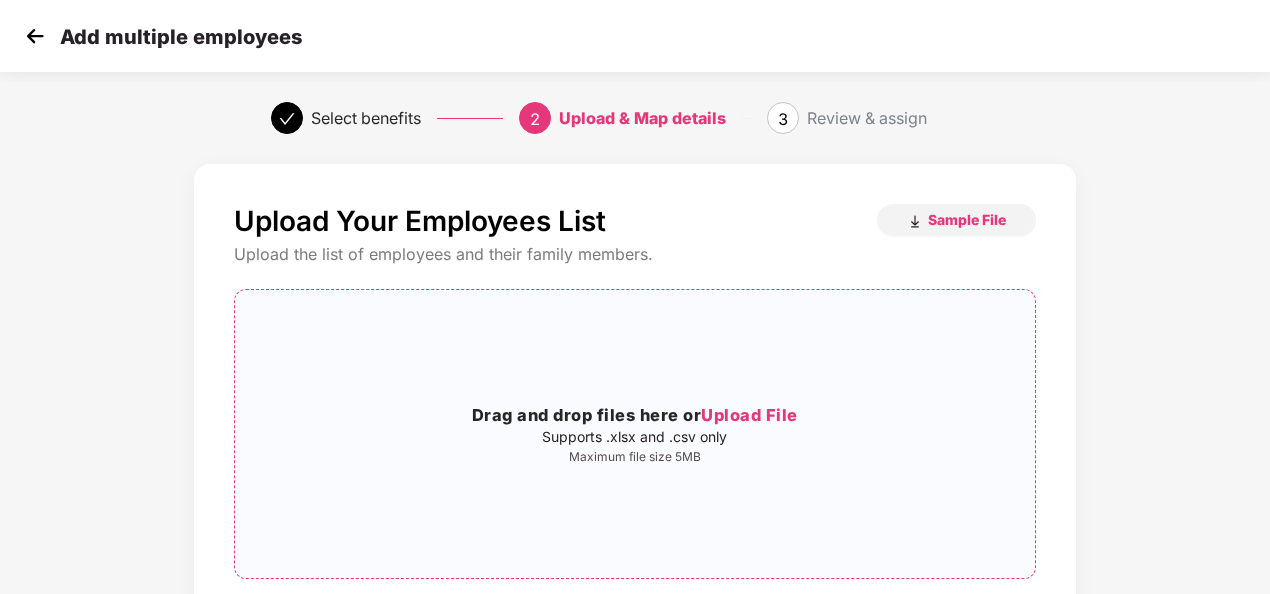 click on "Upload File" at bounding box center (749, 415) 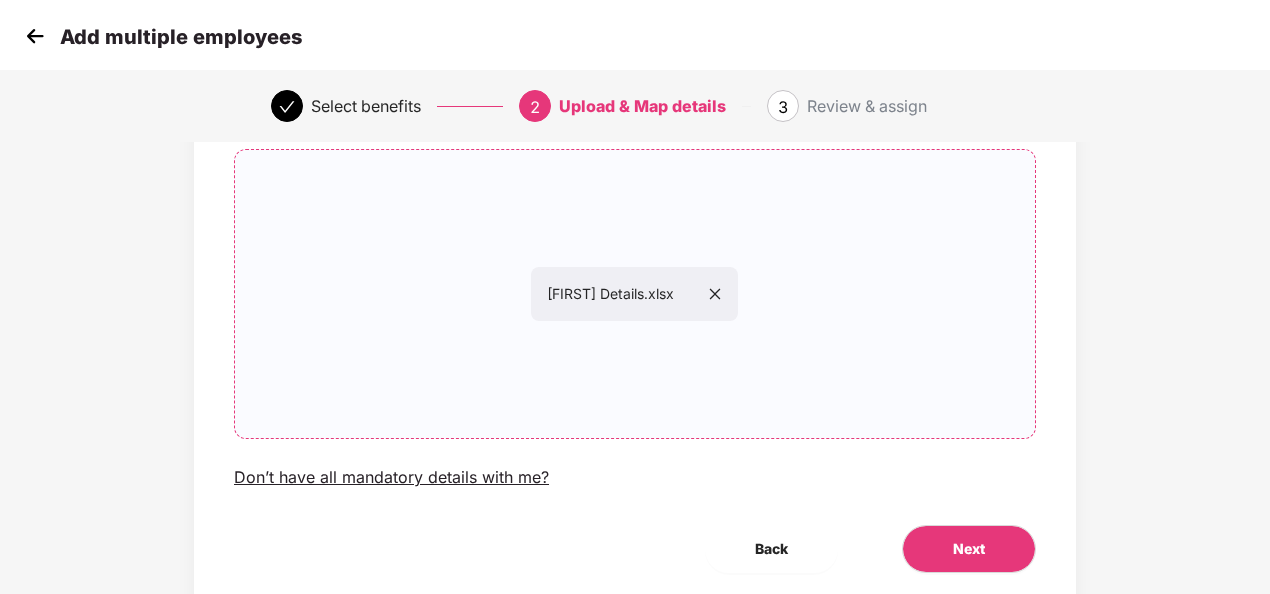 scroll, scrollTop: 109, scrollLeft: 0, axis: vertical 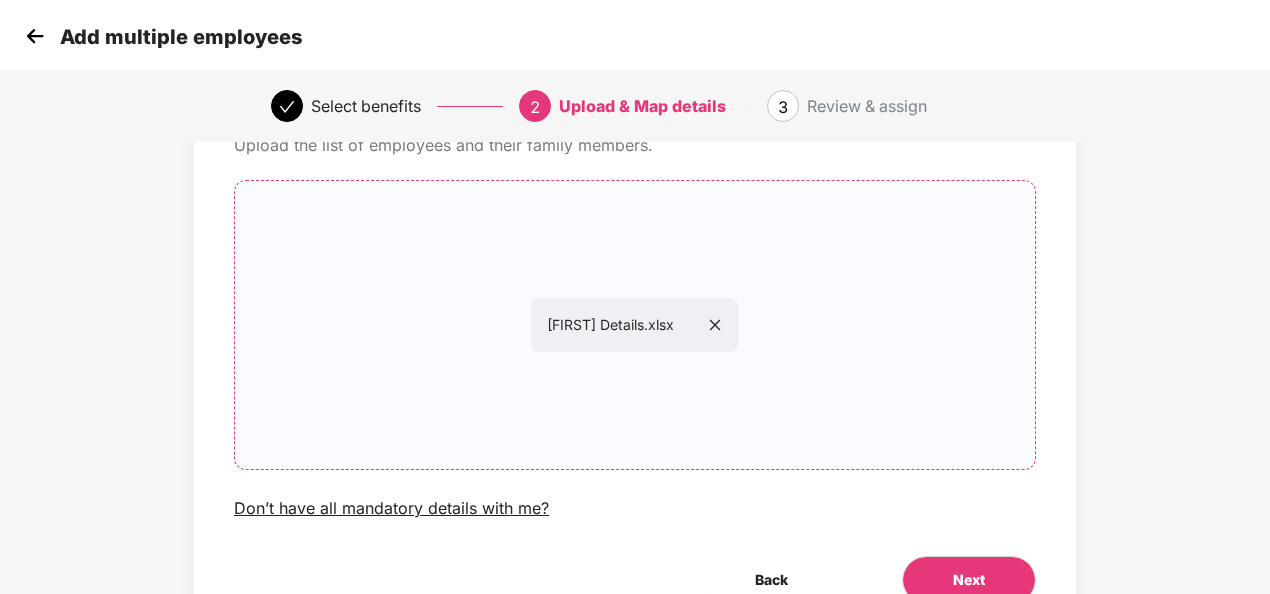 click on "[FIRST] Details.xlsx" at bounding box center [635, 325] 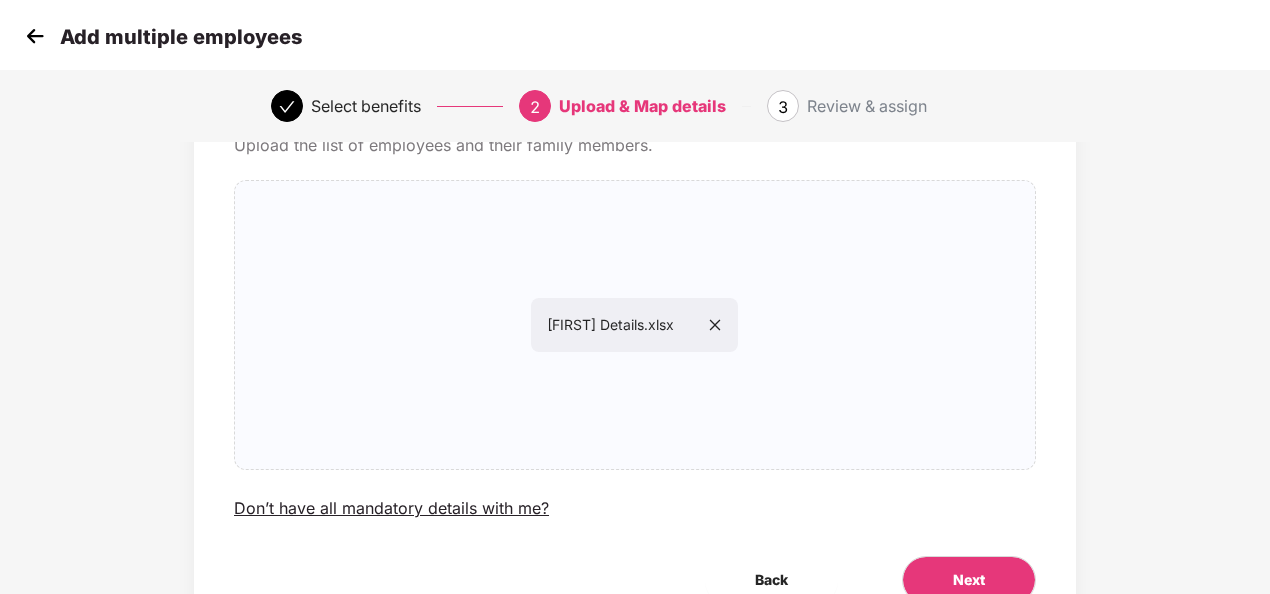 click 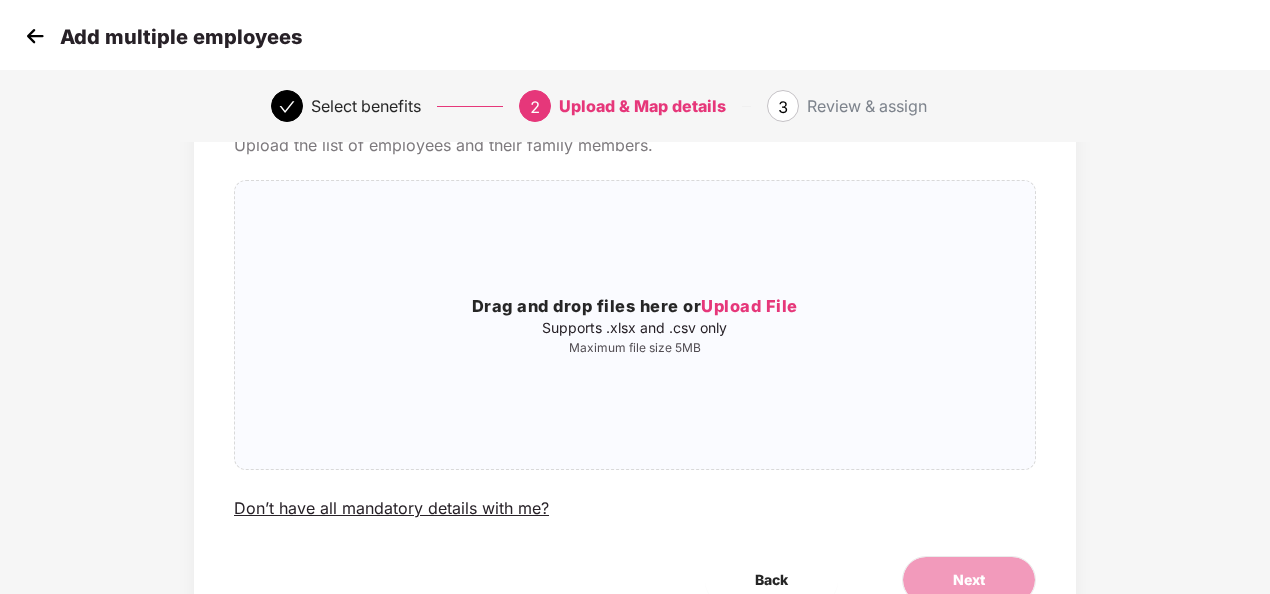 click on "Upload File" at bounding box center [749, 306] 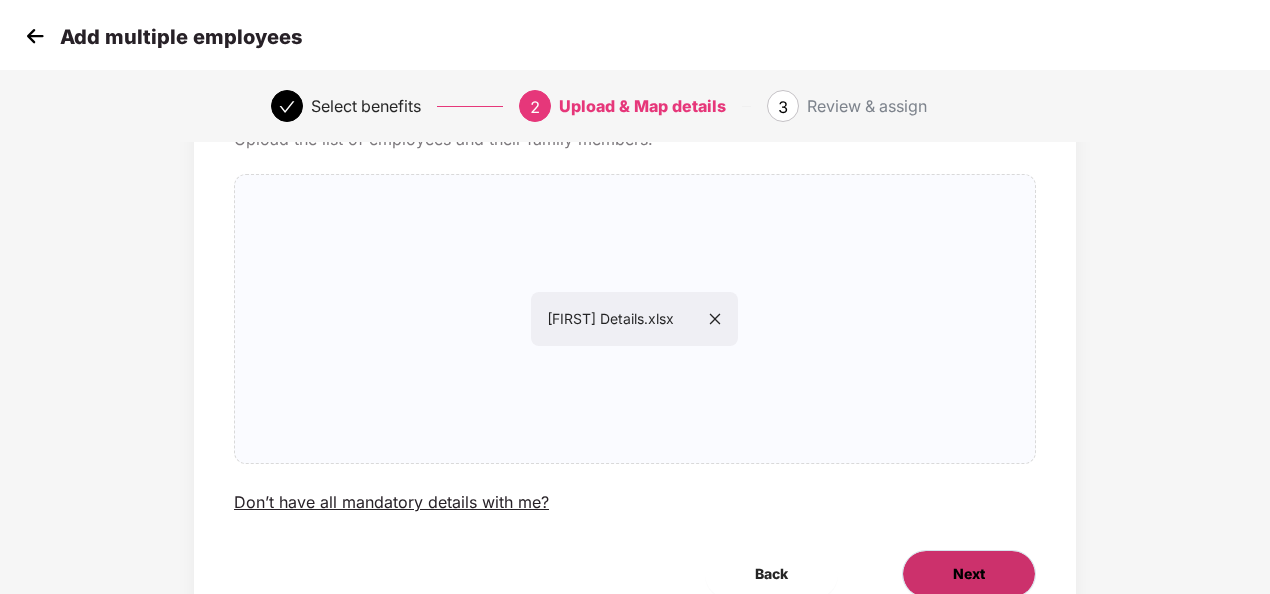 scroll, scrollTop: 209, scrollLeft: 0, axis: vertical 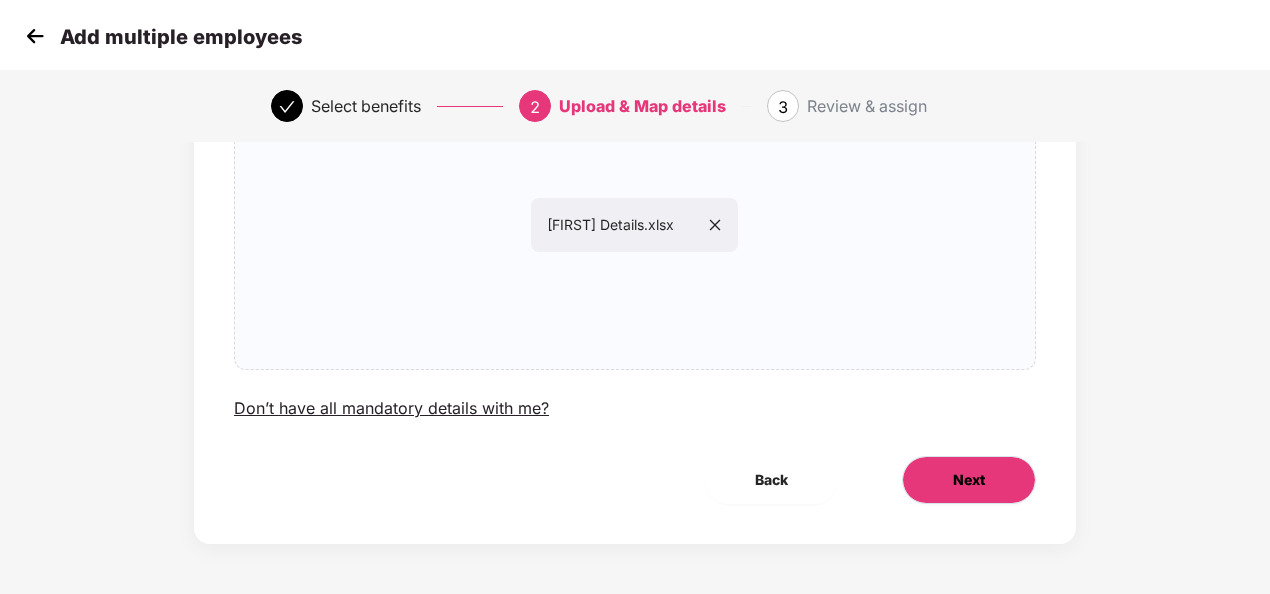 click on "Next" at bounding box center [969, 480] 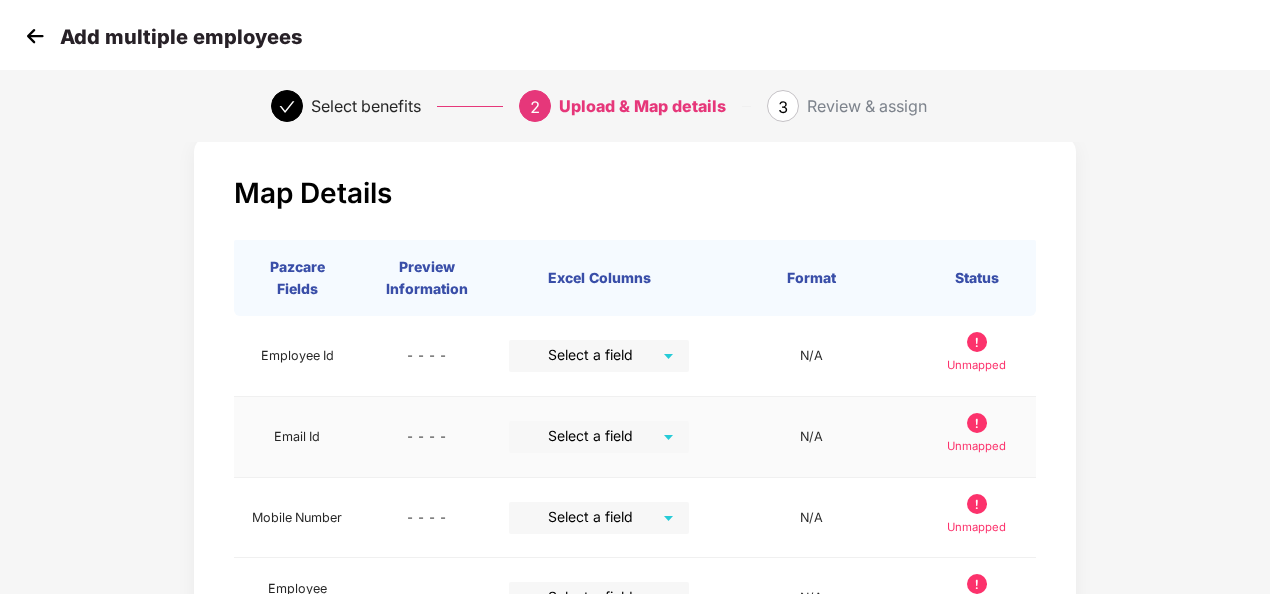 scroll, scrollTop: 0, scrollLeft: 0, axis: both 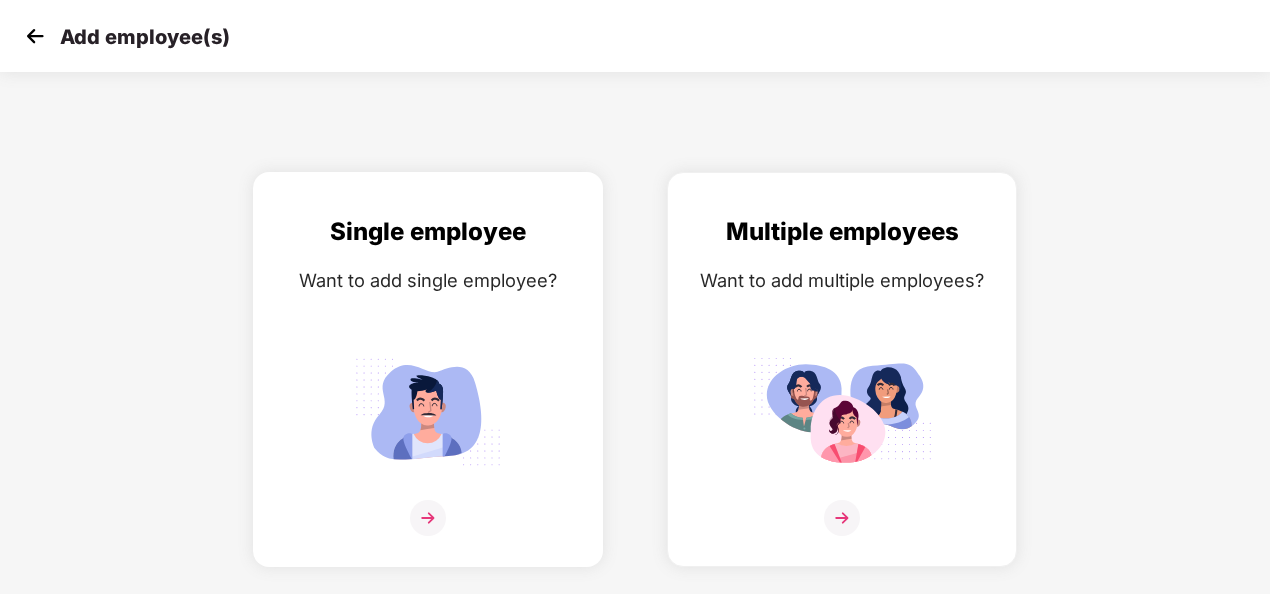 click at bounding box center (428, 411) 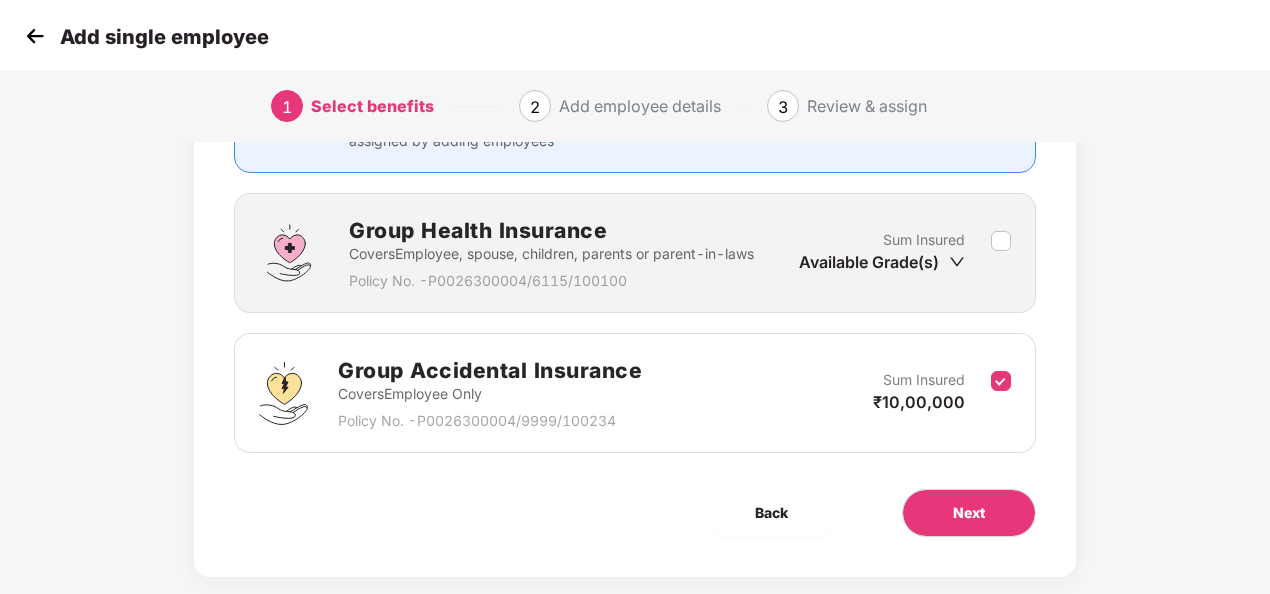 scroll, scrollTop: 83, scrollLeft: 0, axis: vertical 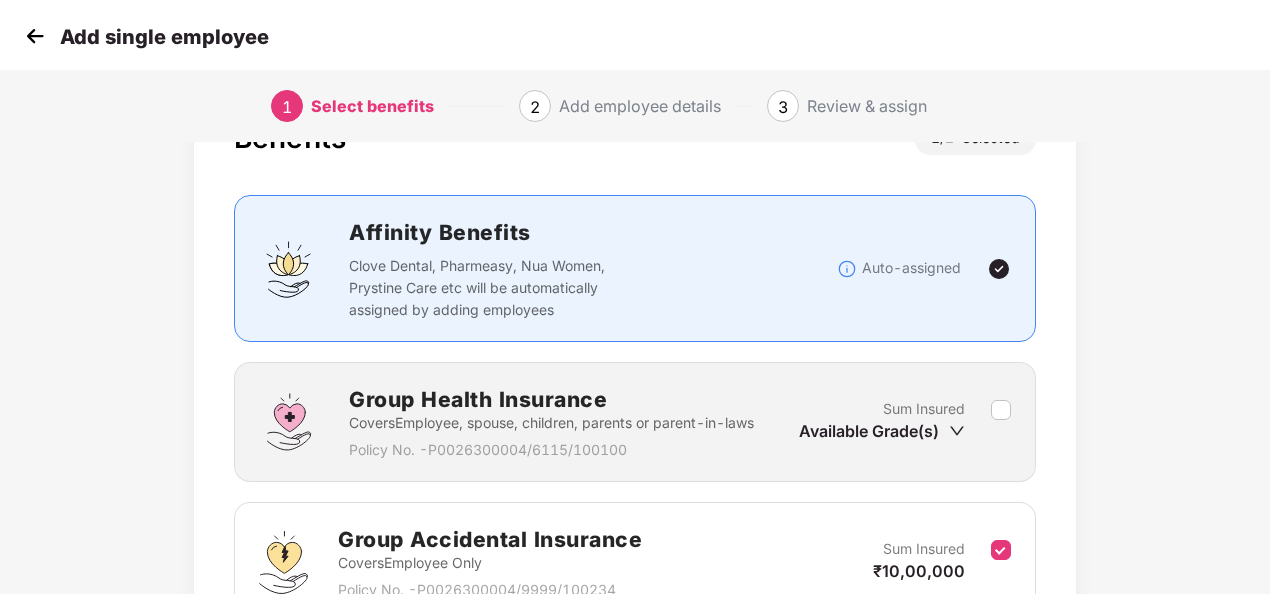 click 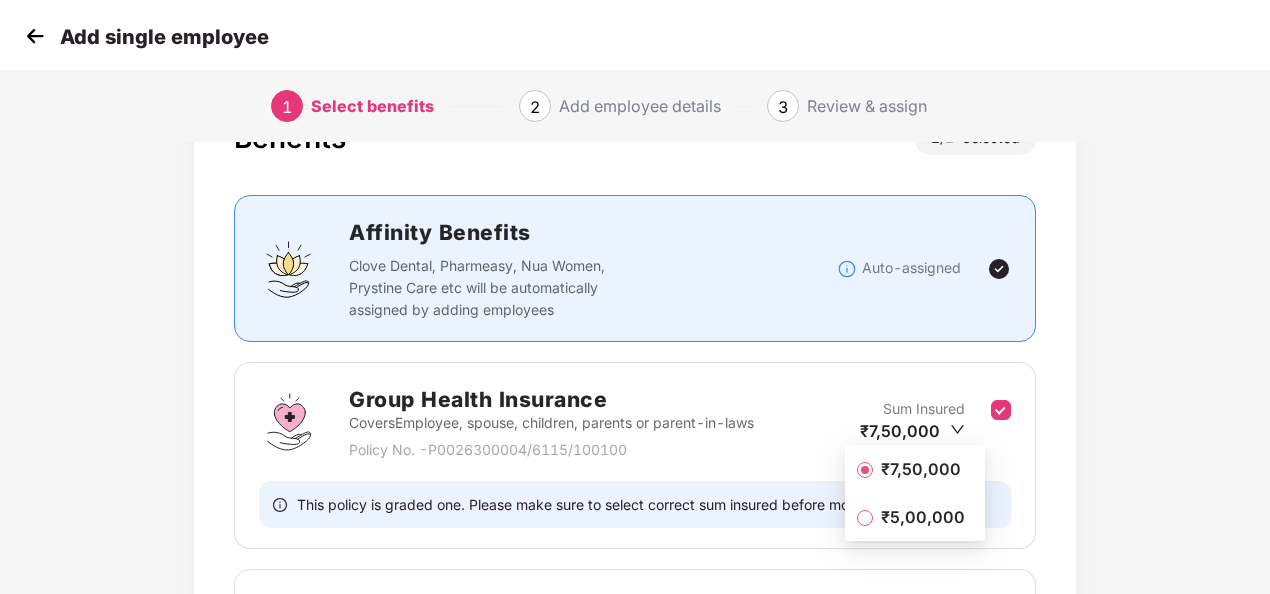 click on "₹5,00,000" at bounding box center (923, 517) 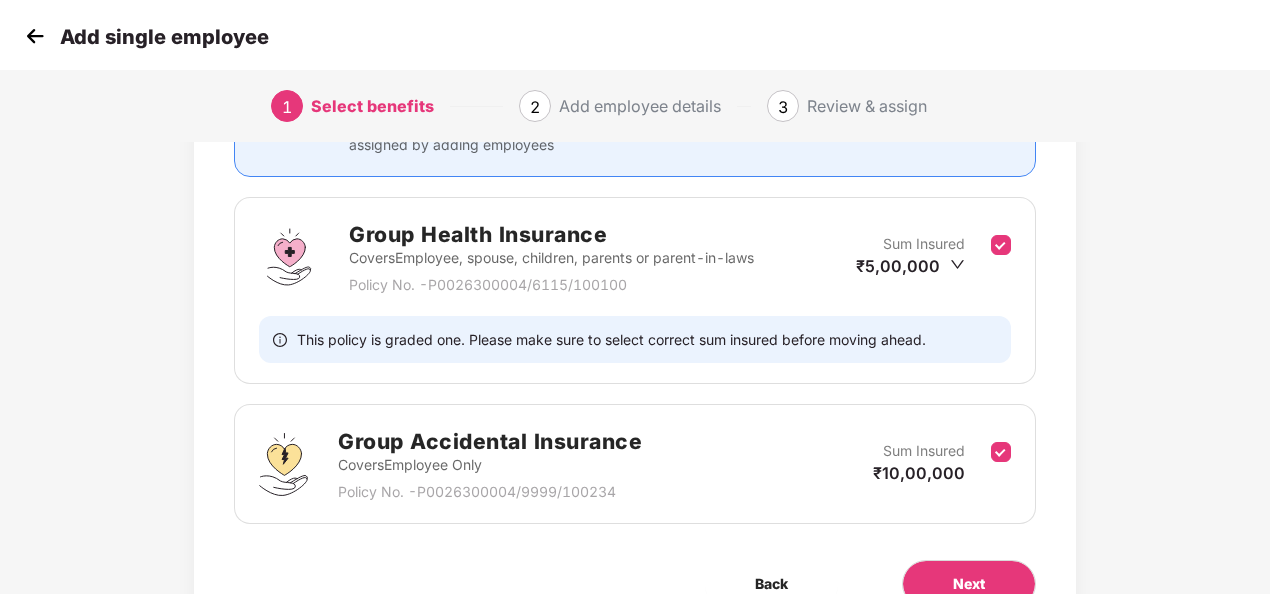scroll, scrollTop: 350, scrollLeft: 0, axis: vertical 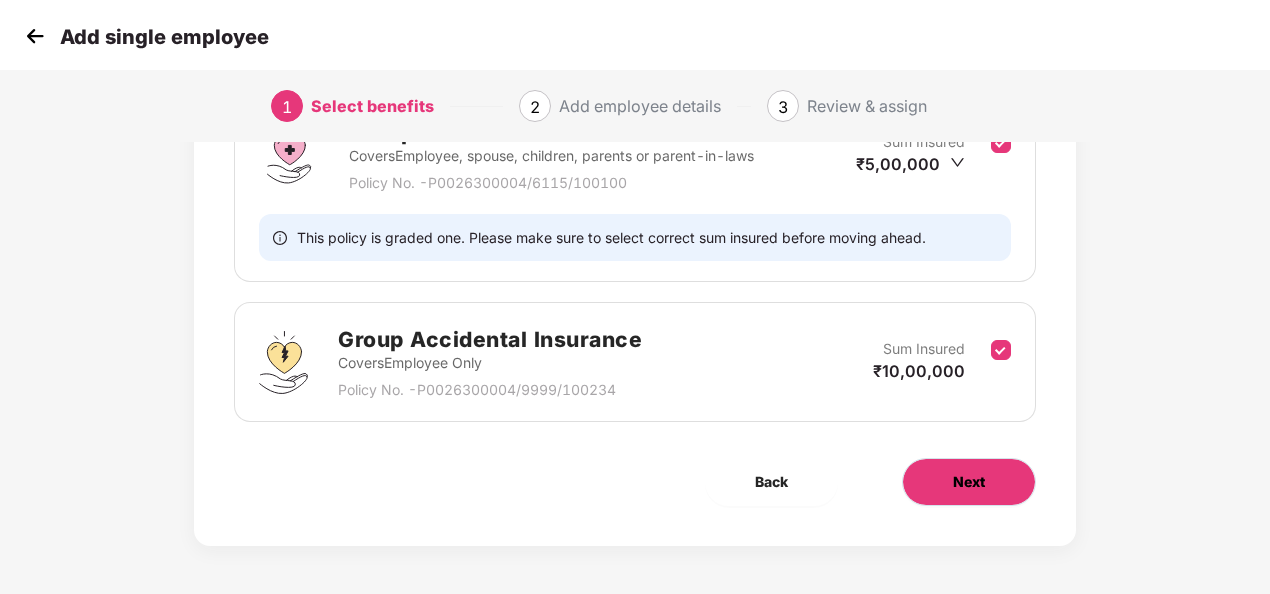 click on "Next" at bounding box center [969, 482] 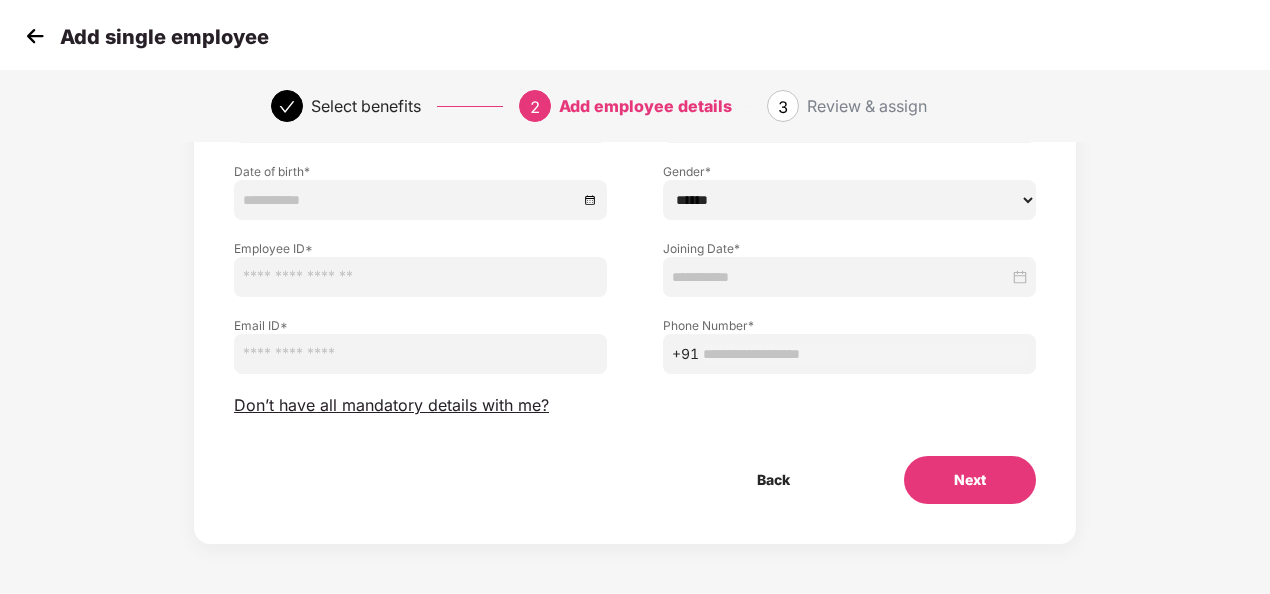 scroll, scrollTop: 0, scrollLeft: 0, axis: both 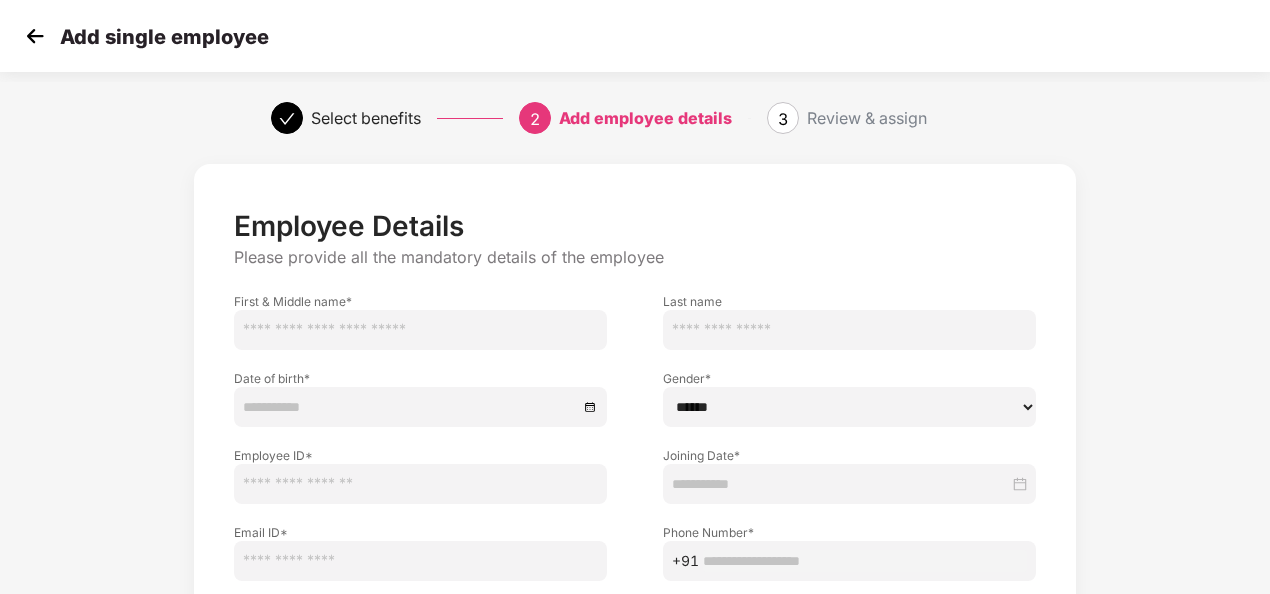 click at bounding box center [420, 330] 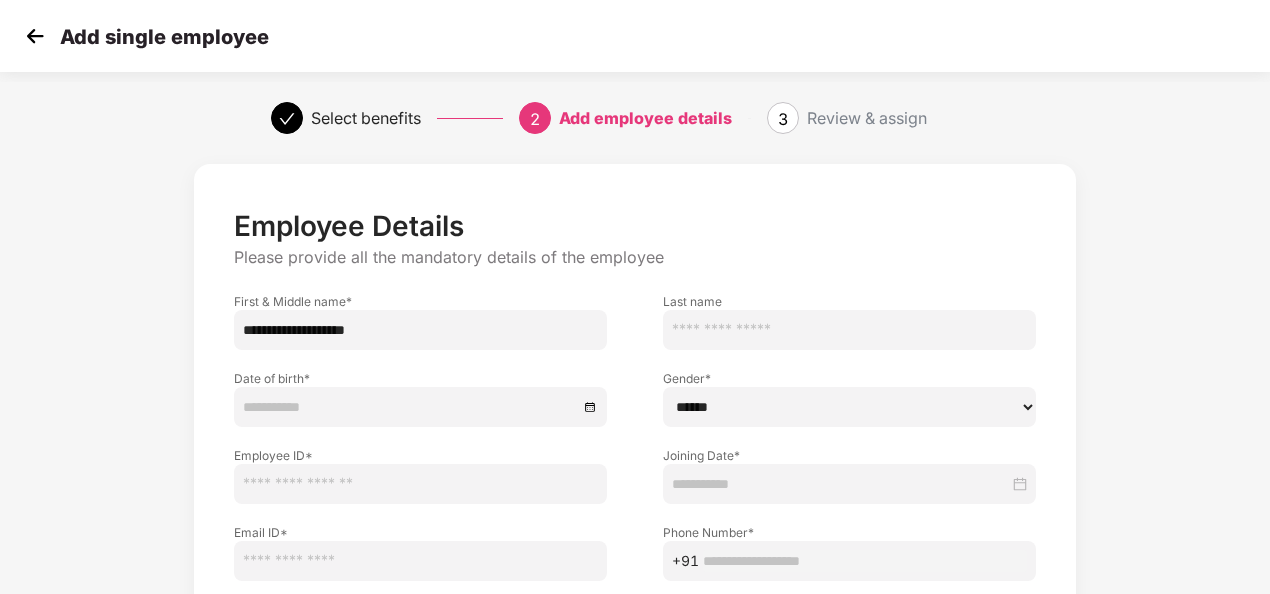 drag, startPoint x: 390, startPoint y: 332, endPoint x: 340, endPoint y: 324, distance: 50.635956 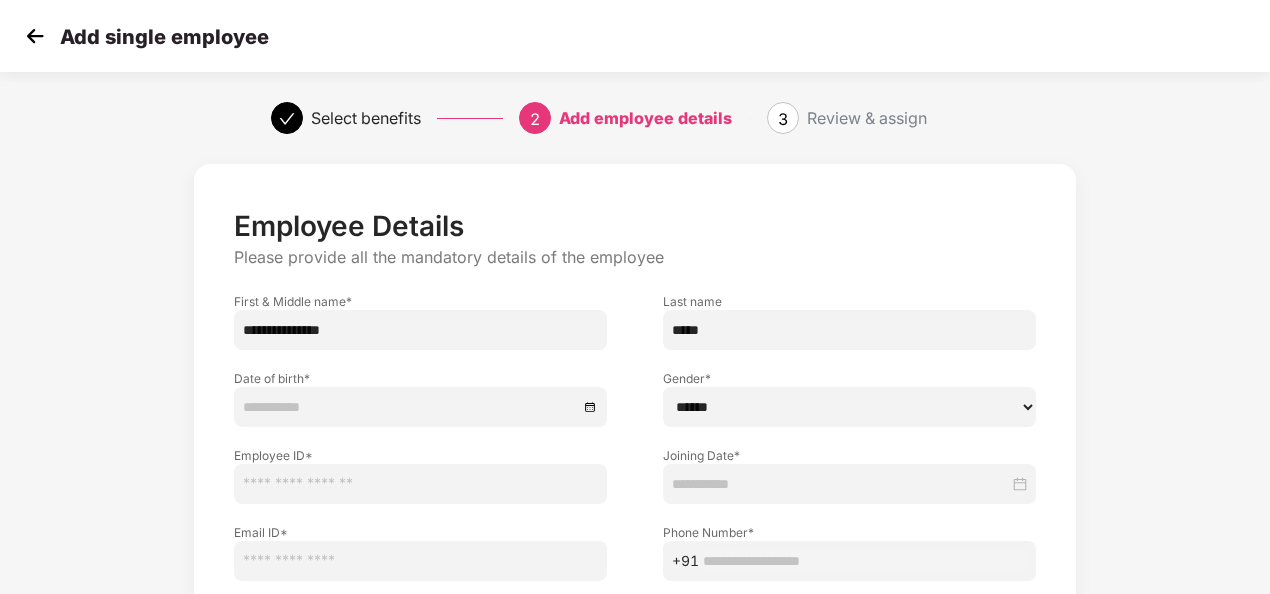 type on "*****" 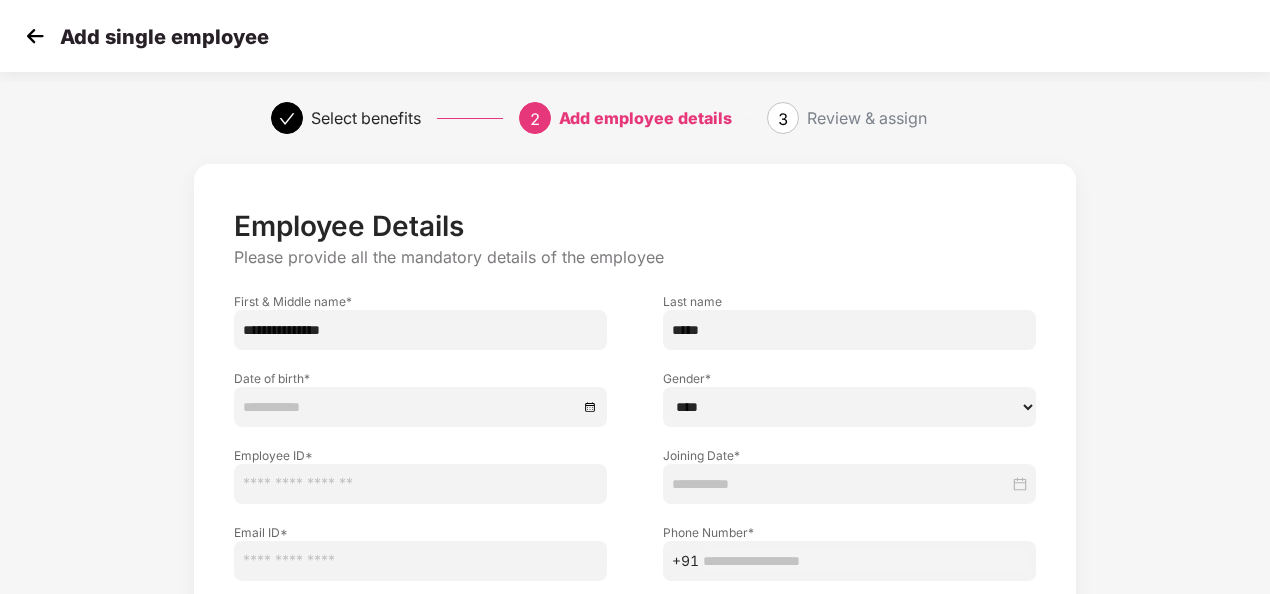 click on "****** **** ******" at bounding box center [849, 407] 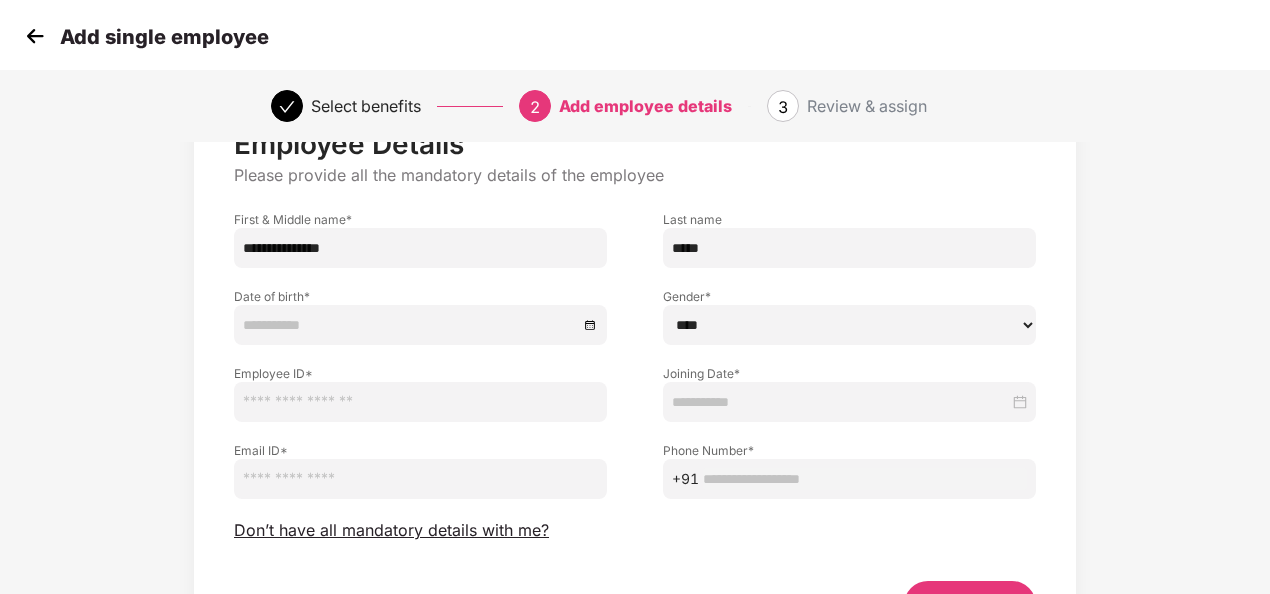 scroll, scrollTop: 100, scrollLeft: 0, axis: vertical 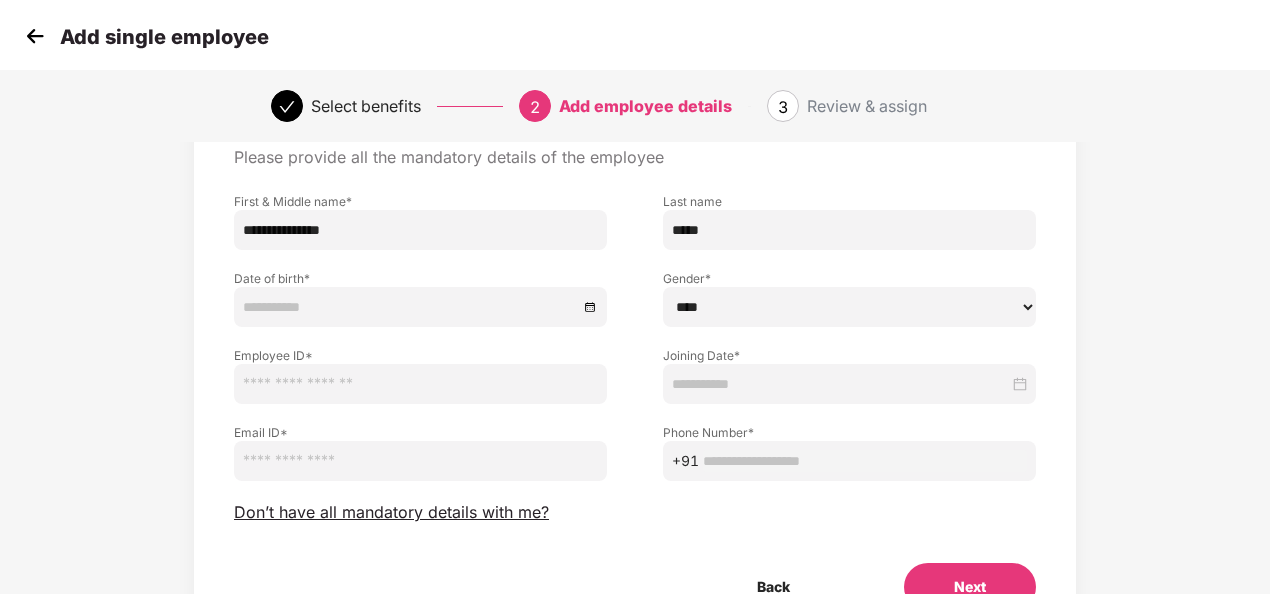 click at bounding box center (420, 384) 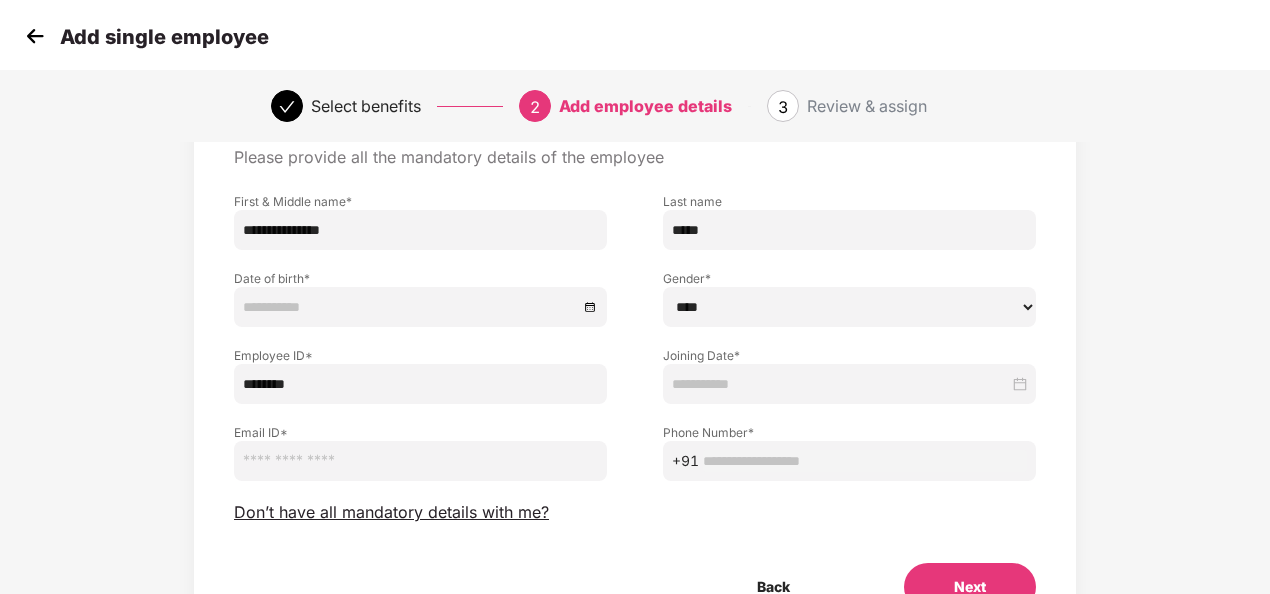 type on "********" 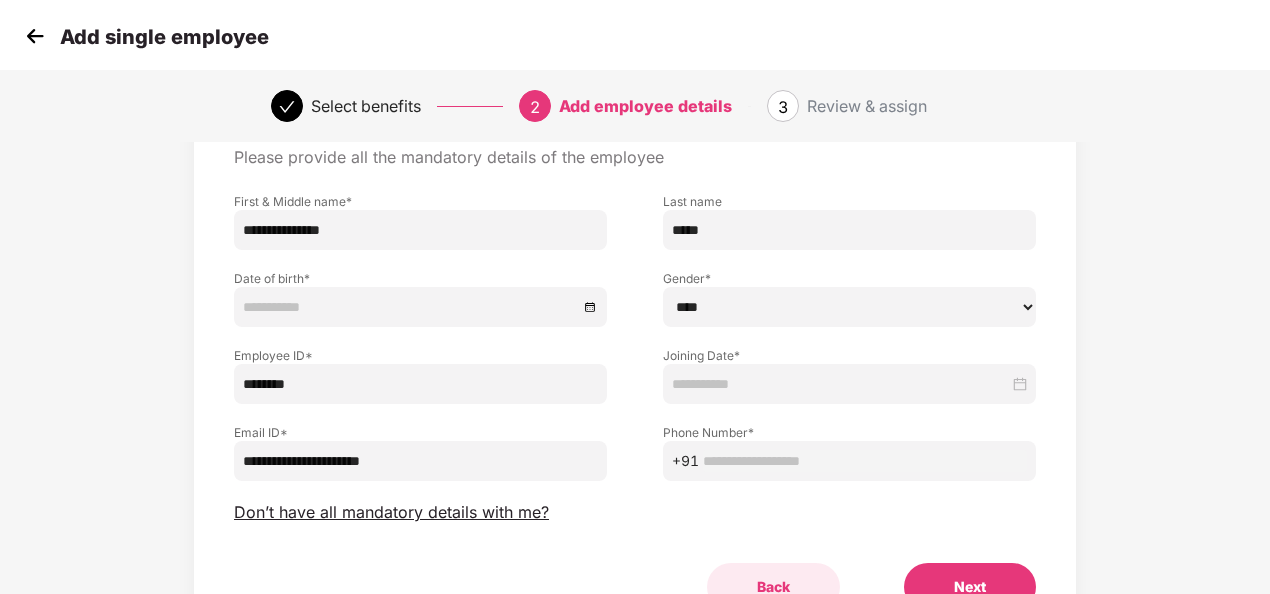 type on "**********" 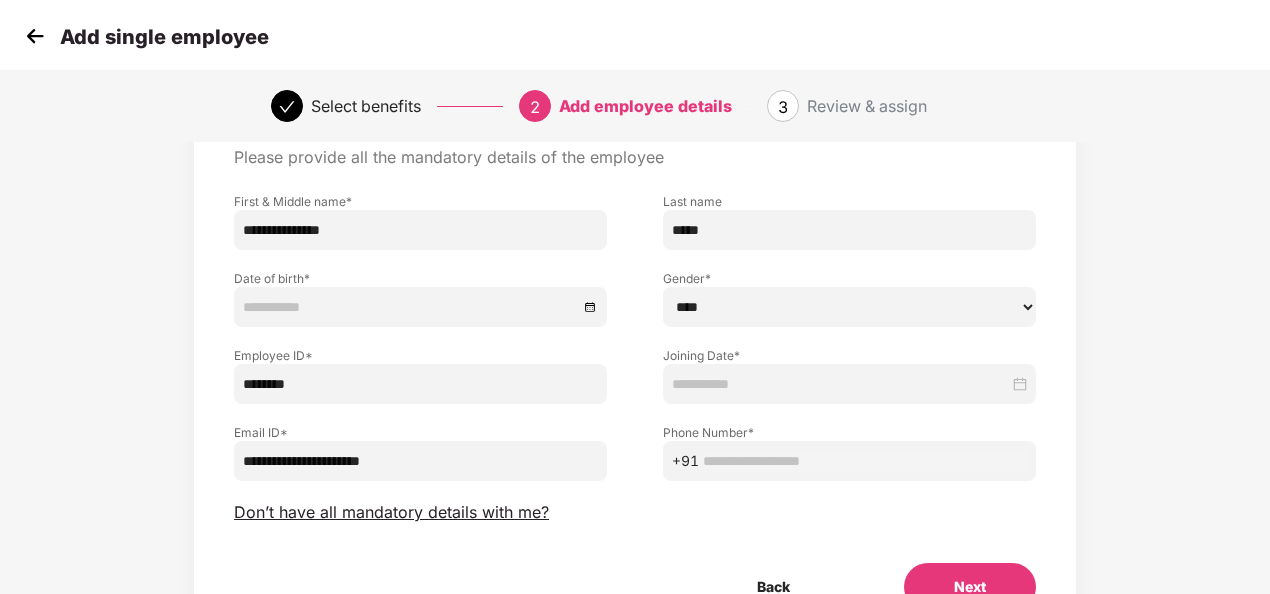 click on "Phone Number  *" at bounding box center [849, 432] 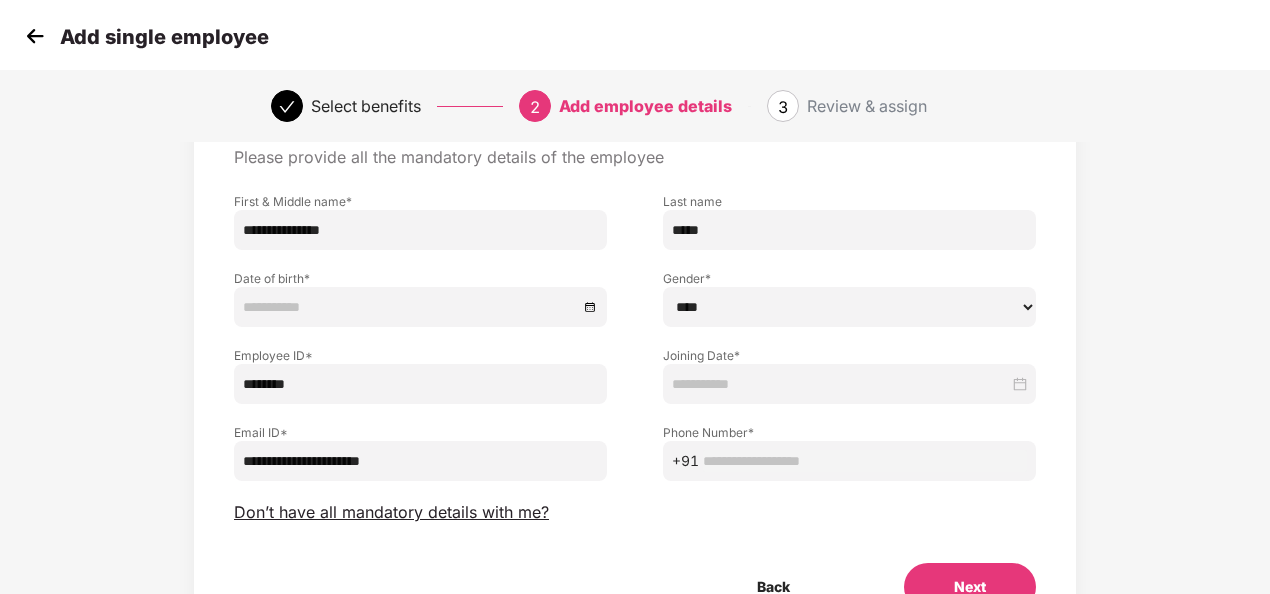 click at bounding box center (865, 461) 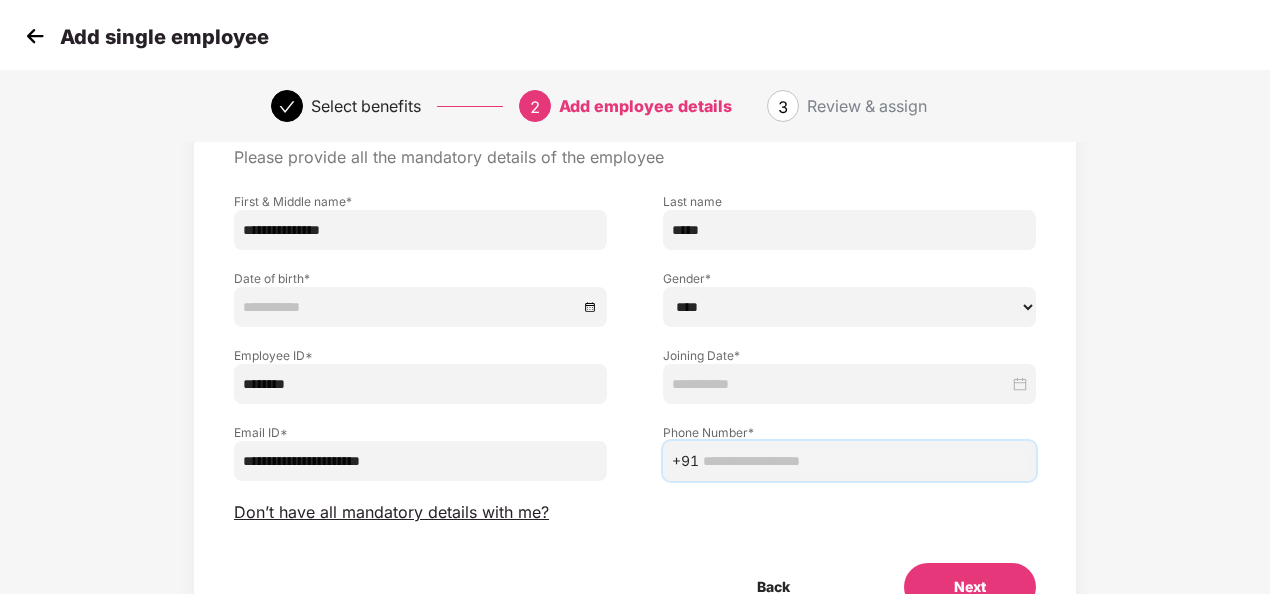 paste on "**********" 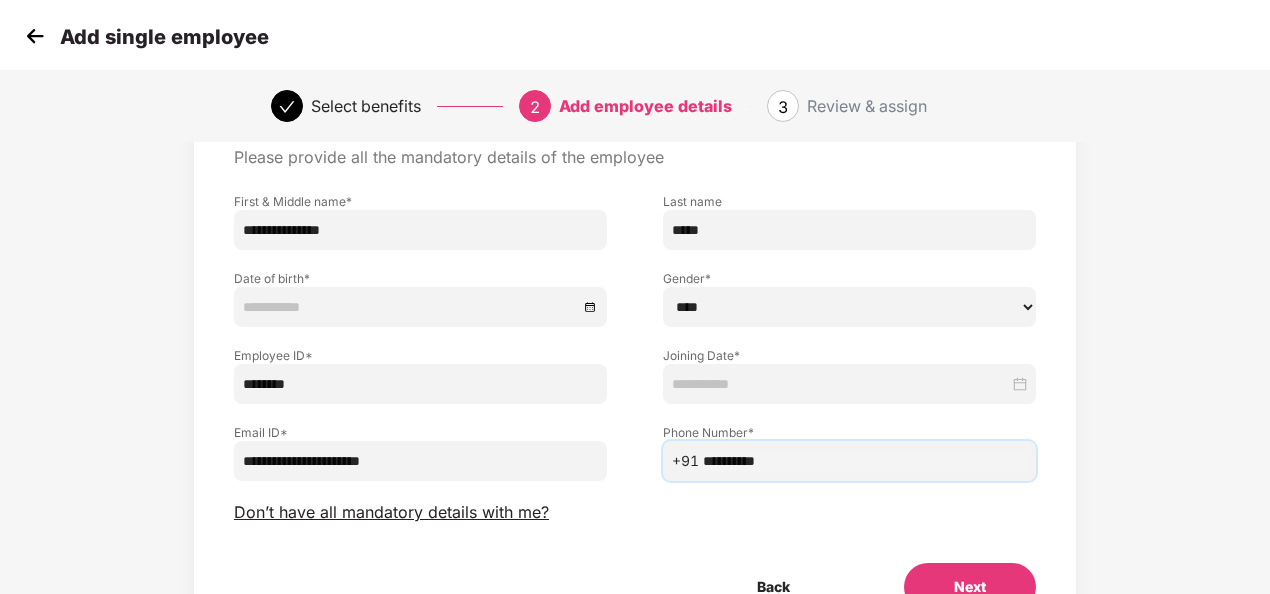 type on "**********" 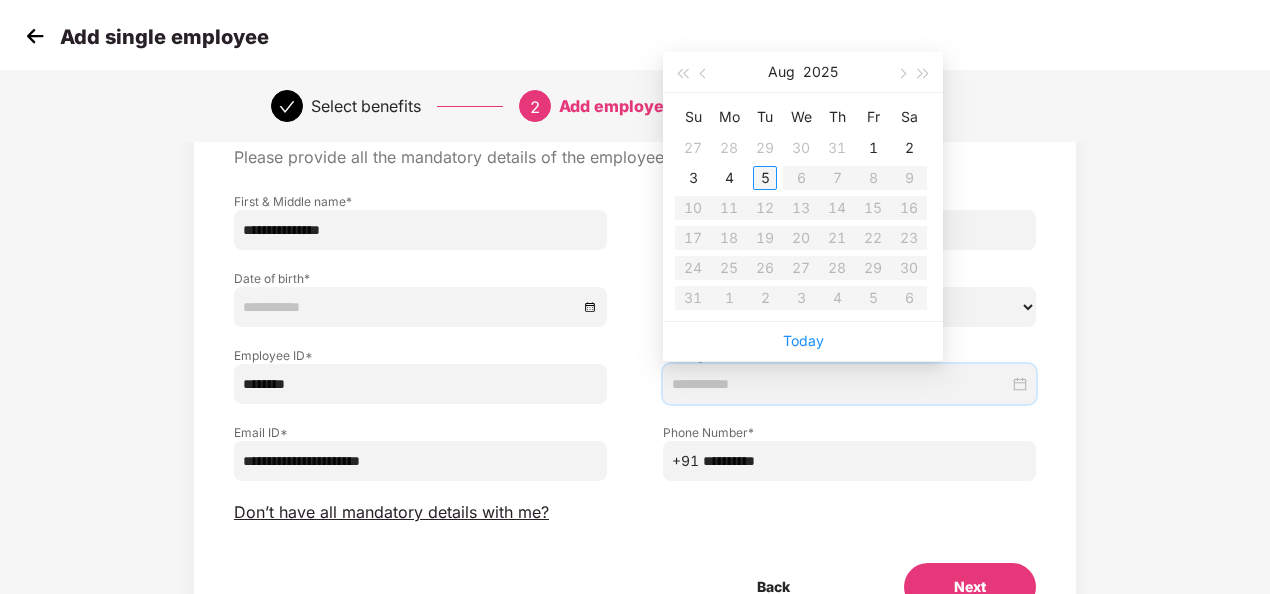 type on "**********" 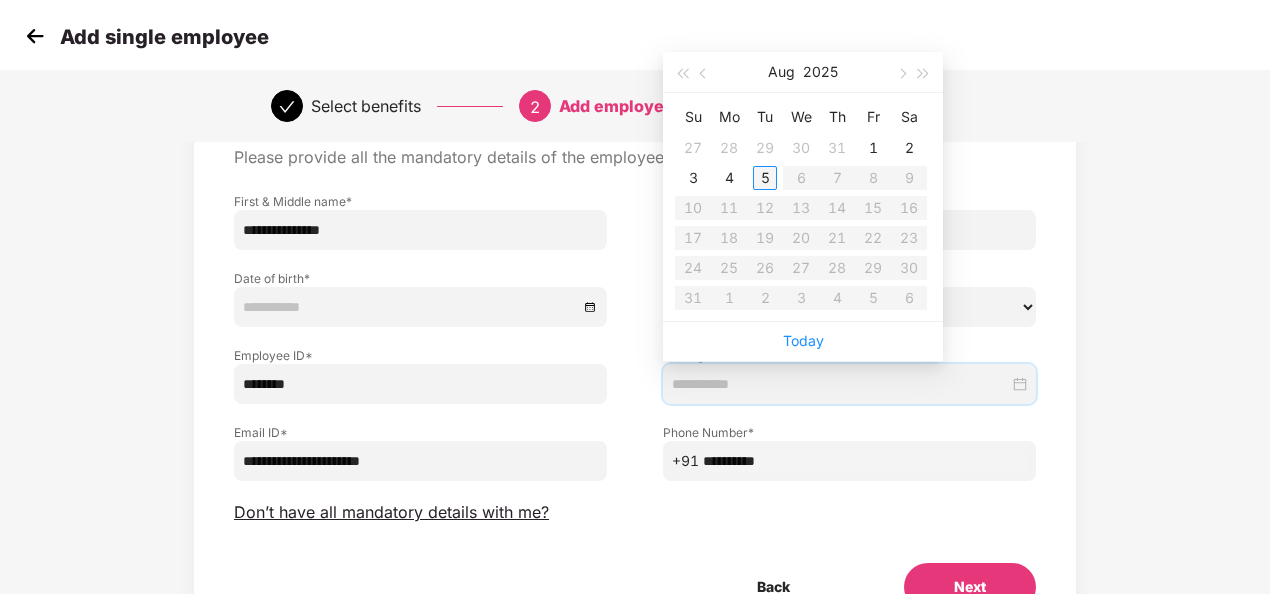 click on "5" at bounding box center [765, 178] 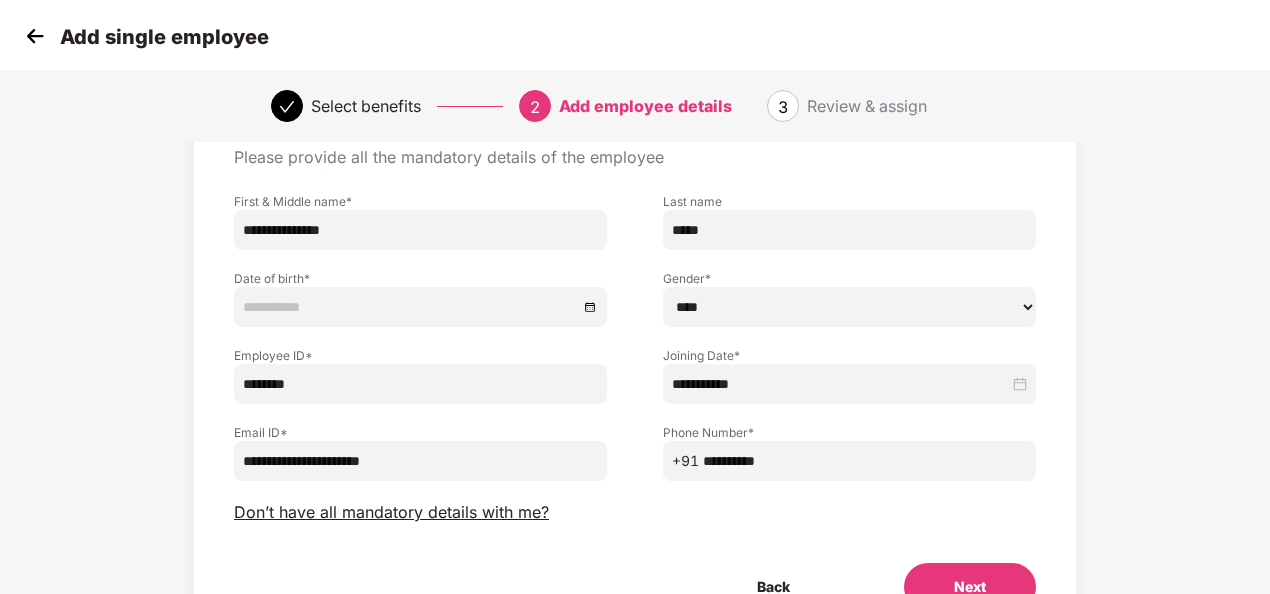 click at bounding box center [420, 307] 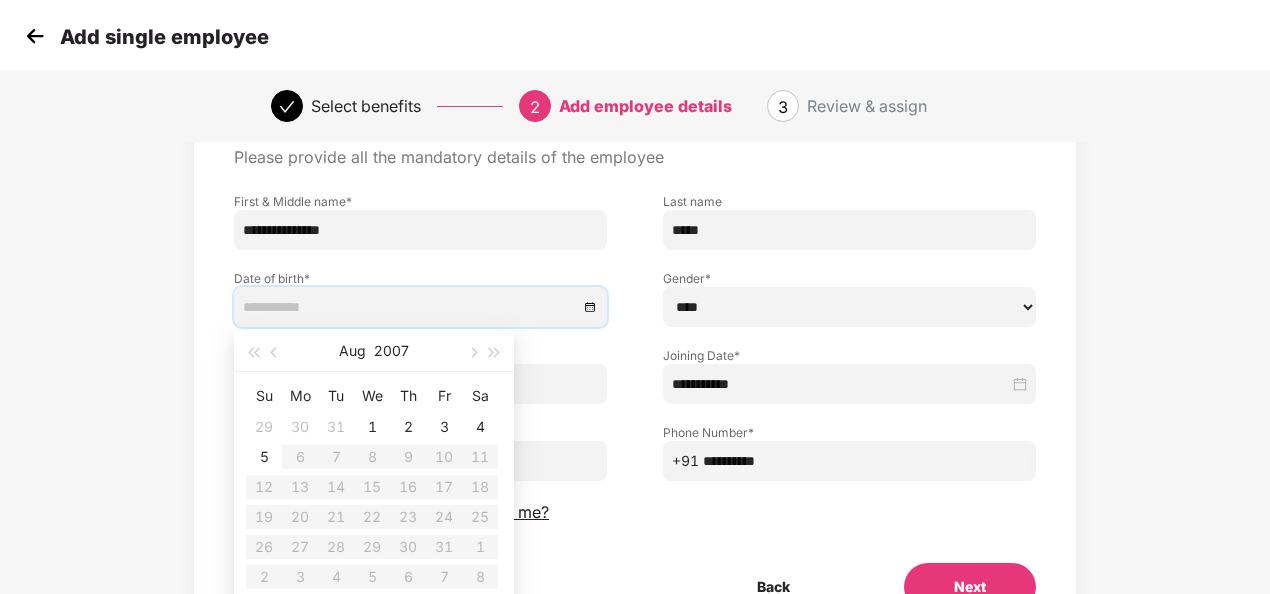 click on "Aug 2007" at bounding box center (374, 351) 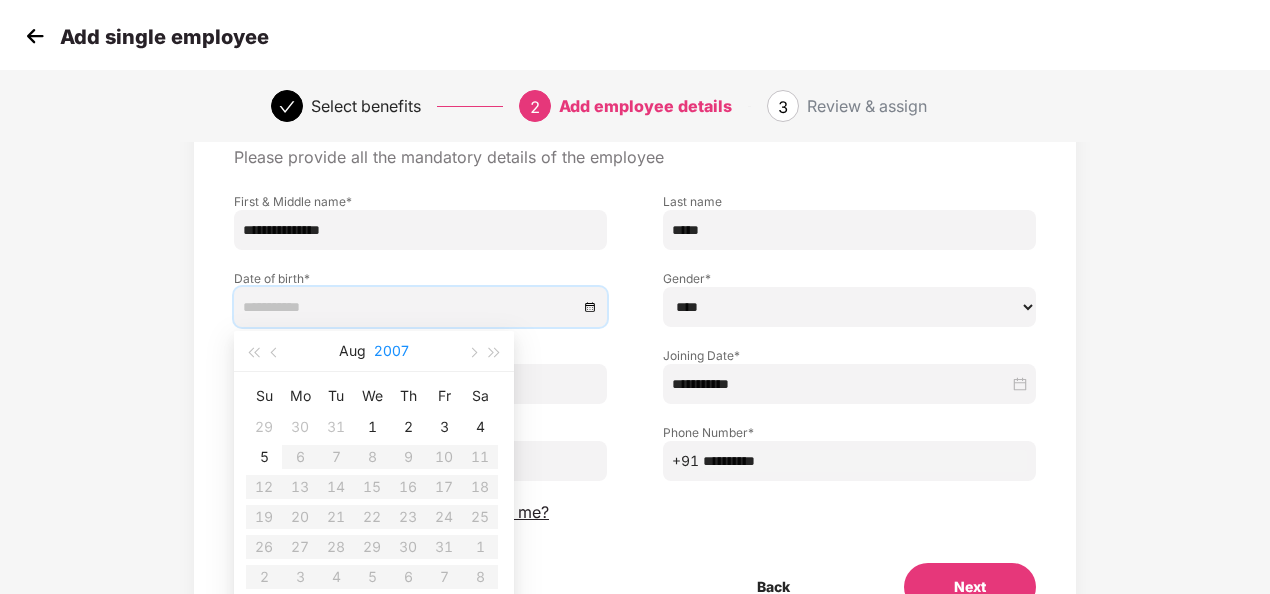 click on "2007" at bounding box center (391, 351) 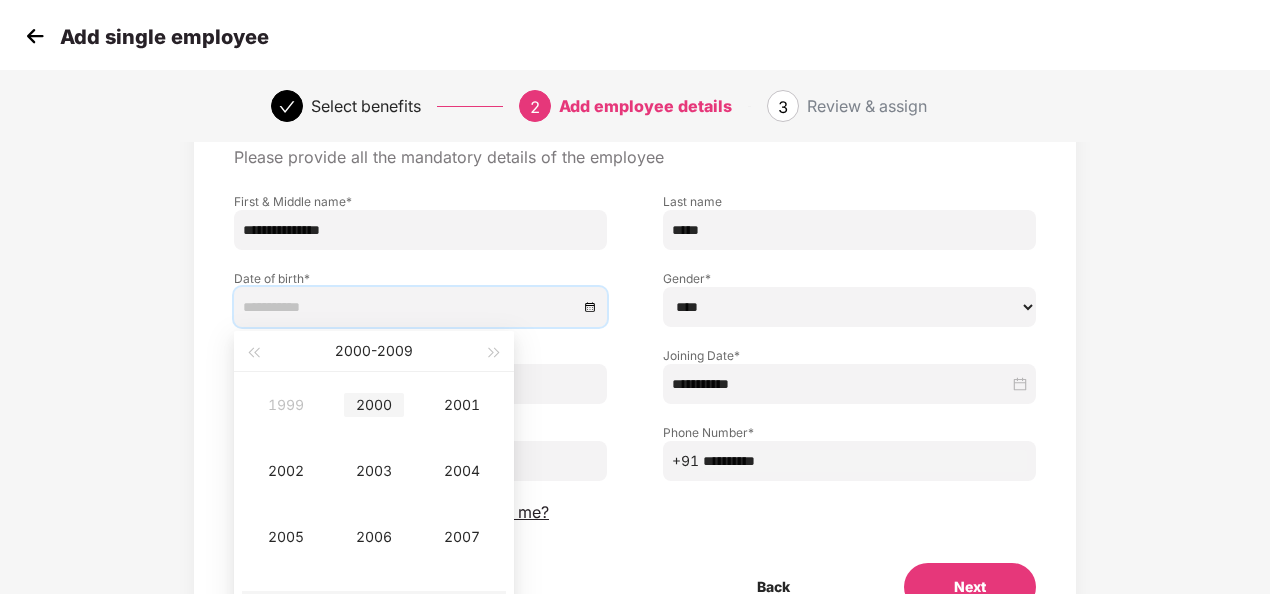 type on "**********" 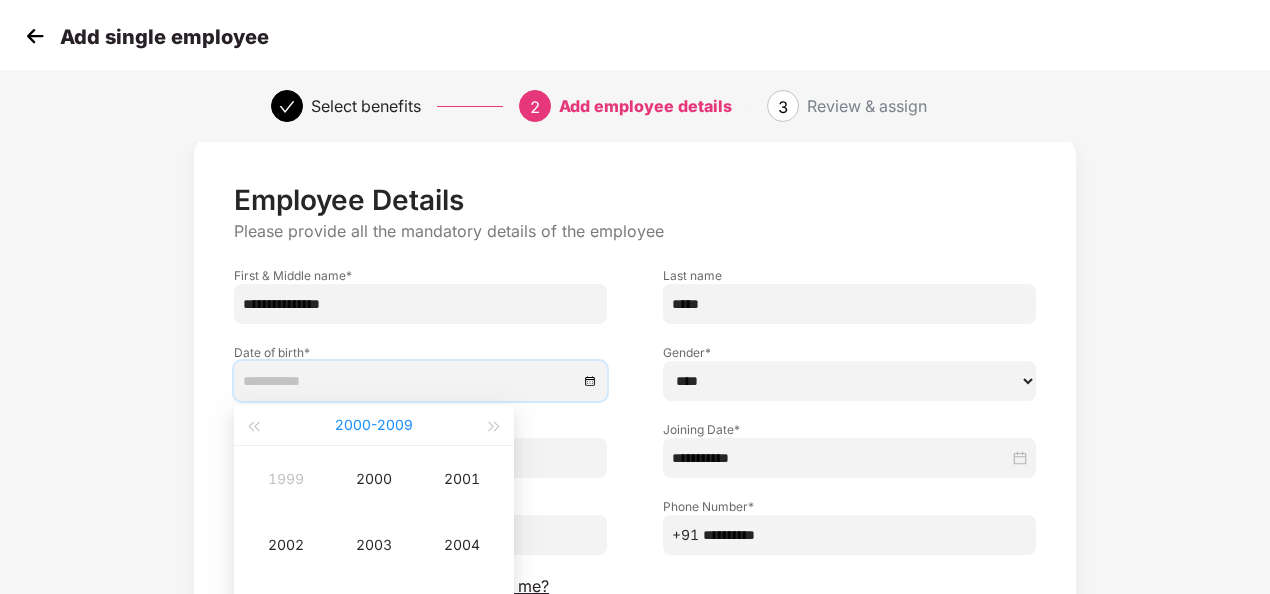 scroll, scrollTop: 0, scrollLeft: 0, axis: both 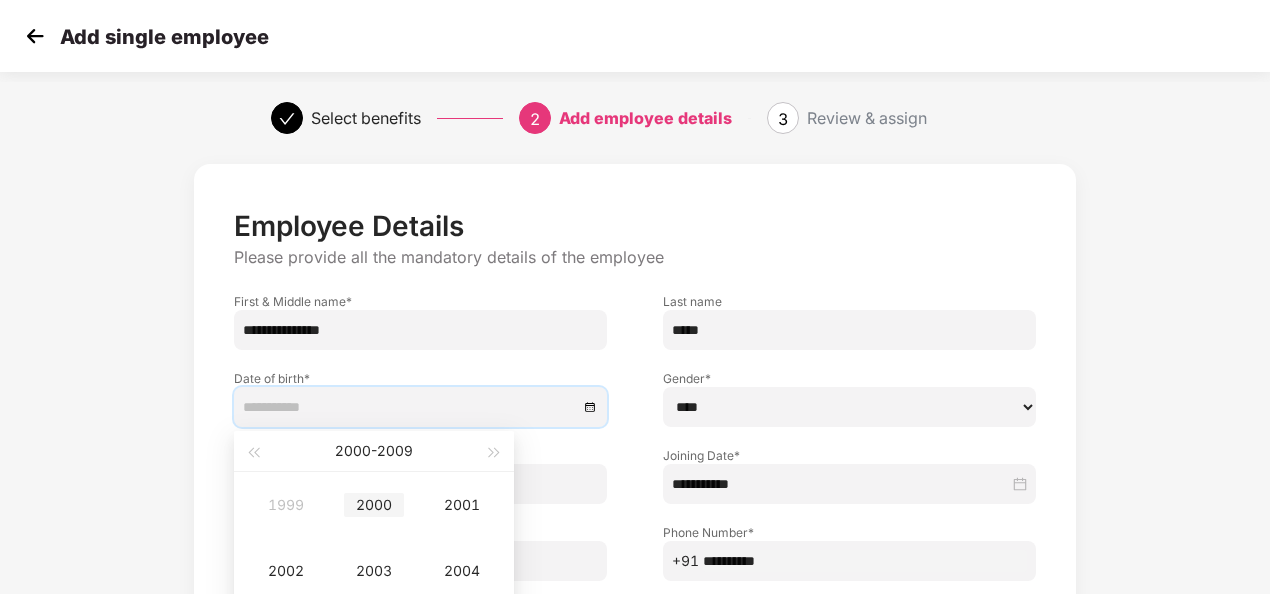 type on "**********" 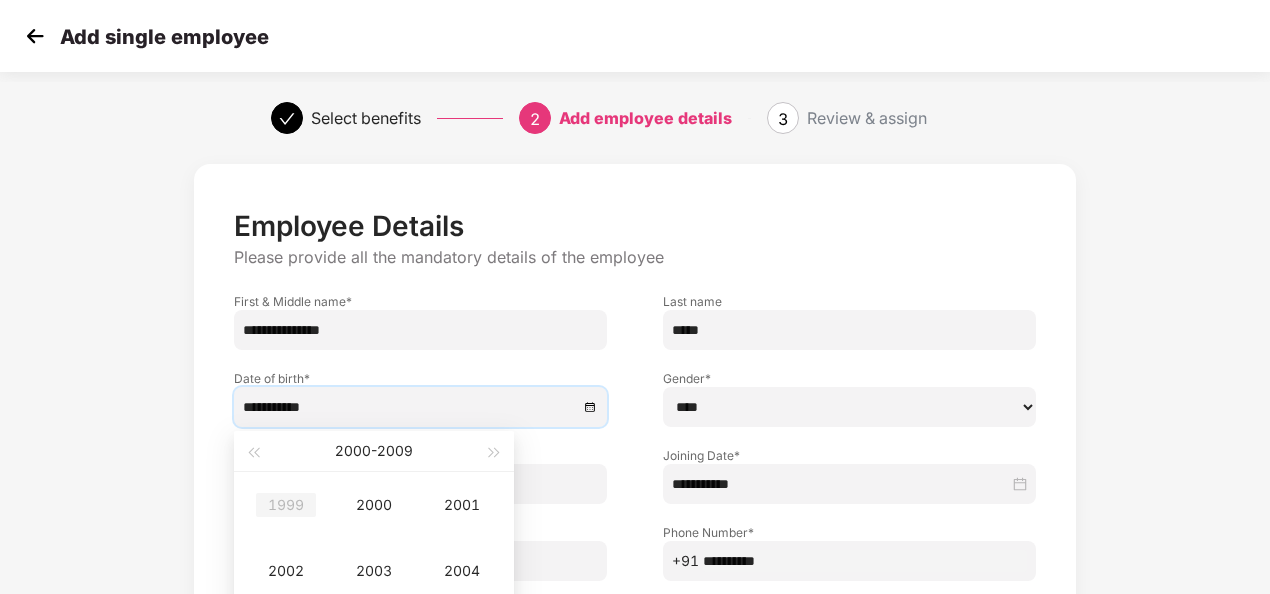 type on "**********" 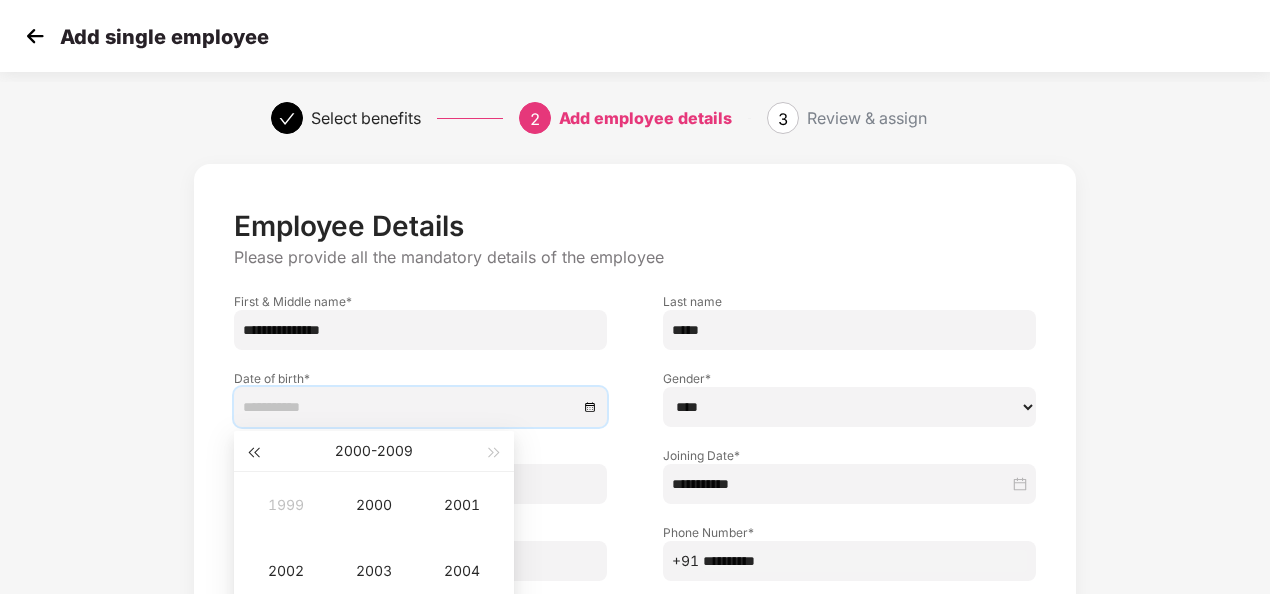 click at bounding box center (253, 453) 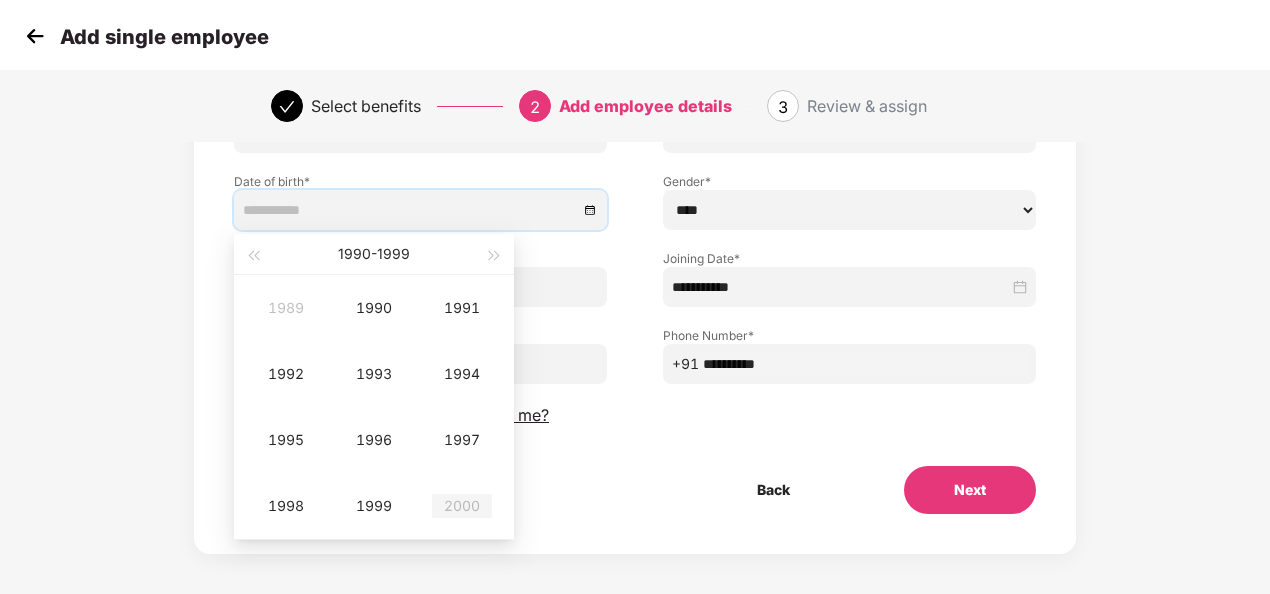 scroll, scrollTop: 200, scrollLeft: 0, axis: vertical 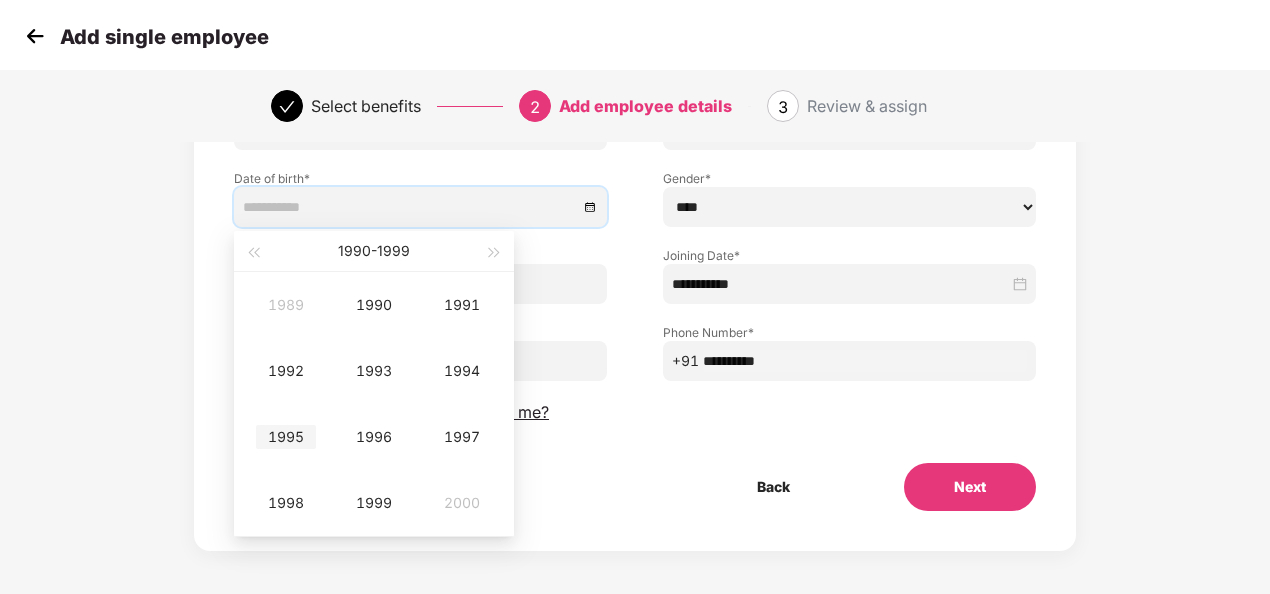 type on "**********" 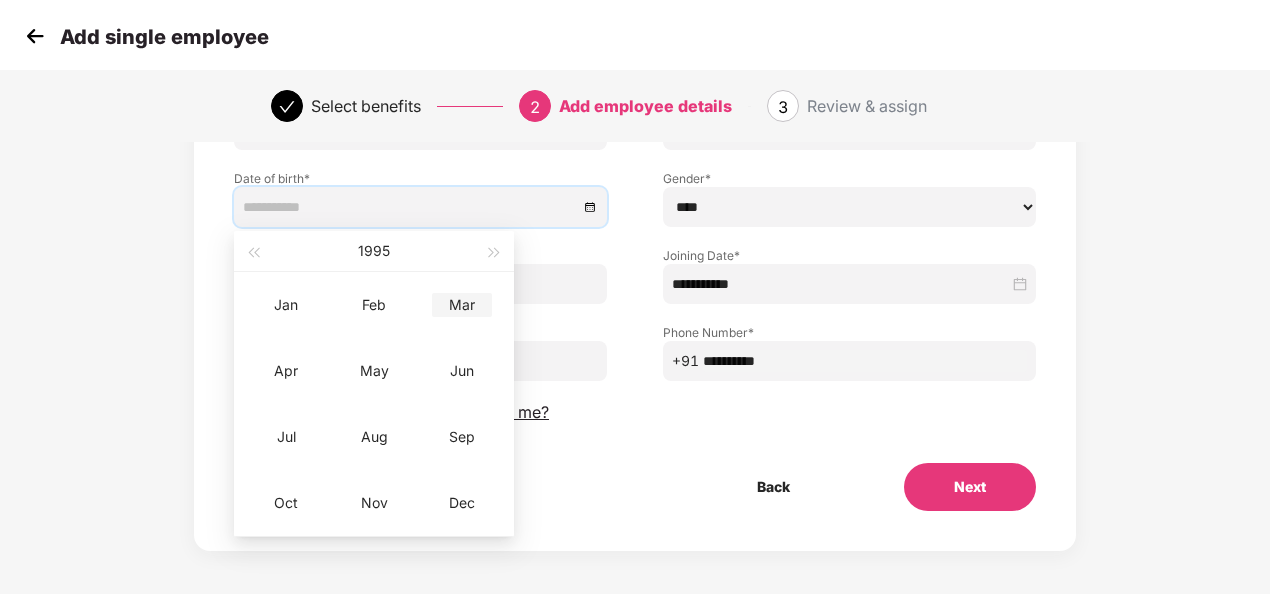 type on "**********" 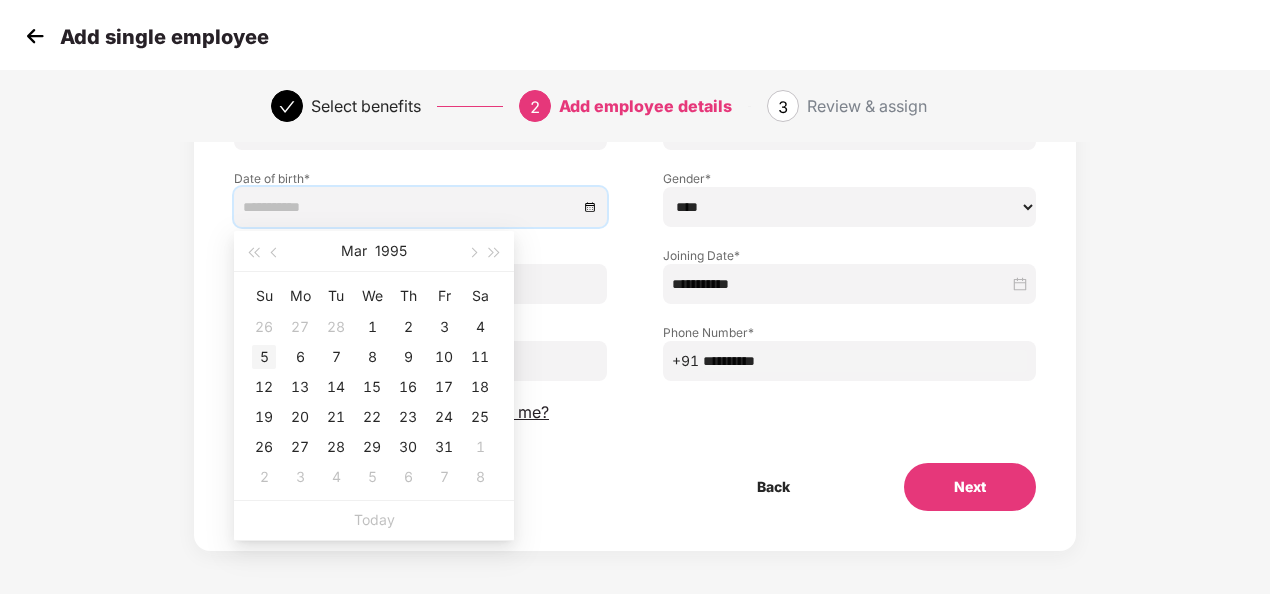 type on "**********" 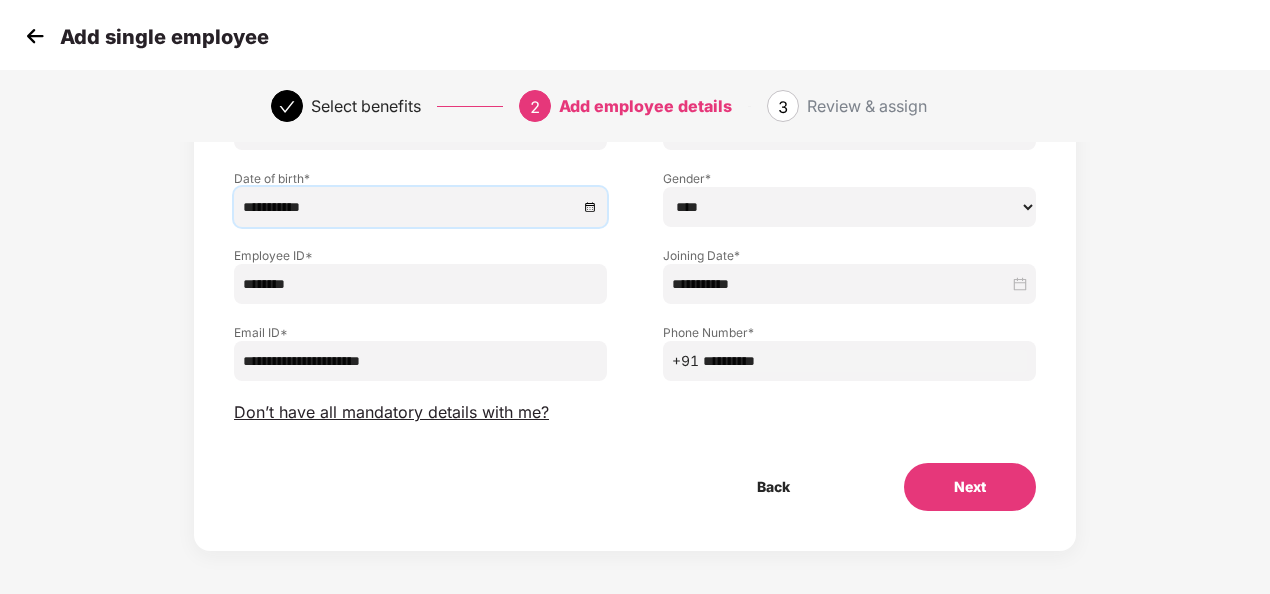 click on "Next" at bounding box center (970, 487) 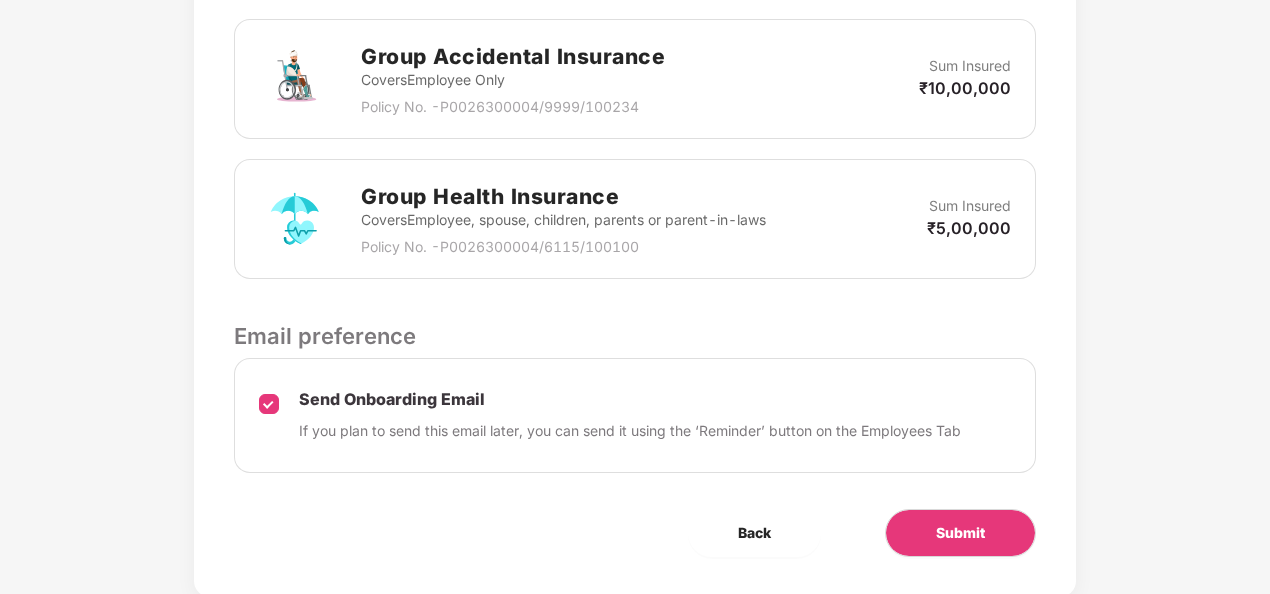 scroll, scrollTop: 789, scrollLeft: 0, axis: vertical 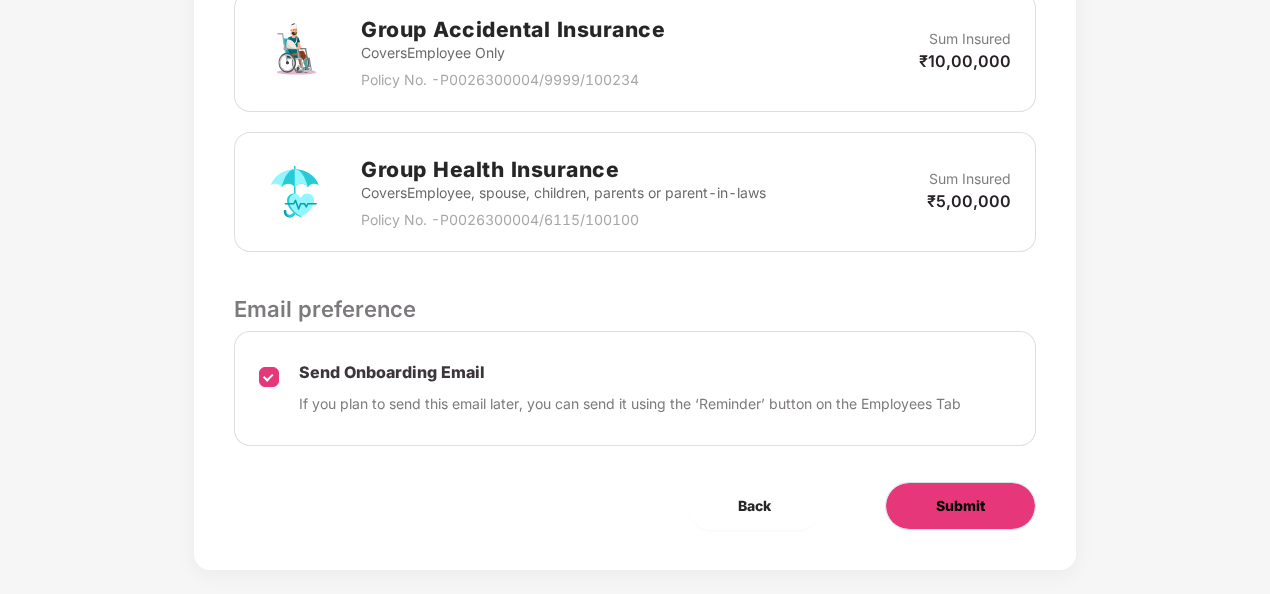 click on "Submit" at bounding box center (960, 506) 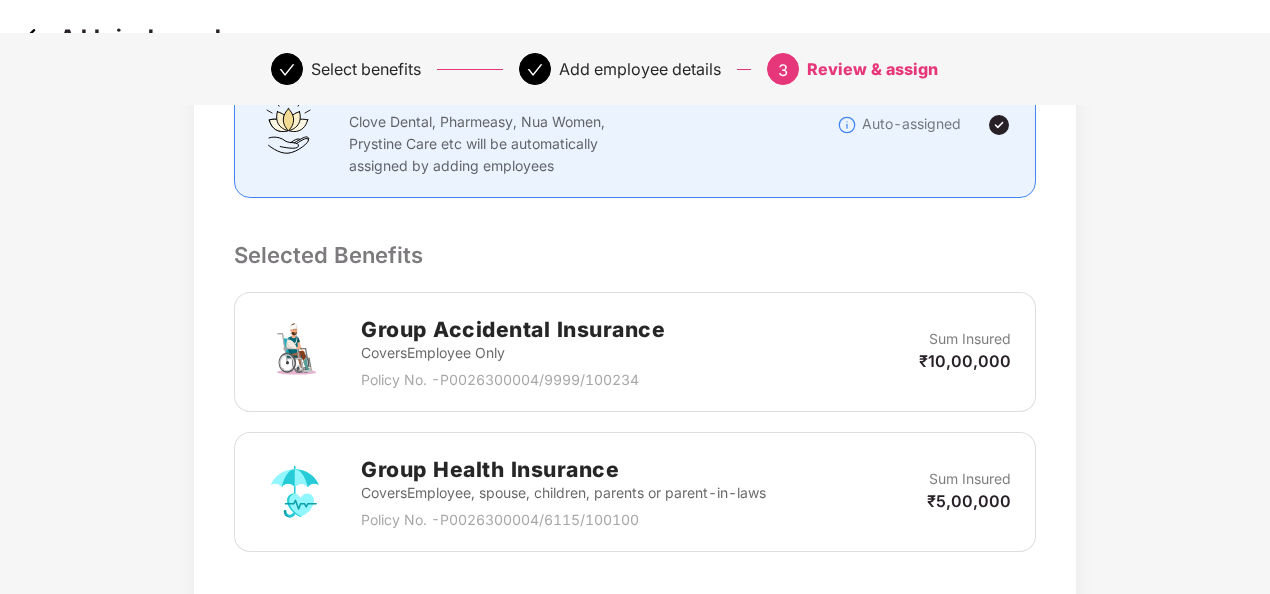 scroll, scrollTop: 0, scrollLeft: 0, axis: both 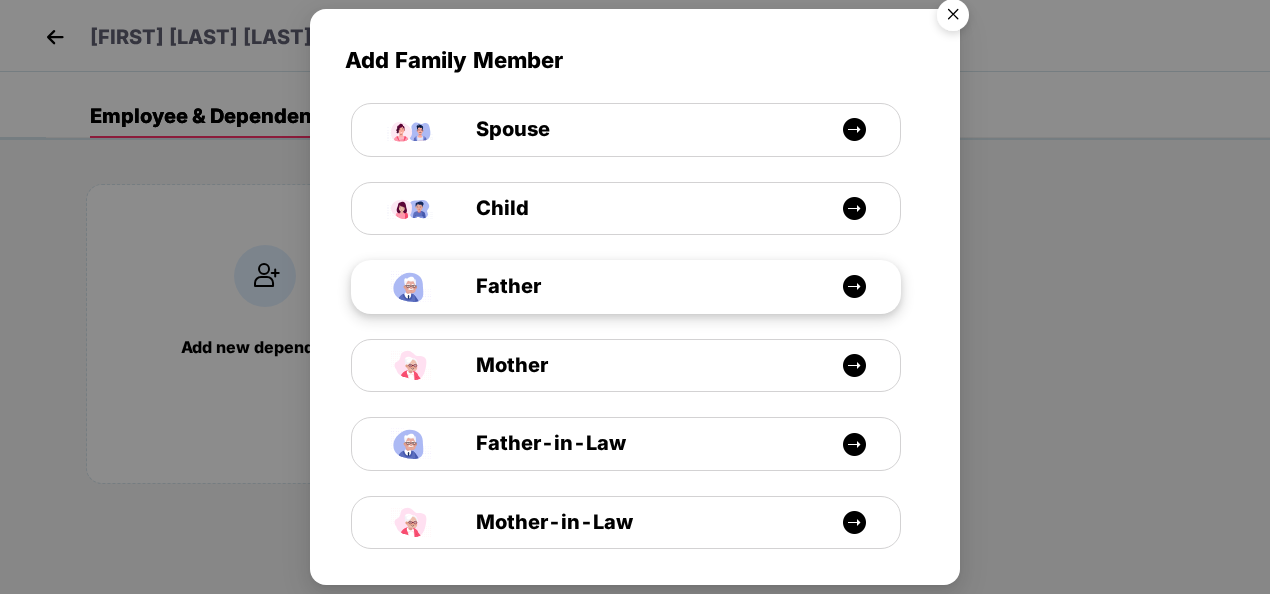 click at bounding box center (854, 286) 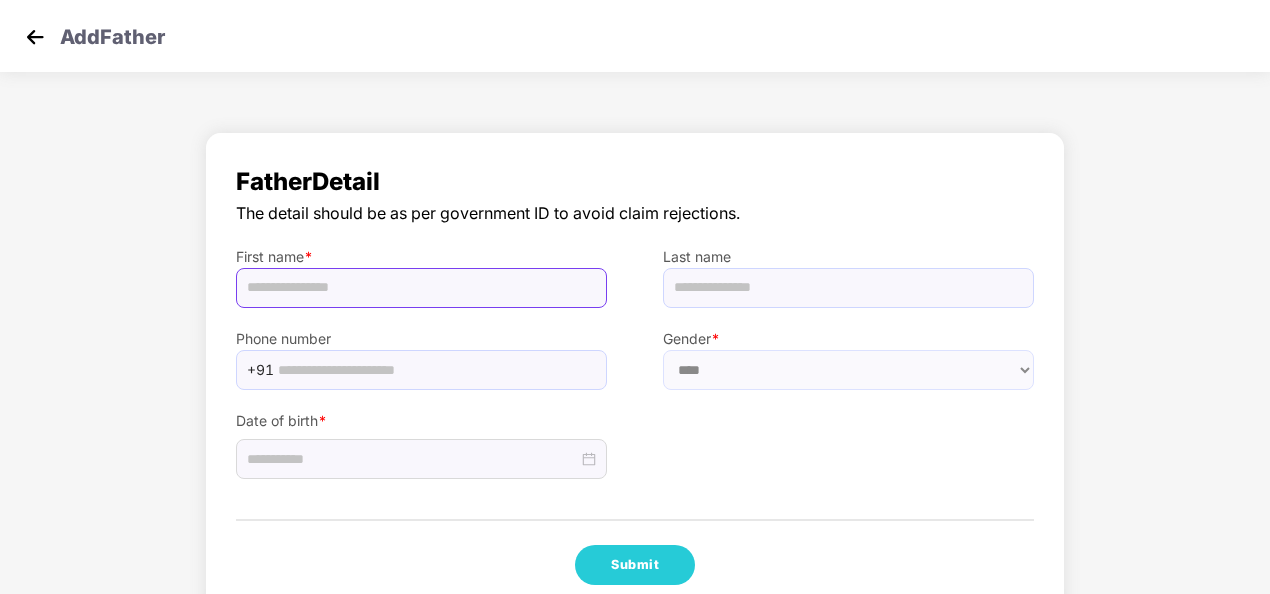 click at bounding box center (421, 288) 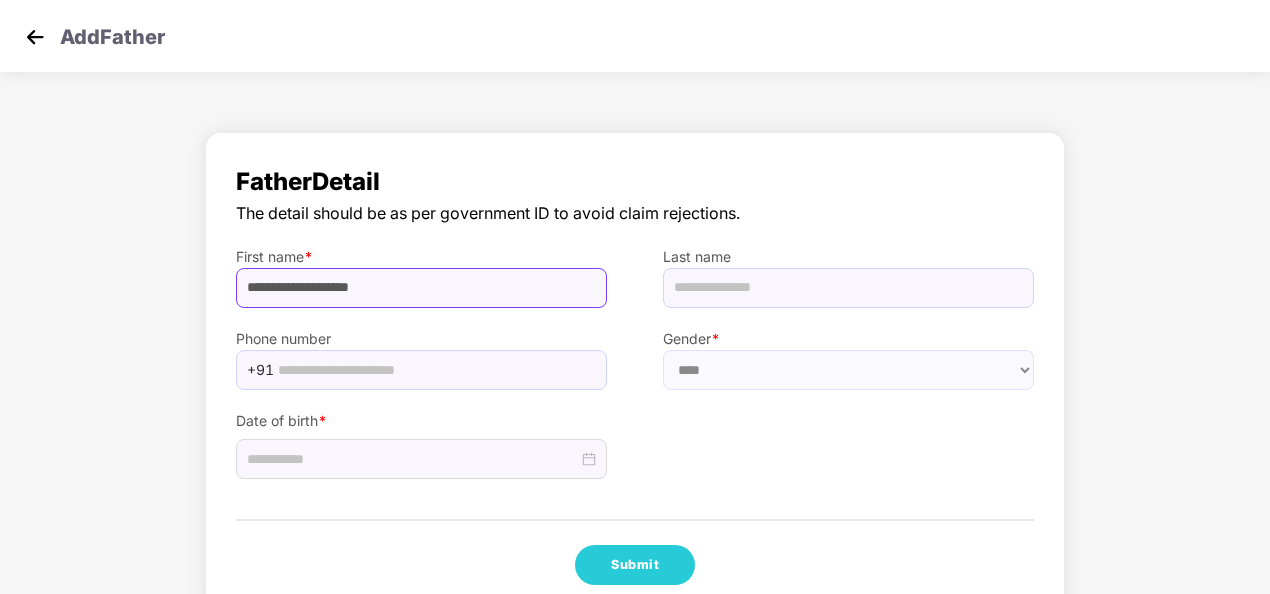 drag, startPoint x: 419, startPoint y: 294, endPoint x: 344, endPoint y: 296, distance: 75.026665 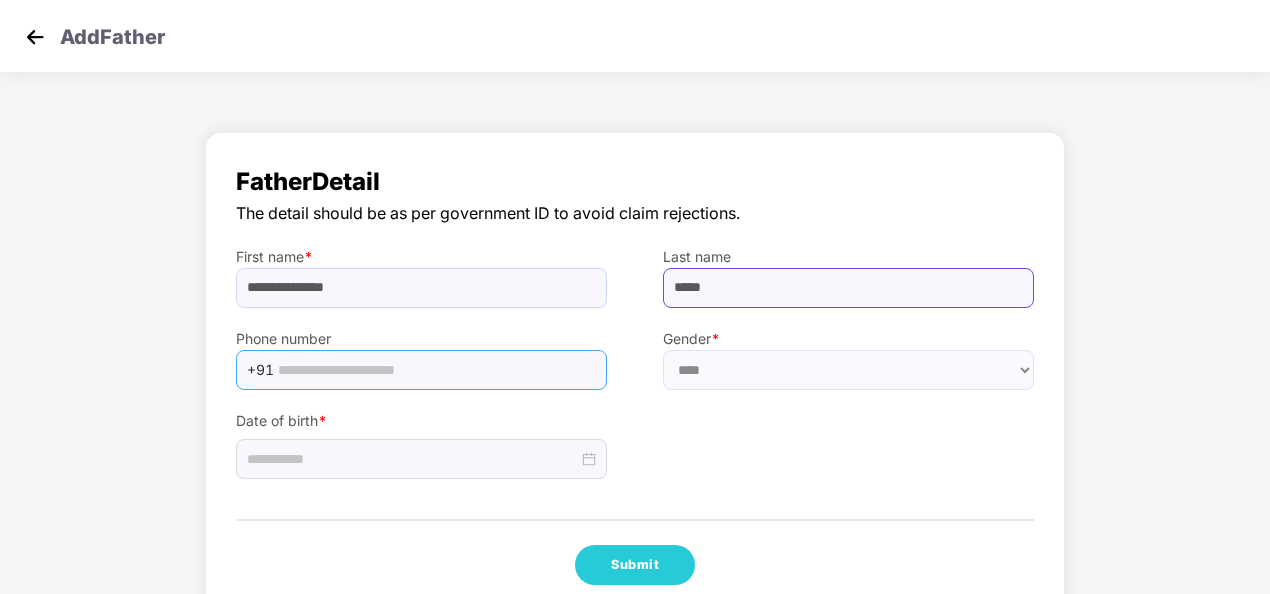 type on "*****" 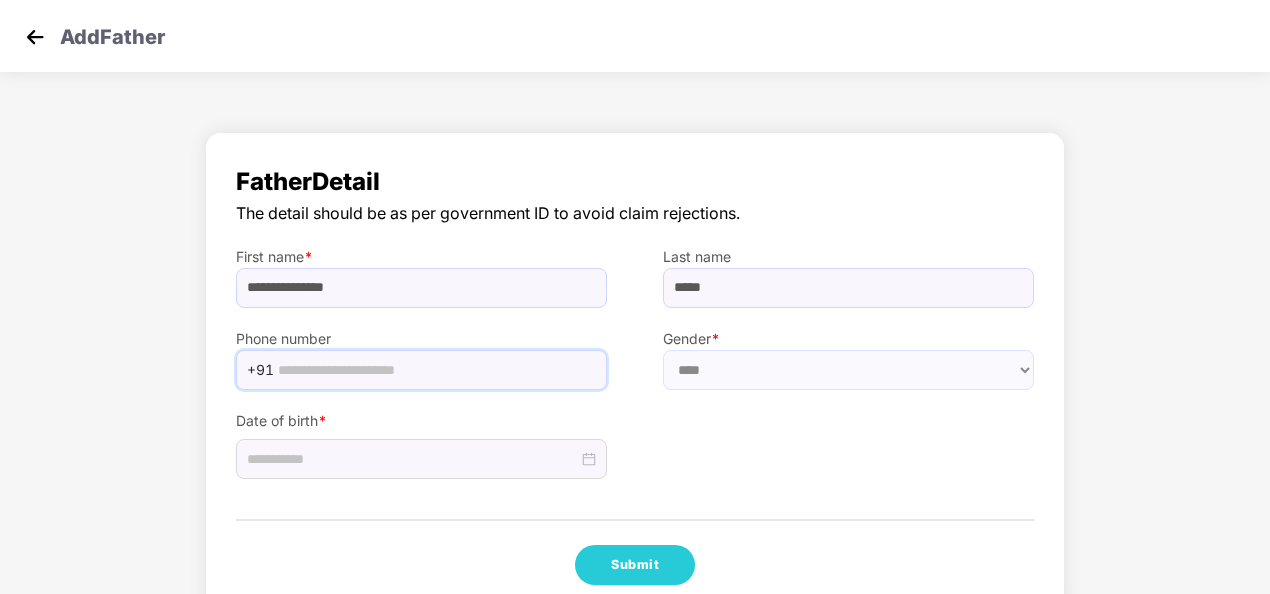 drag, startPoint x: 400, startPoint y: 370, endPoint x: 654, endPoint y: 588, distance: 334.72375 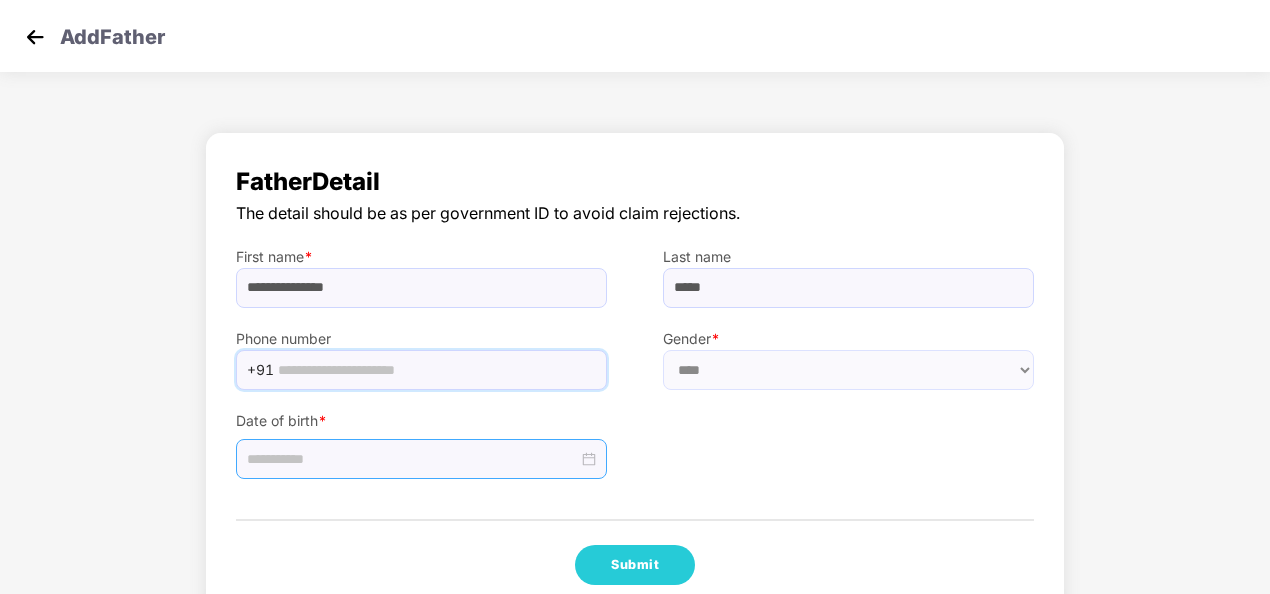 click at bounding box center [412, 459] 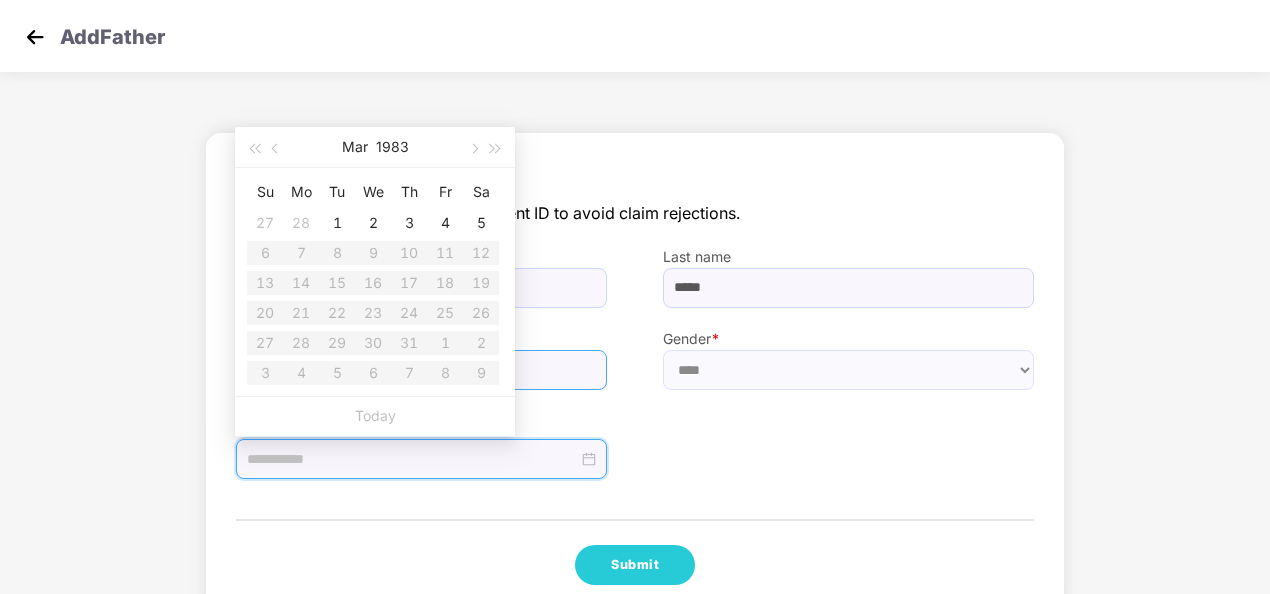 click at bounding box center [436, 370] 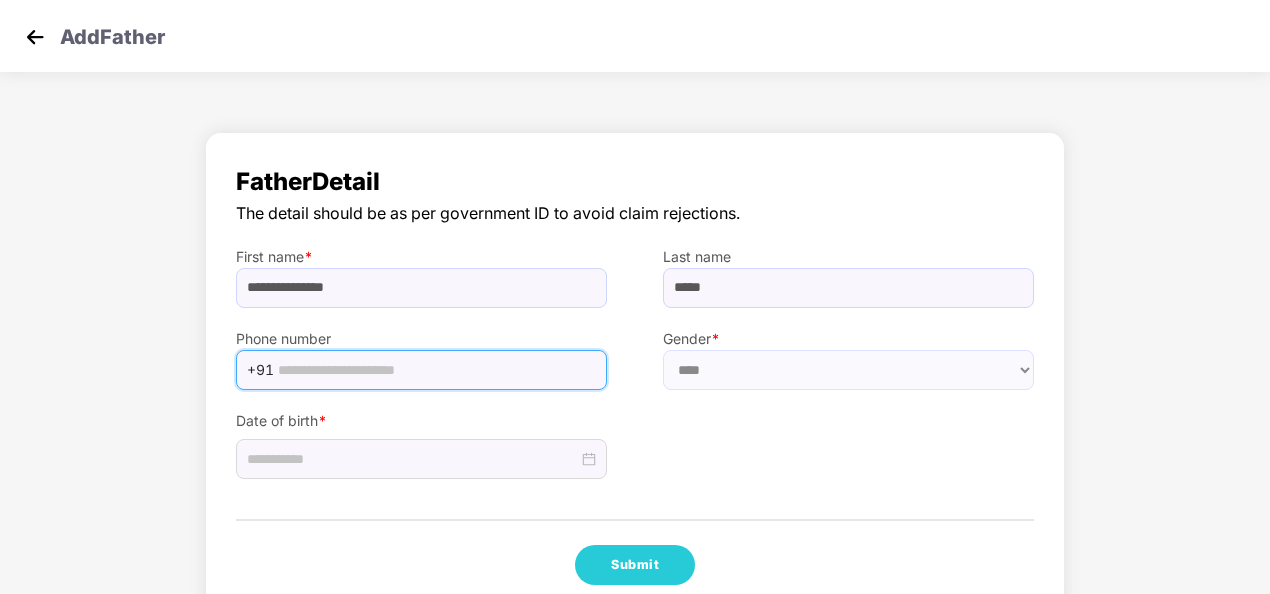 click at bounding box center (436, 370) 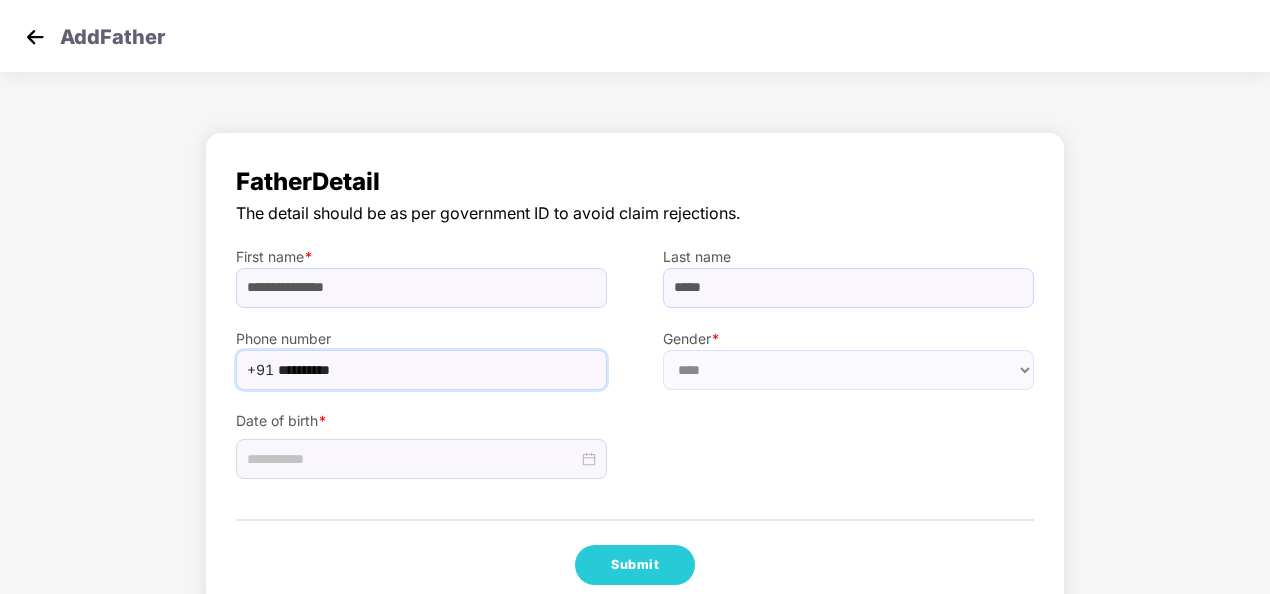 type on "**********" 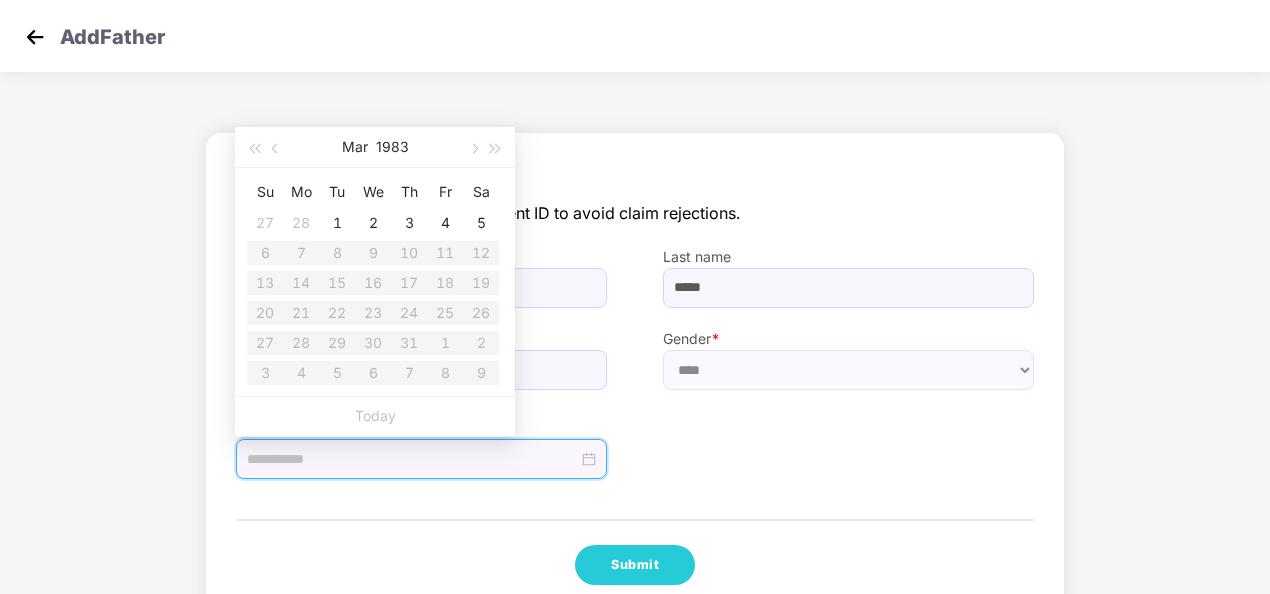 click at bounding box center (412, 459) 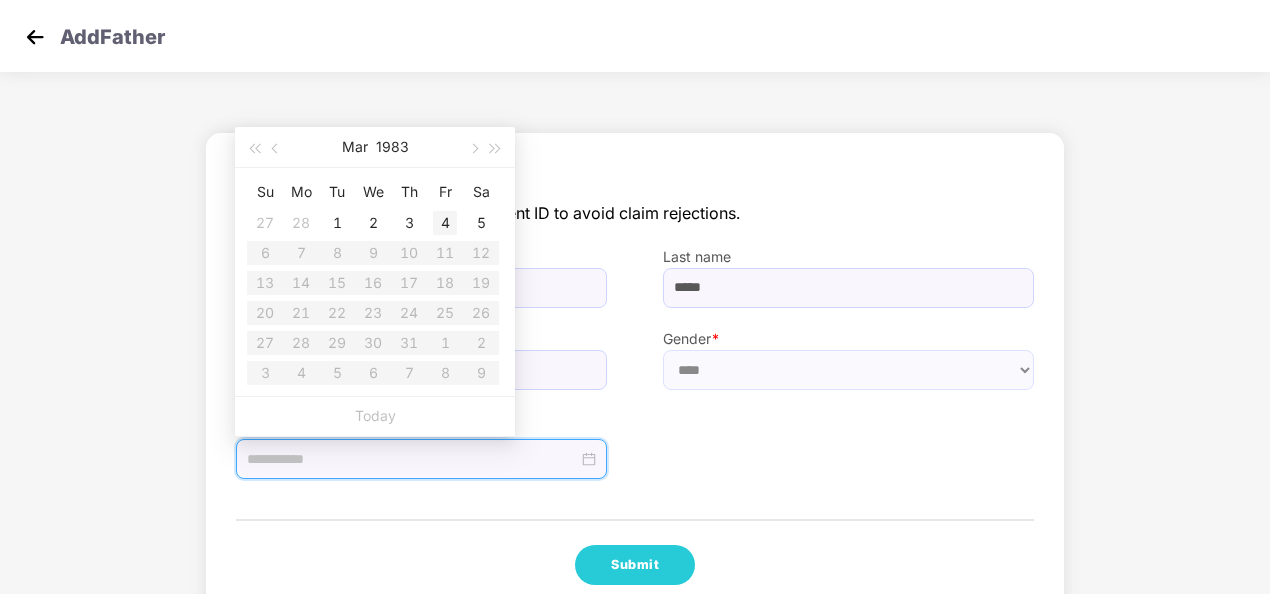 type on "**********" 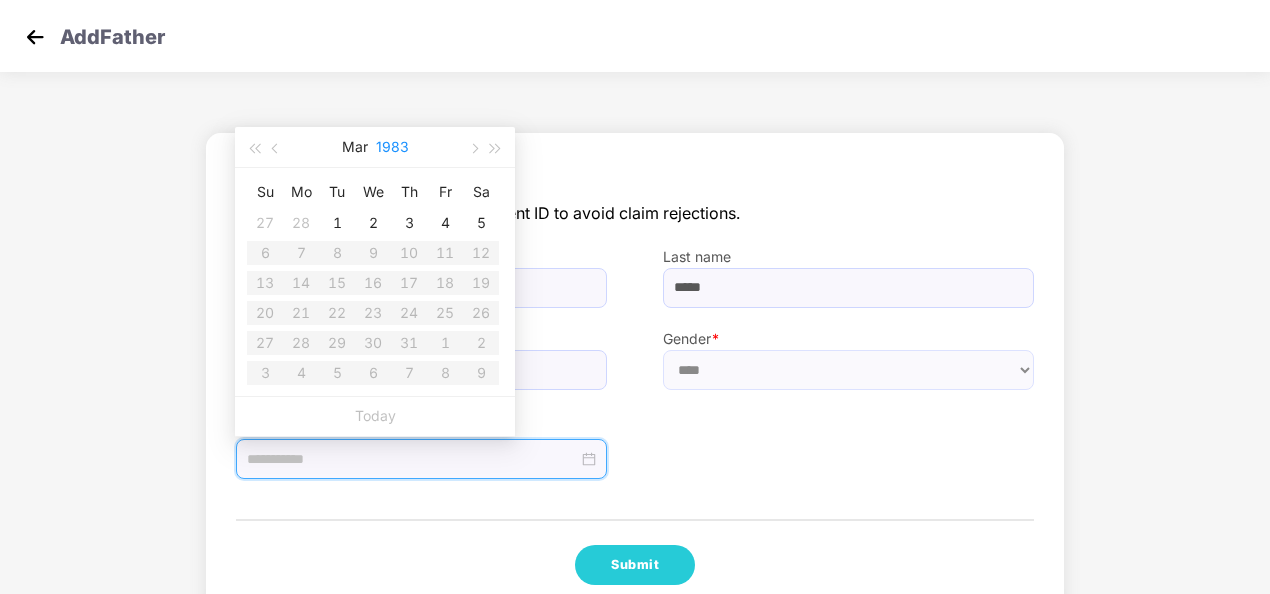 click on "1983" at bounding box center [392, 147] 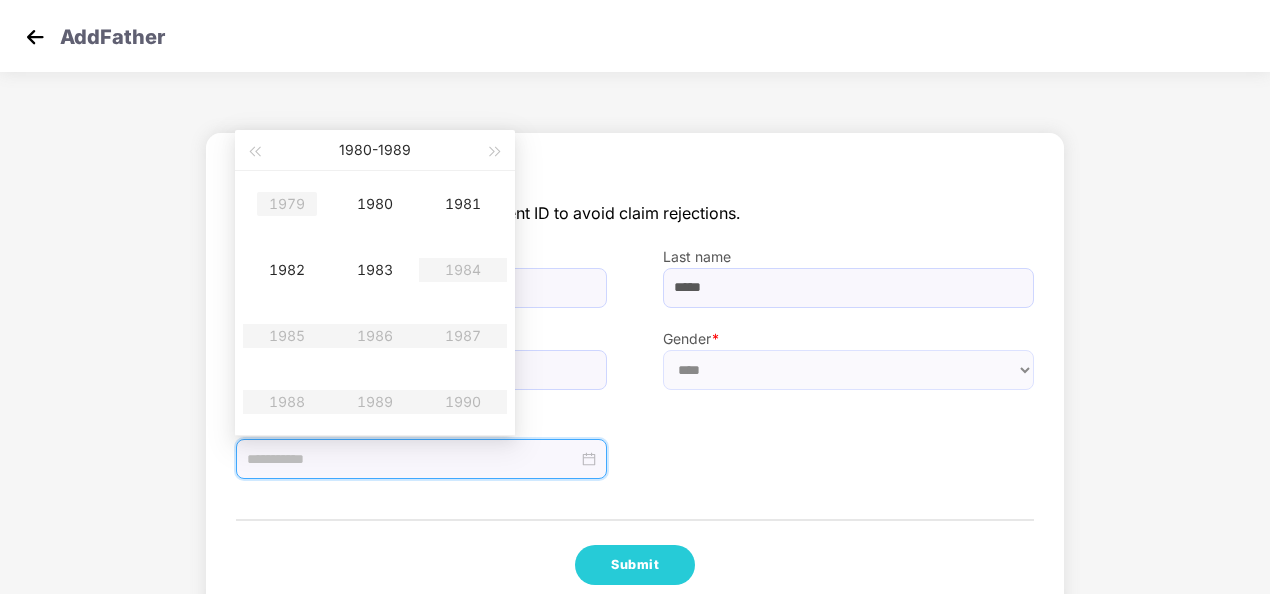 type on "**********" 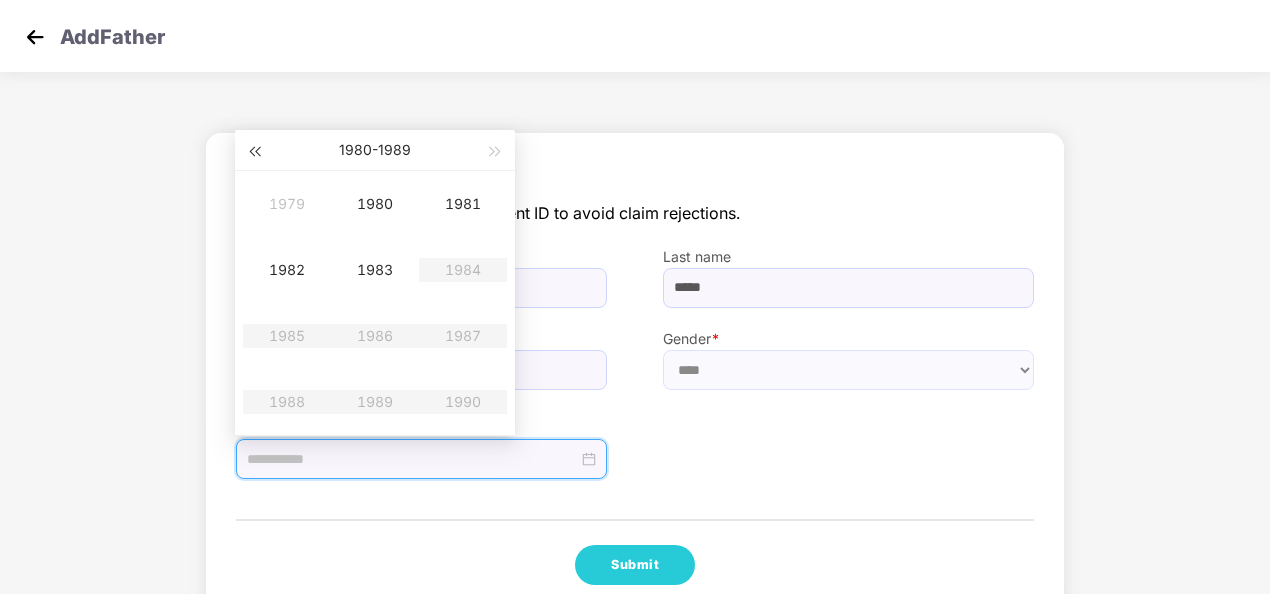 click at bounding box center [254, 152] 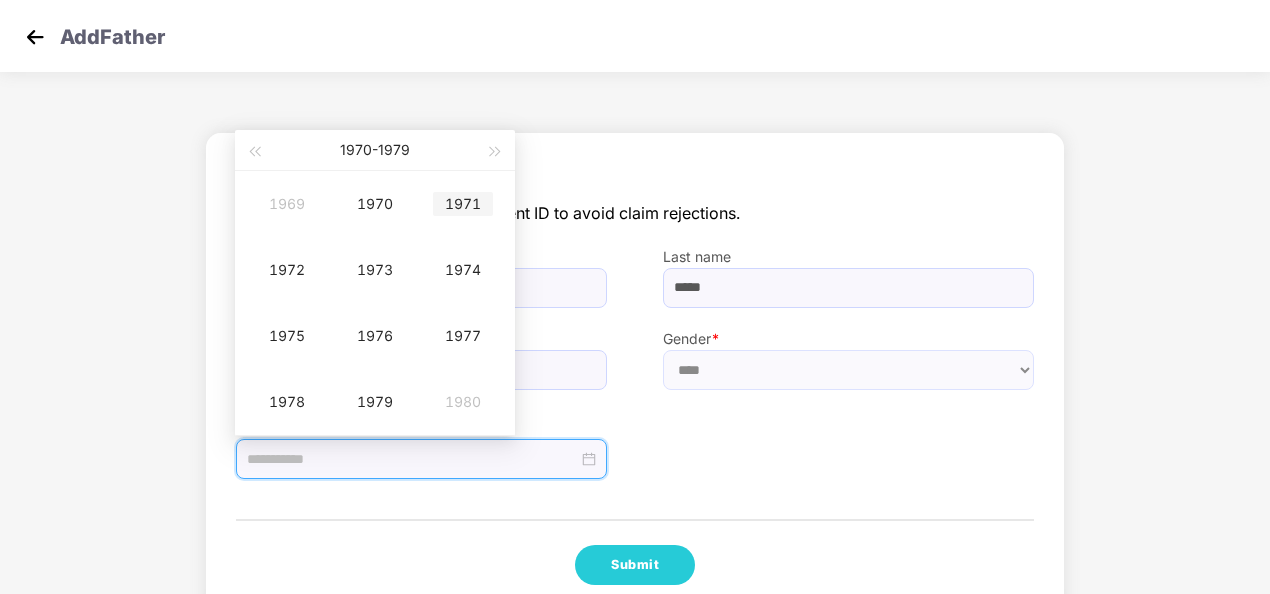 type on "**********" 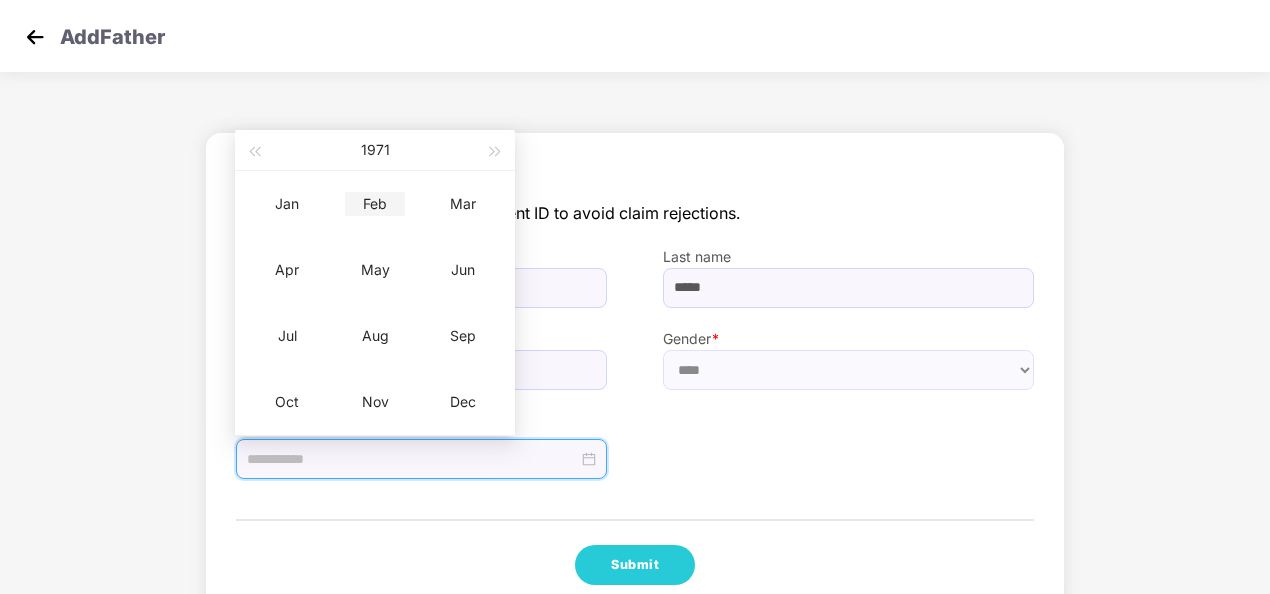 click on "Feb" at bounding box center [375, 204] 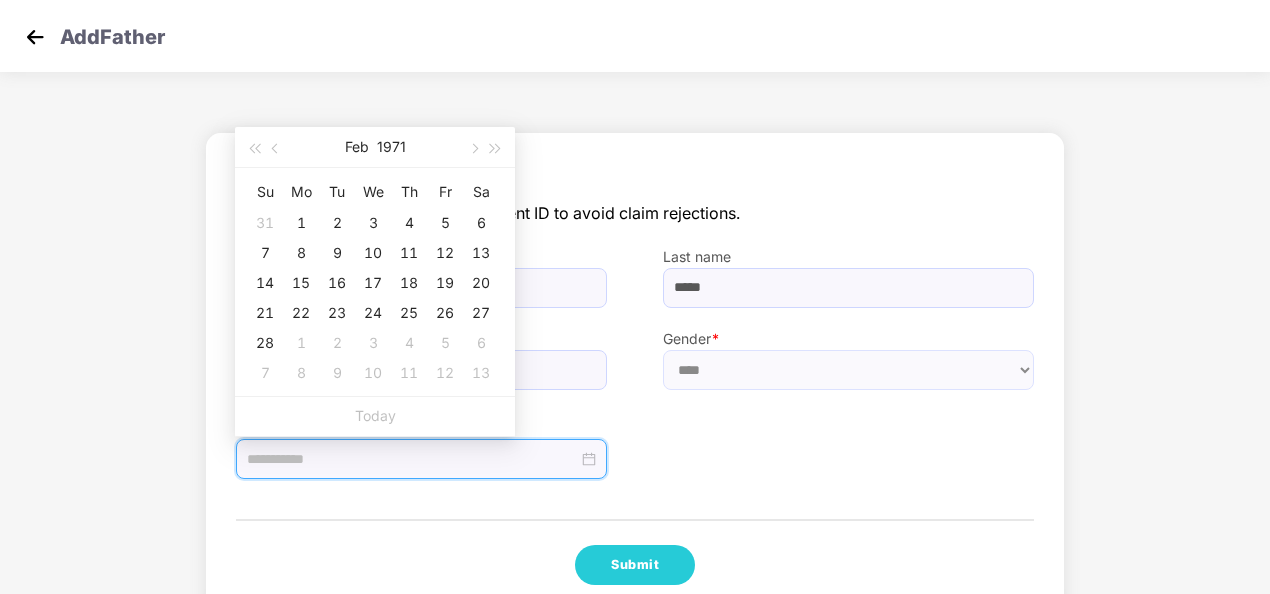 type on "**********" 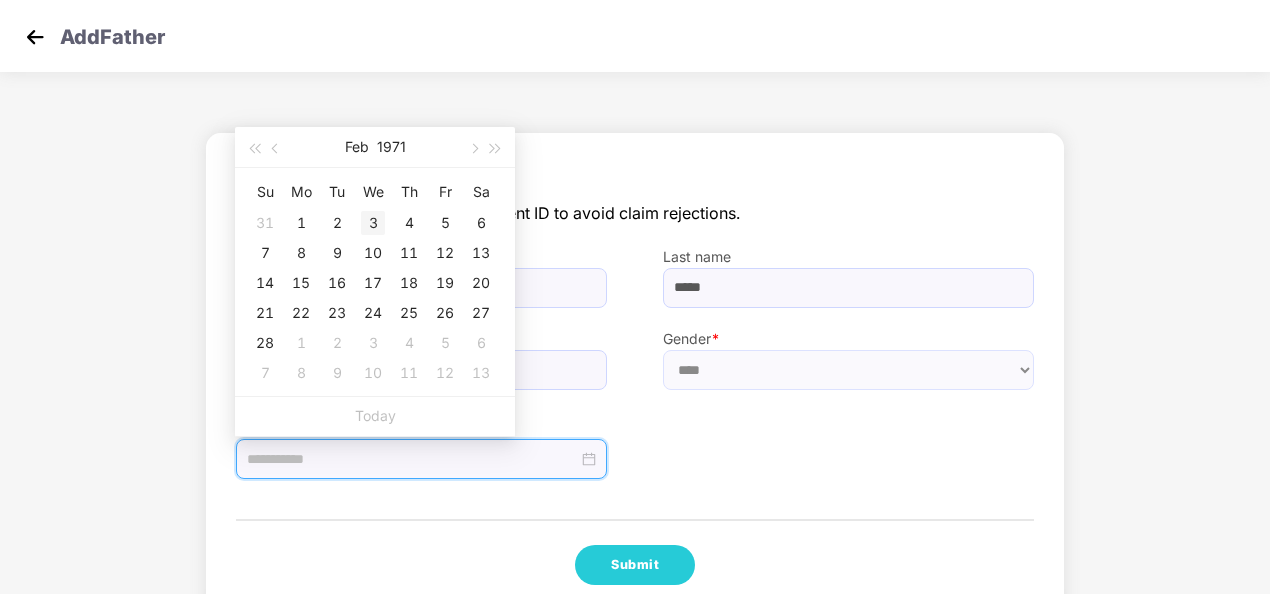 type on "**********" 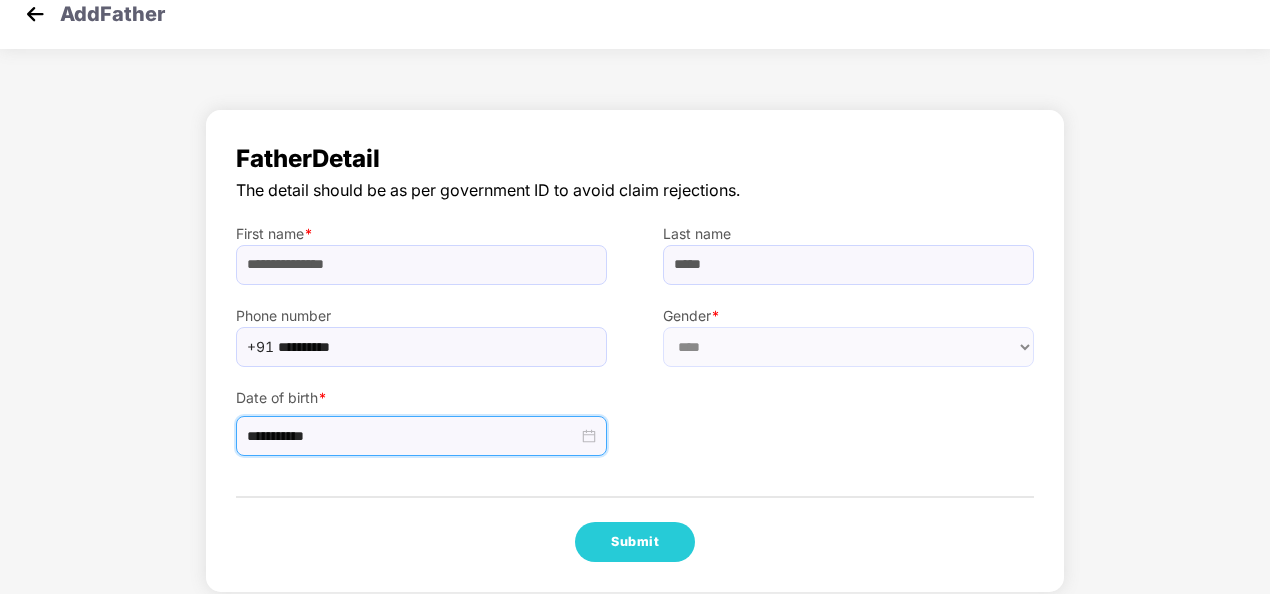 scroll, scrollTop: 41, scrollLeft: 0, axis: vertical 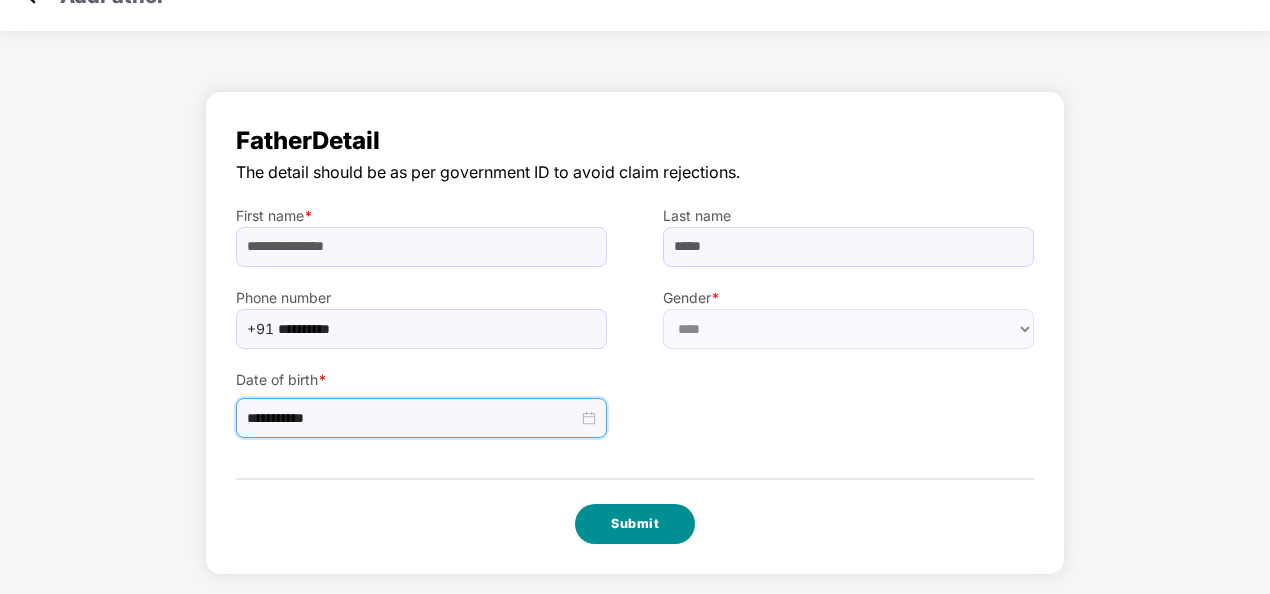 click on "Submit" at bounding box center (635, 524) 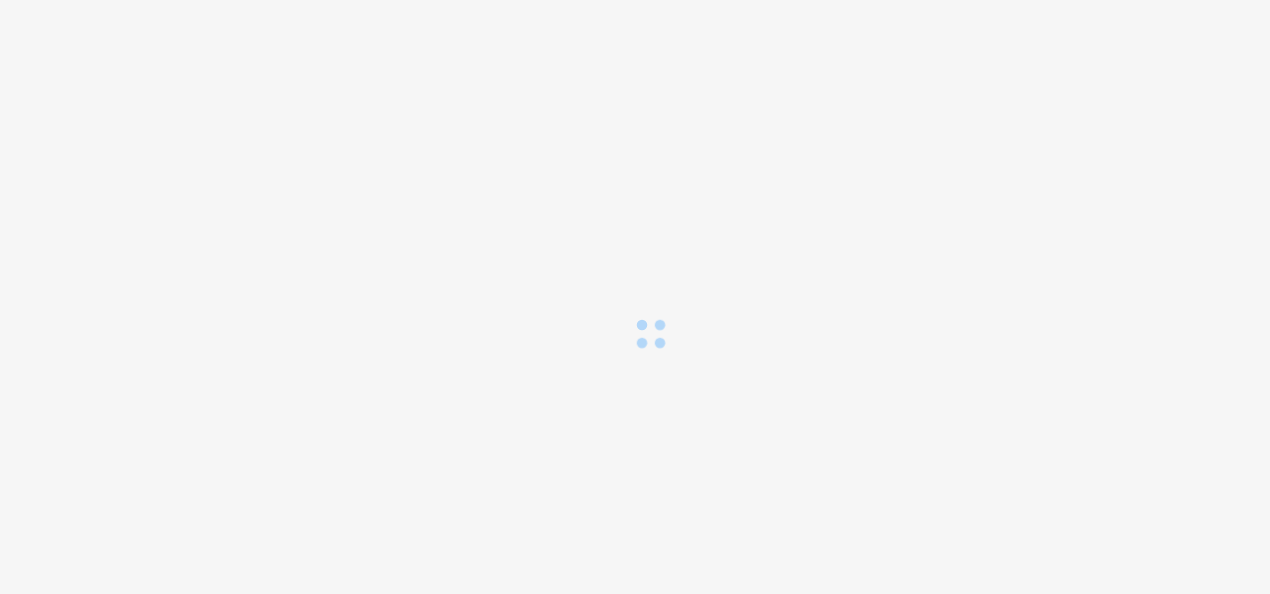 scroll, scrollTop: 0, scrollLeft: 0, axis: both 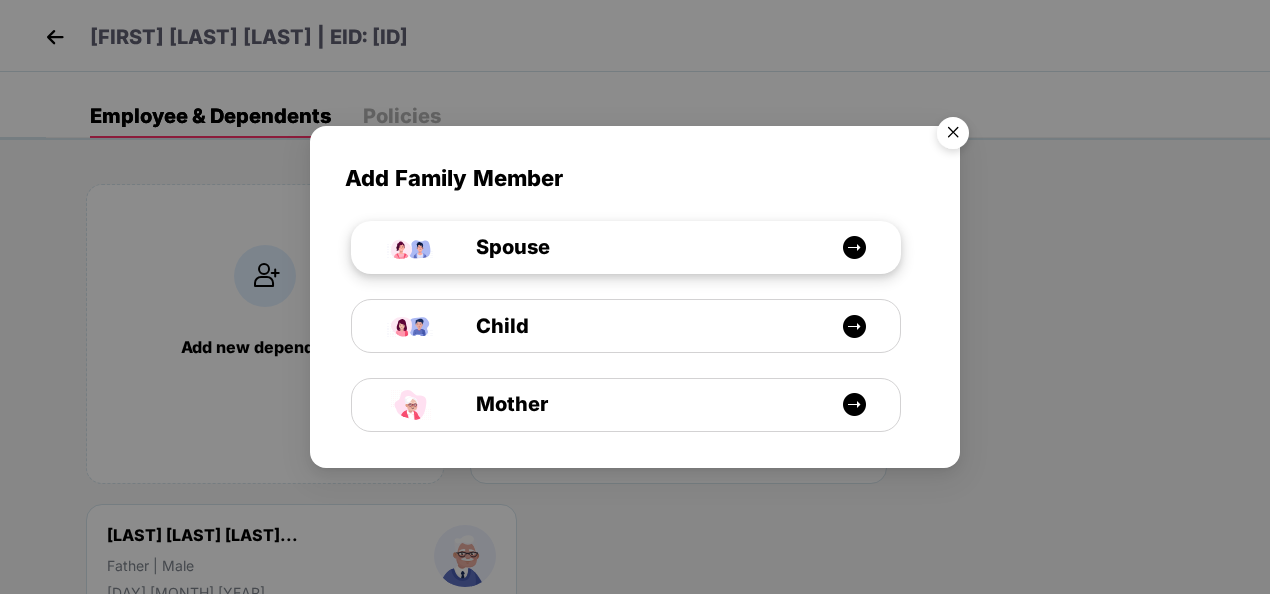 click on "Spouse" at bounding box center (636, 247) 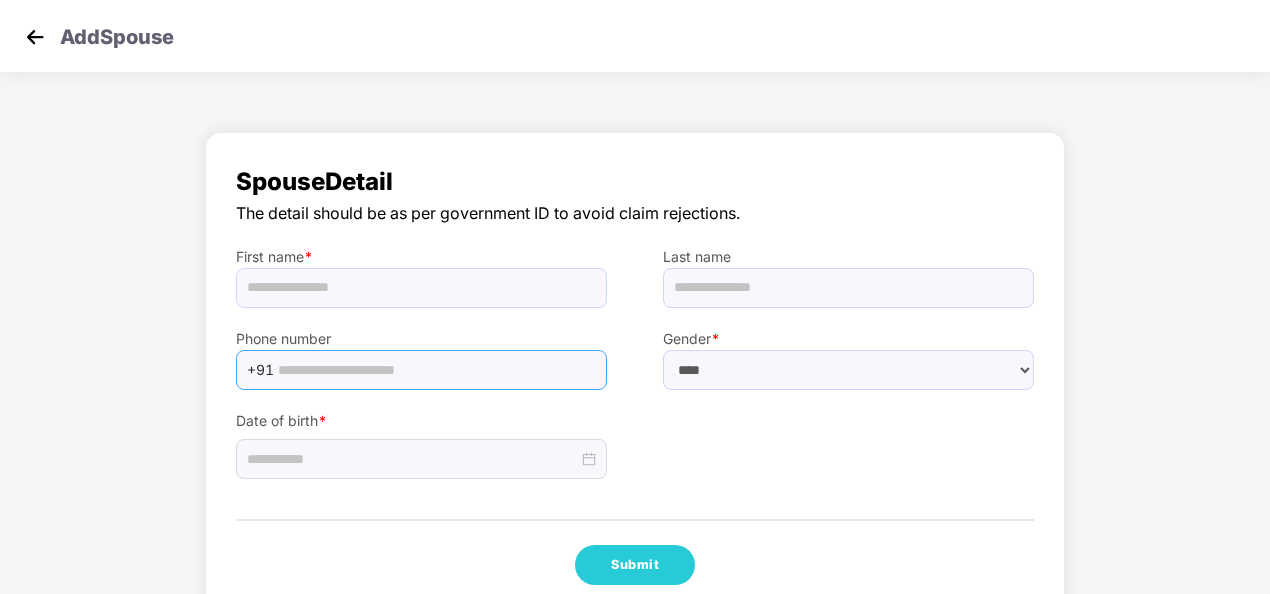 select on "******" 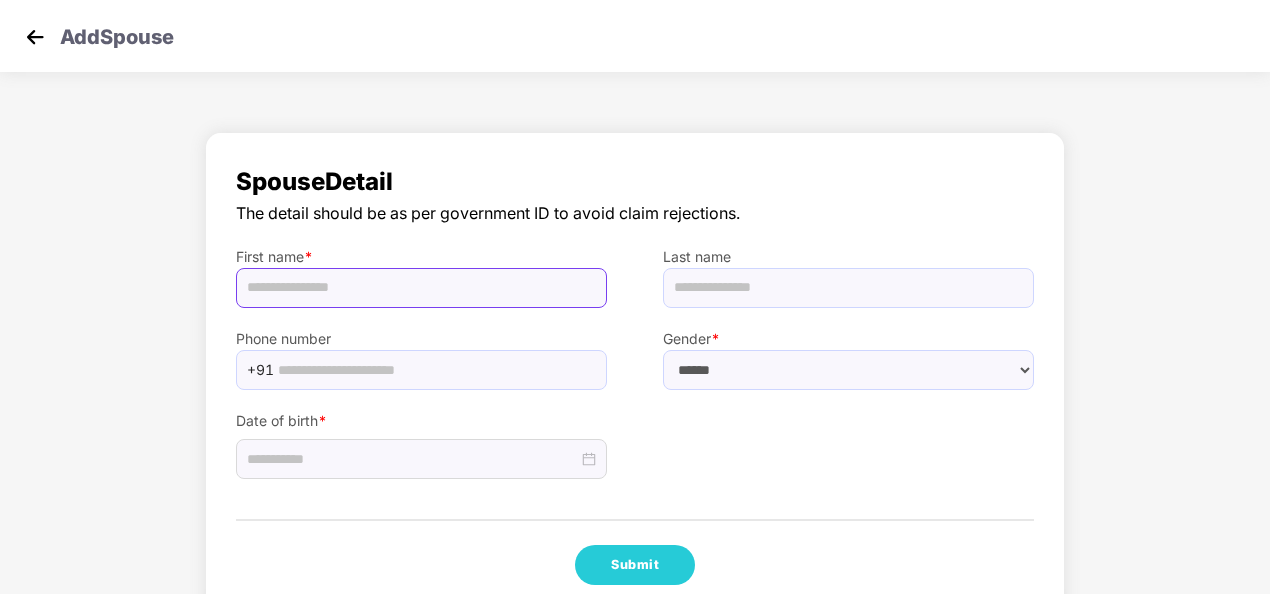 drag, startPoint x: 380, startPoint y: 299, endPoint x: 376, endPoint y: 287, distance: 12.649111 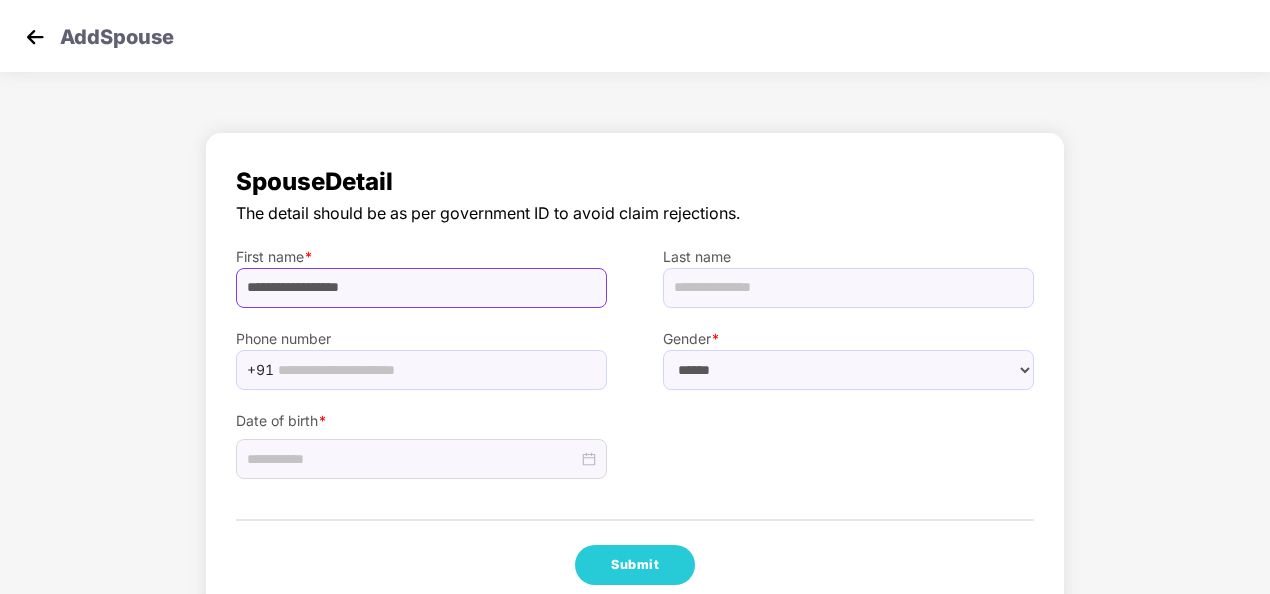 drag, startPoint x: 349, startPoint y: 289, endPoint x: 332, endPoint y: 290, distance: 17.029387 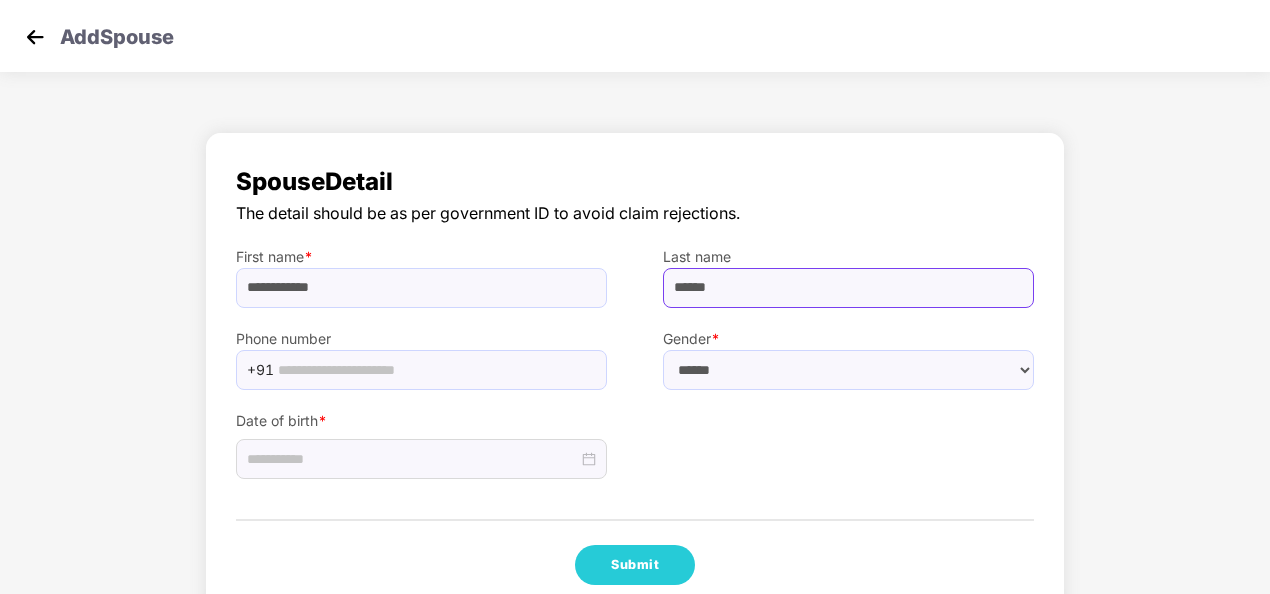 type on "*****" 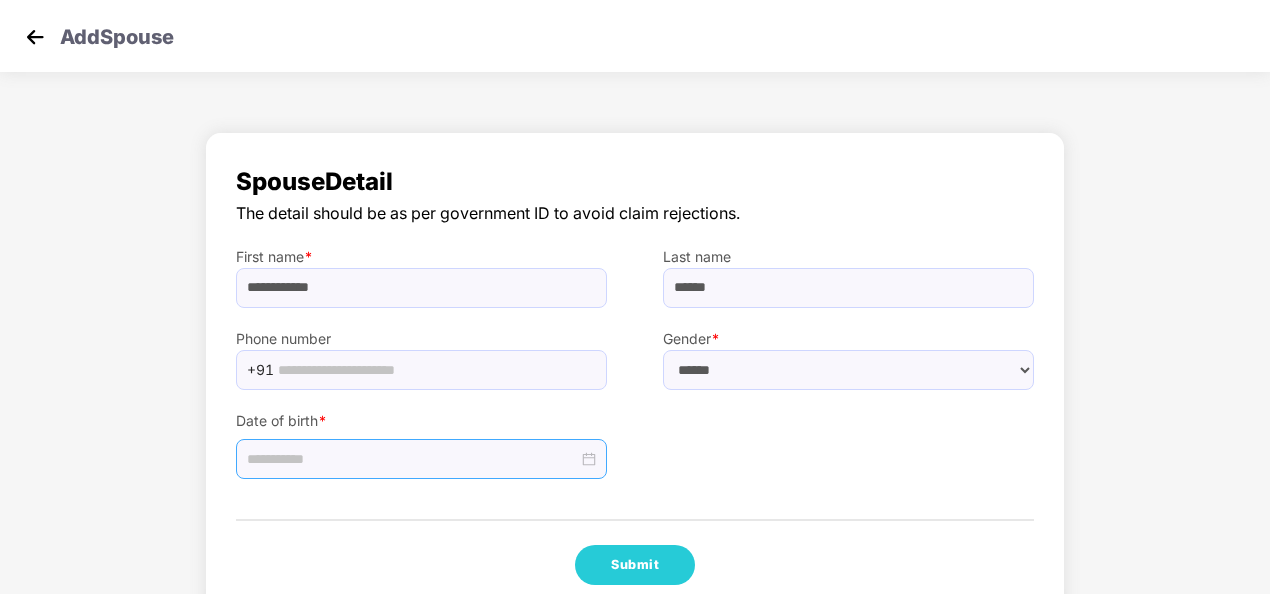 click at bounding box center [421, 459] 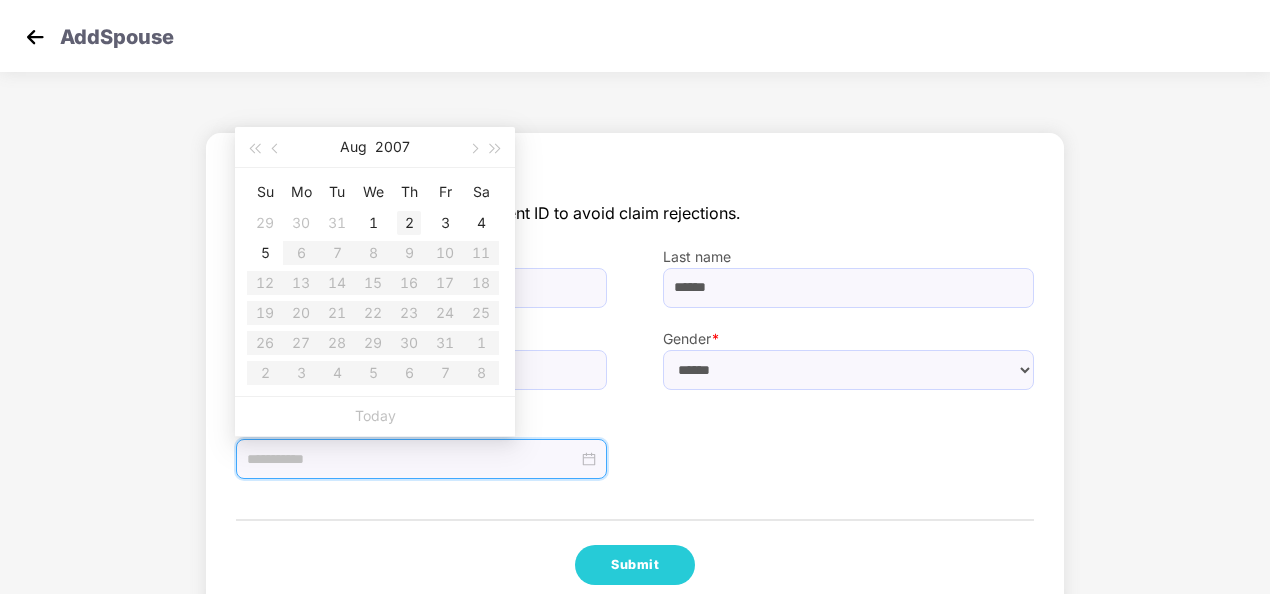 type on "**********" 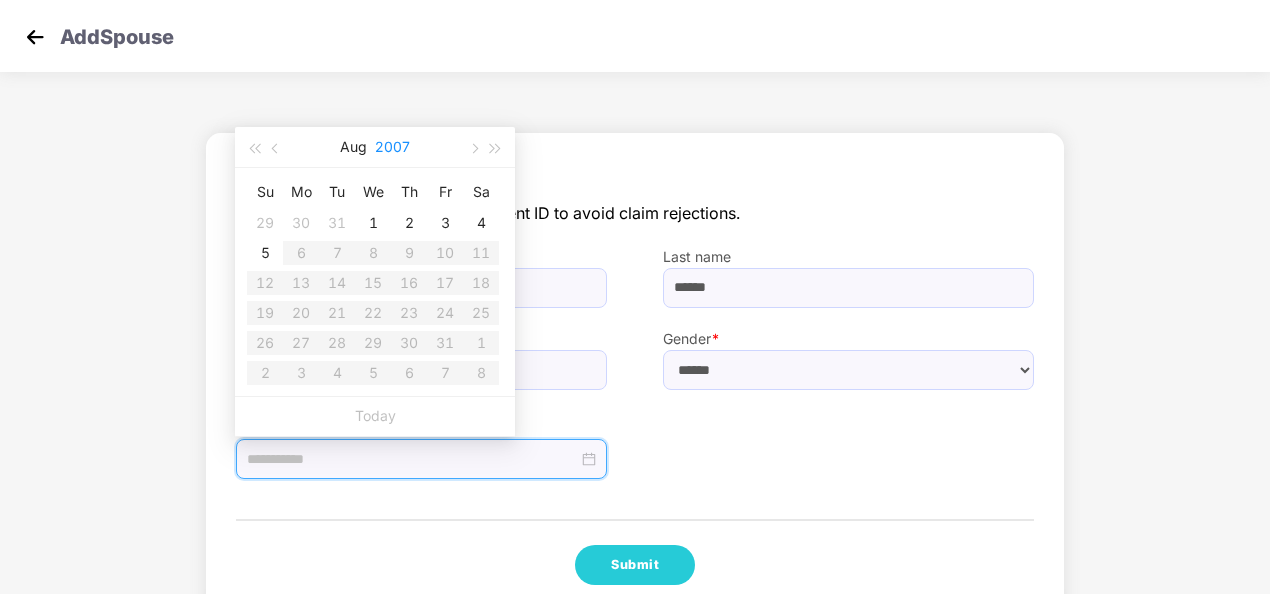 drag, startPoint x: 409, startPoint y: 153, endPoint x: 402, endPoint y: 144, distance: 11.401754 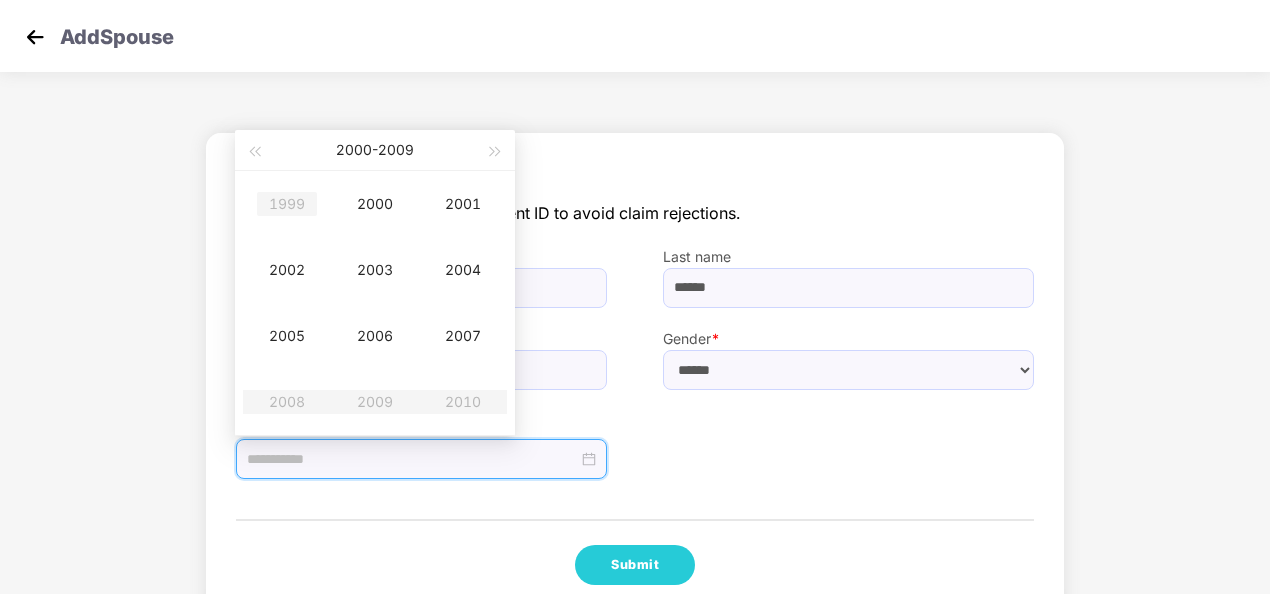 type on "**********" 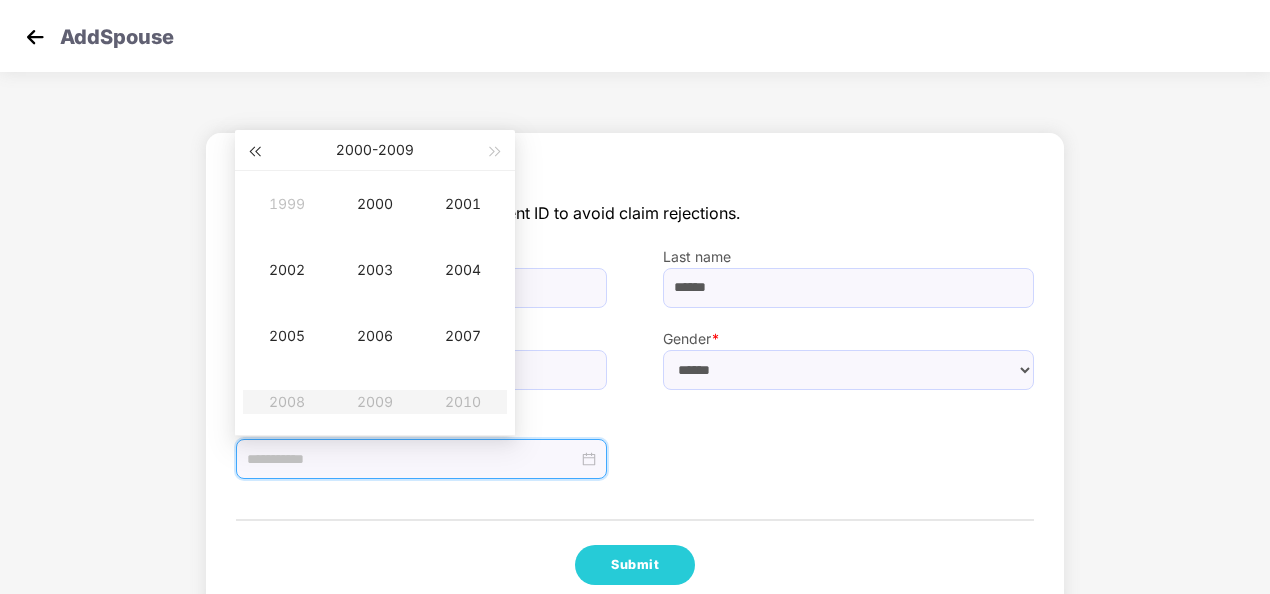 click at bounding box center (254, 152) 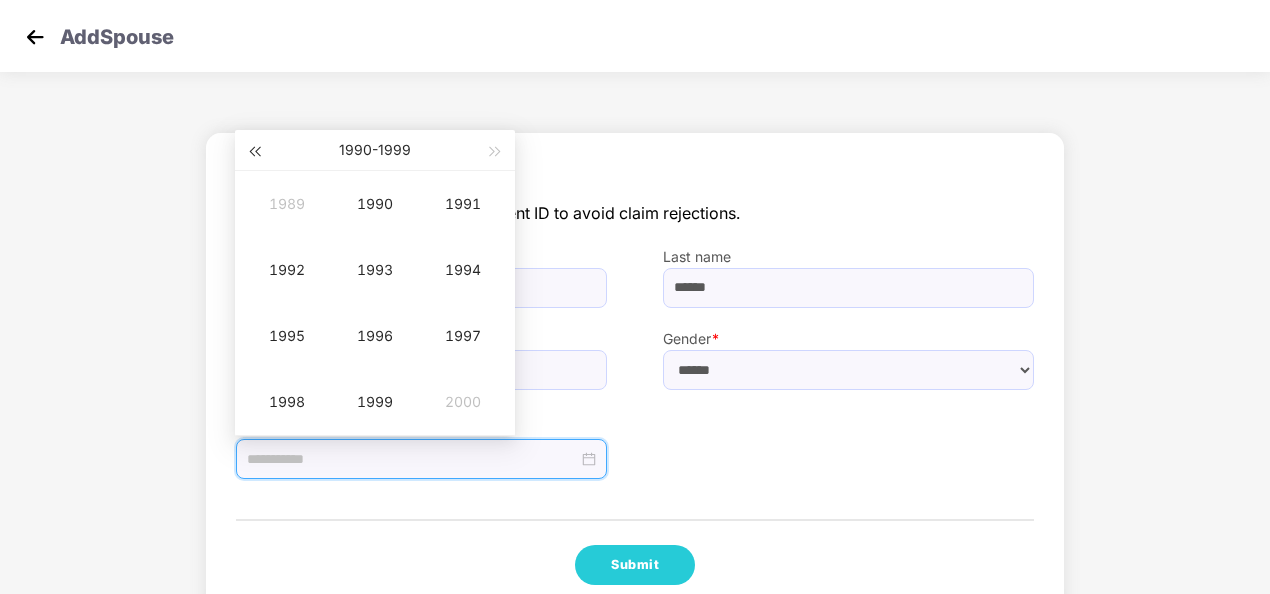 click at bounding box center (254, 152) 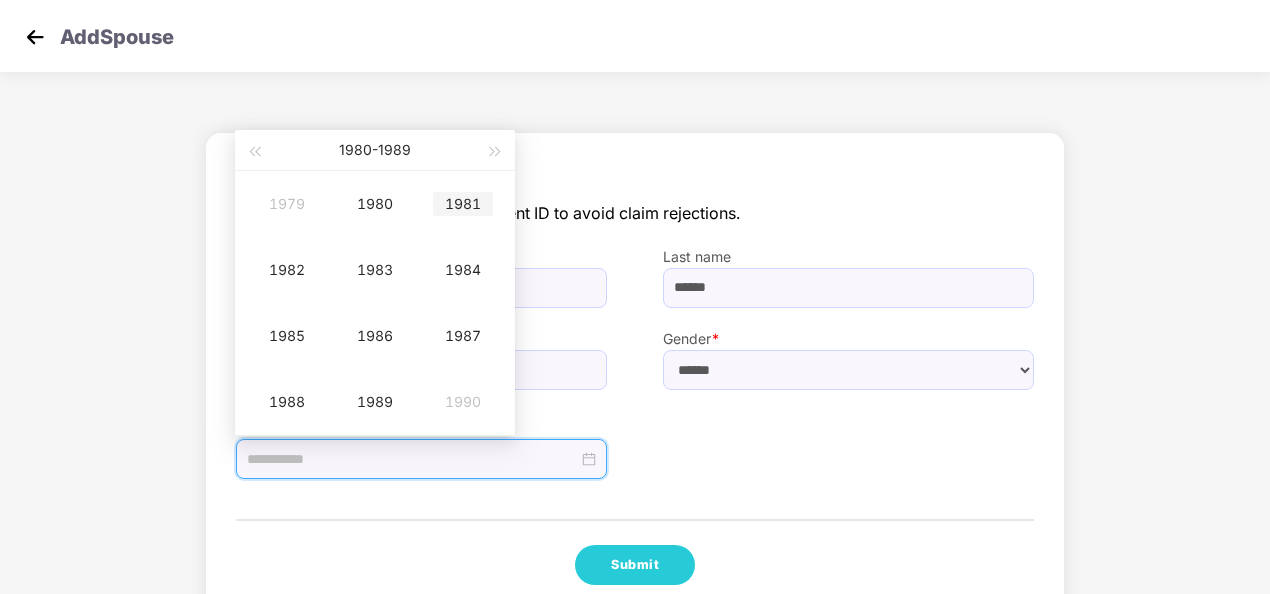type on "**********" 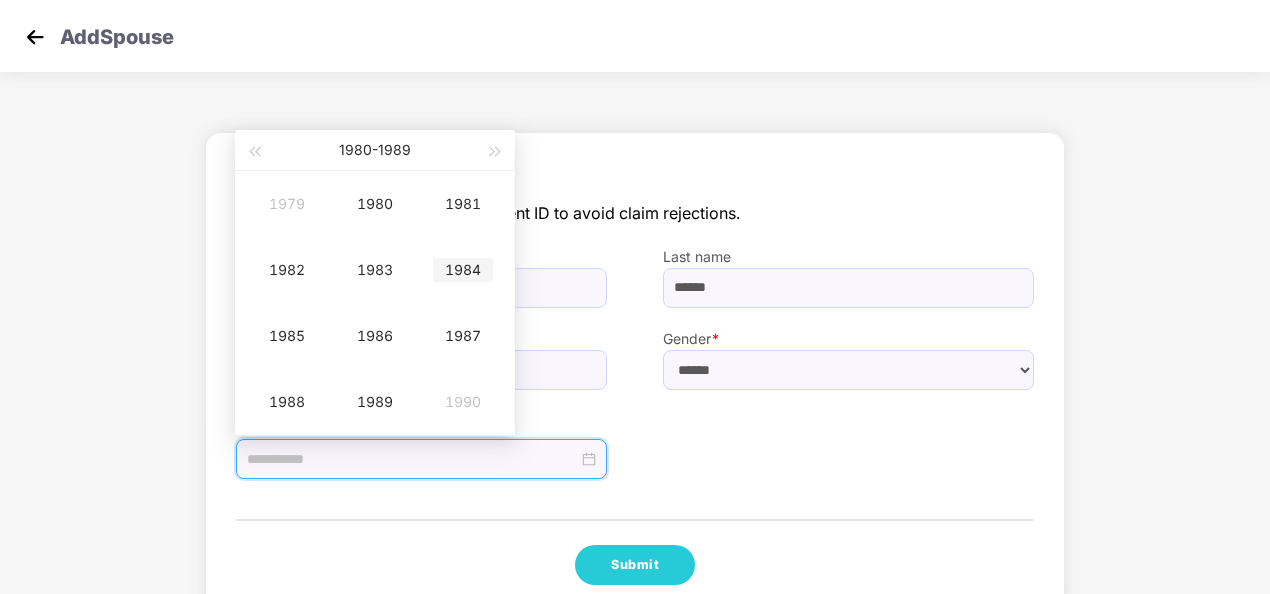 drag, startPoint x: 490, startPoint y: 150, endPoint x: 436, endPoint y: 260, distance: 122.53979 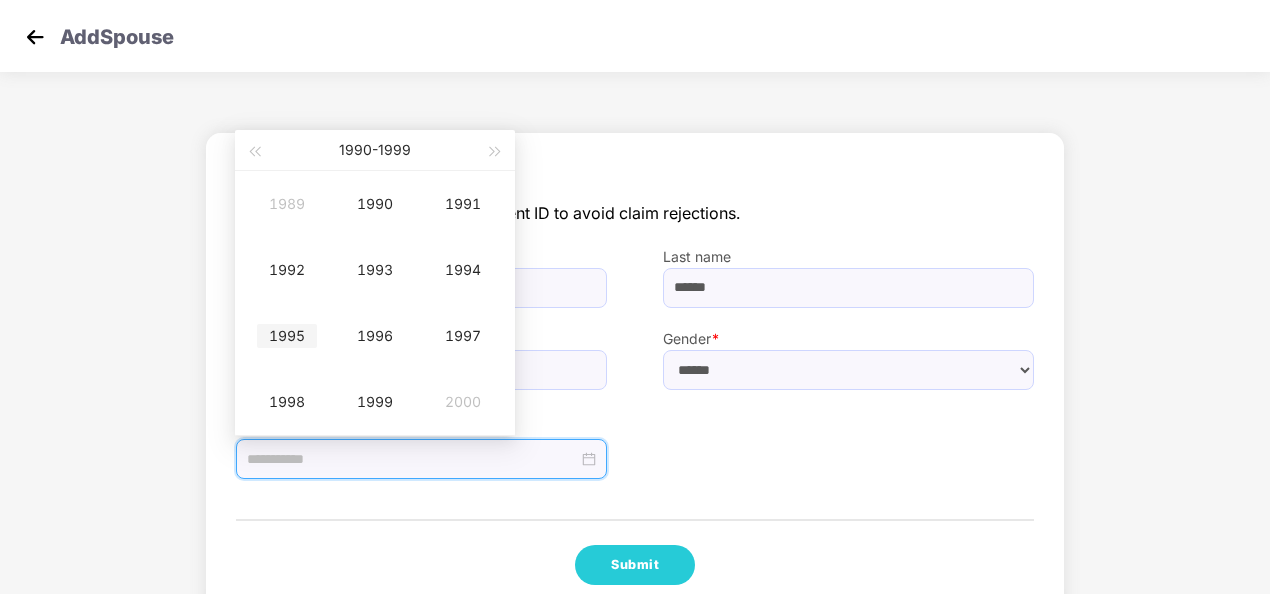 type on "**********" 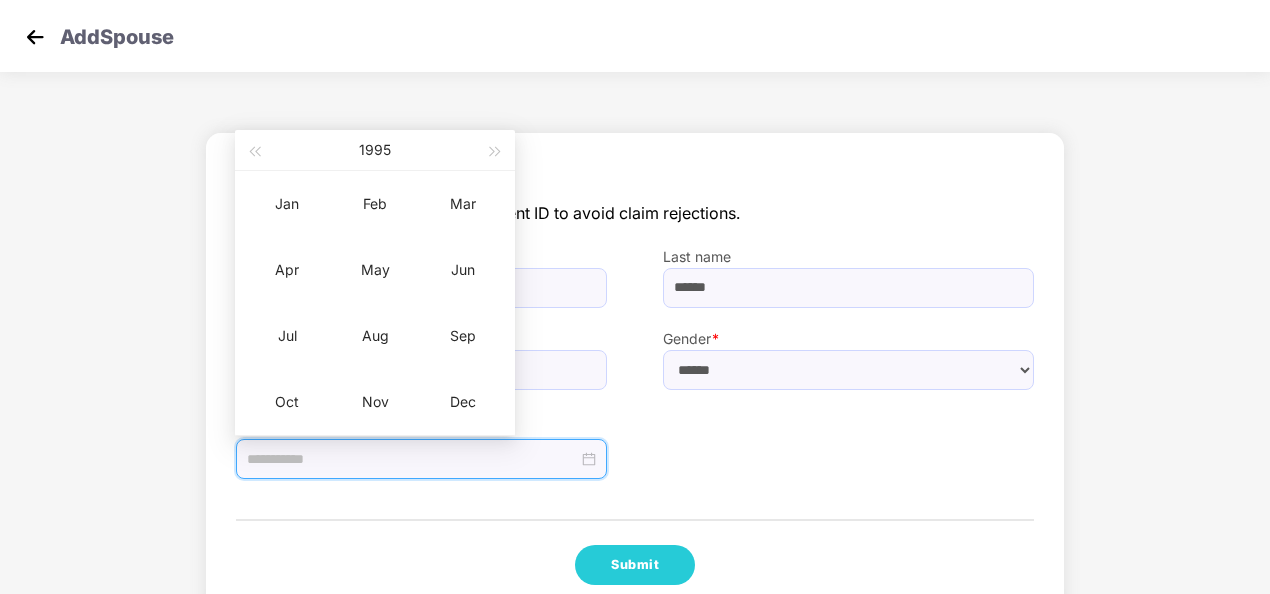 type on "**********" 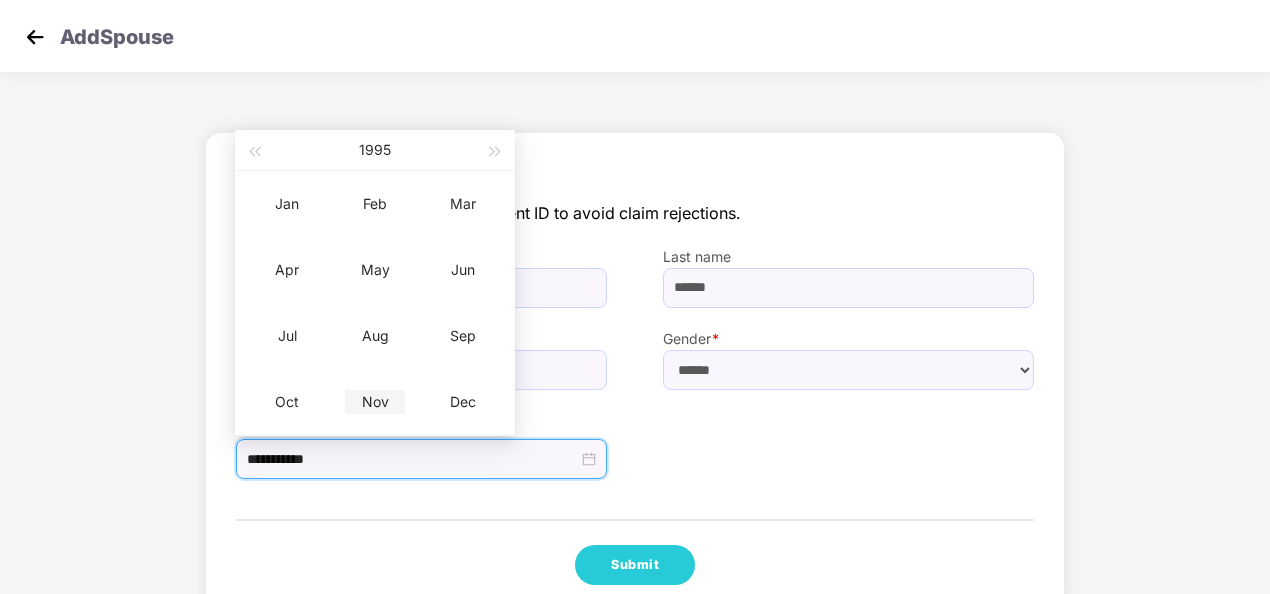 type on "**********" 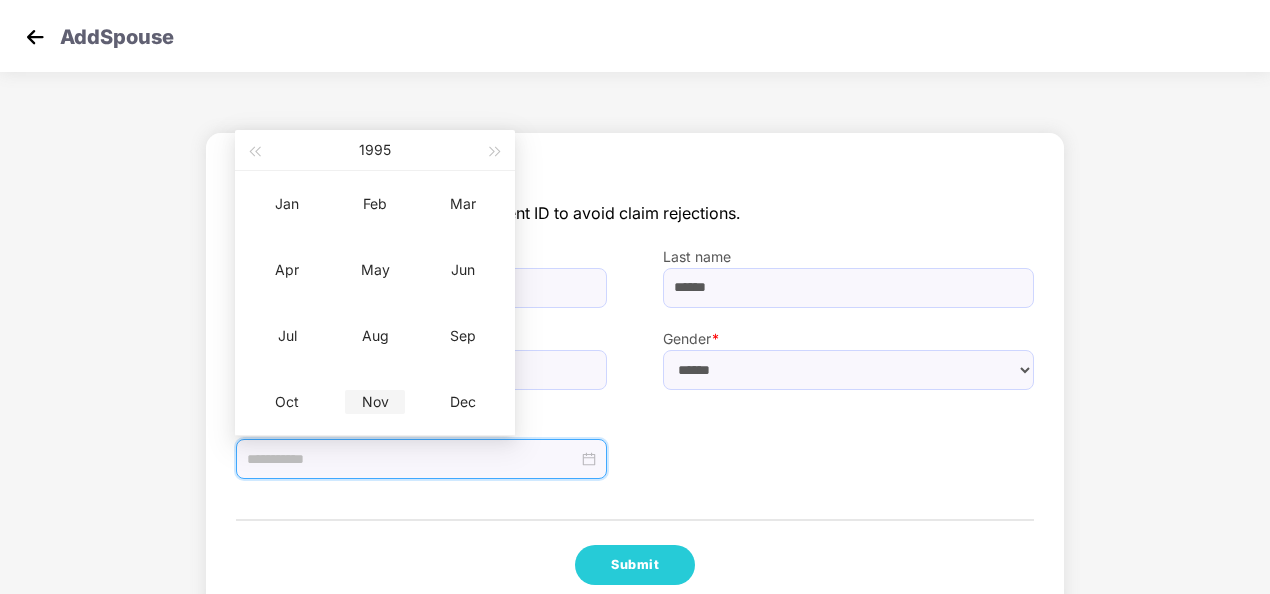 click on "Nov" at bounding box center (375, 402) 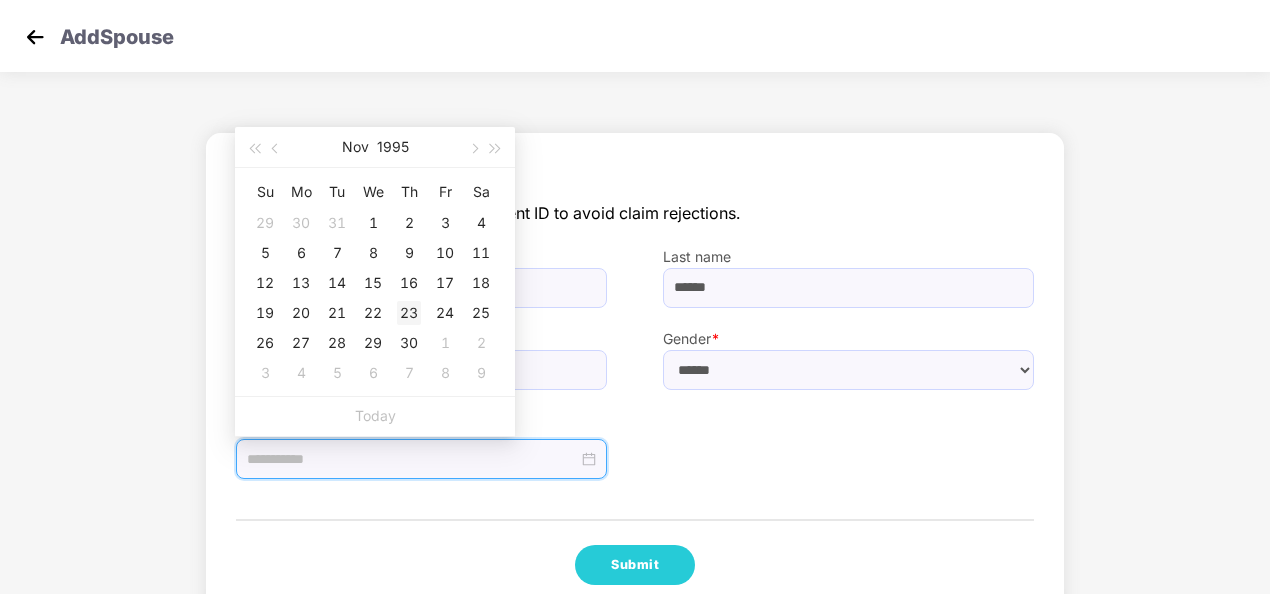 type on "**********" 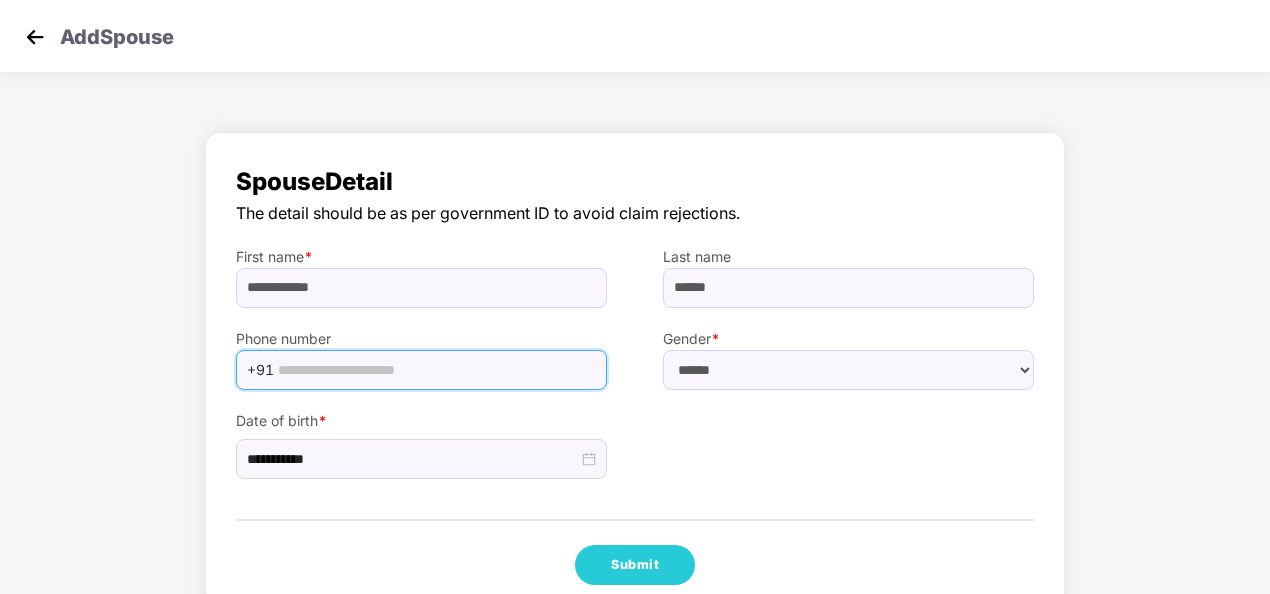 click at bounding box center (436, 370) 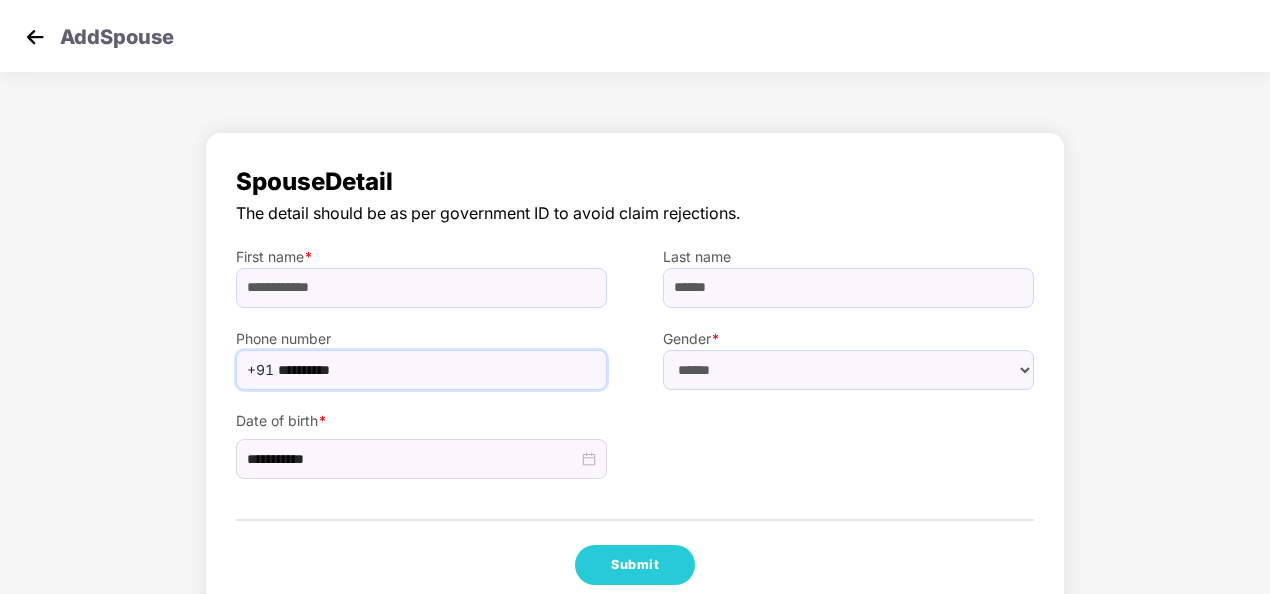 type on "**********" 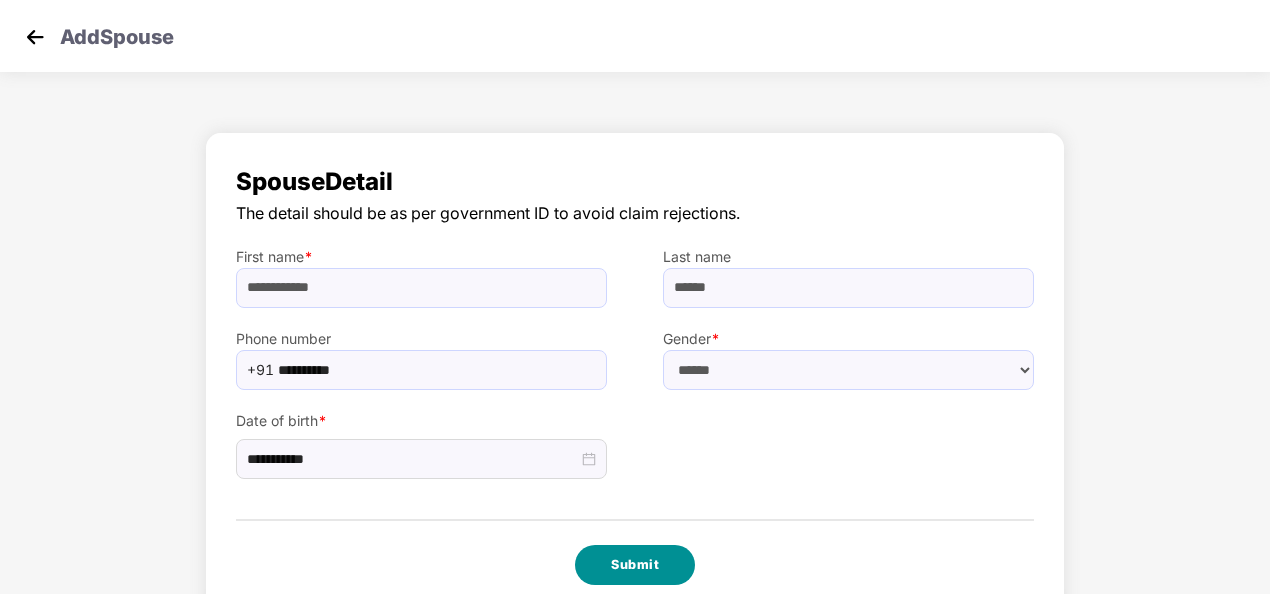 click on "Submit" at bounding box center (635, 565) 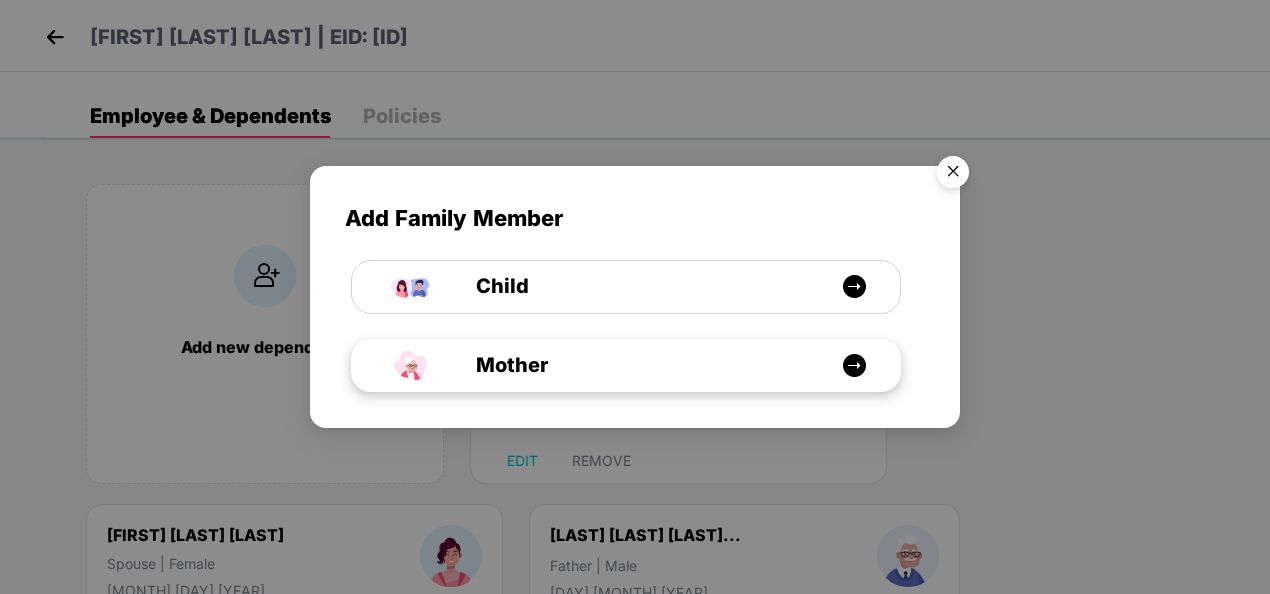 click on "Mother" at bounding box center (489, 365) 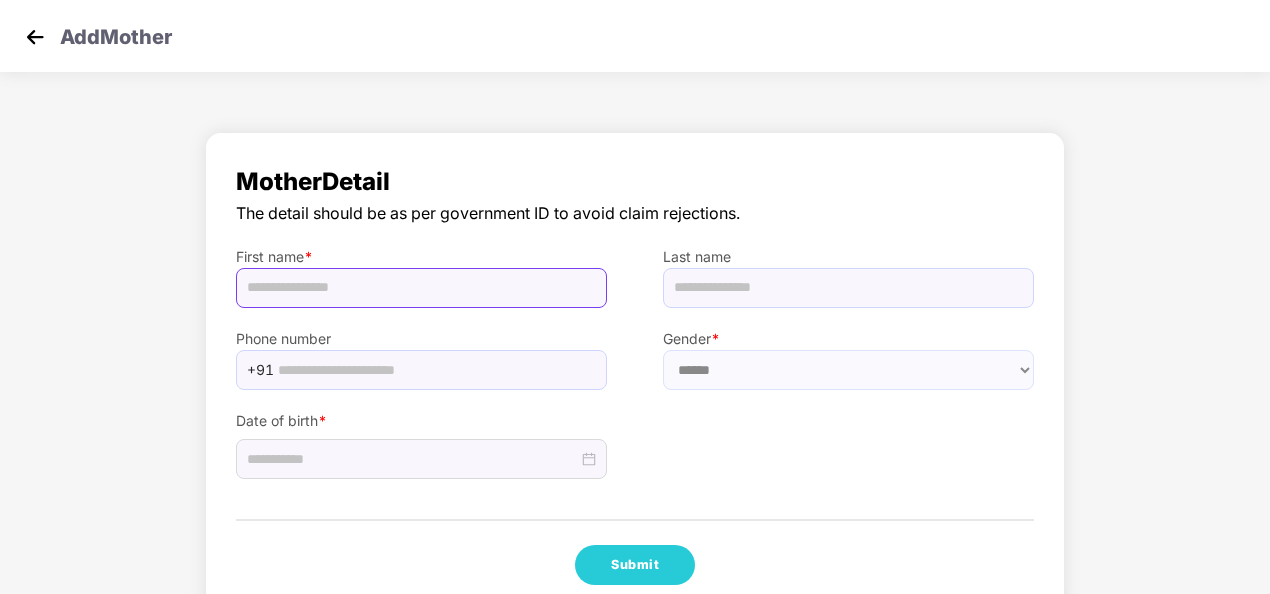 click at bounding box center (421, 288) 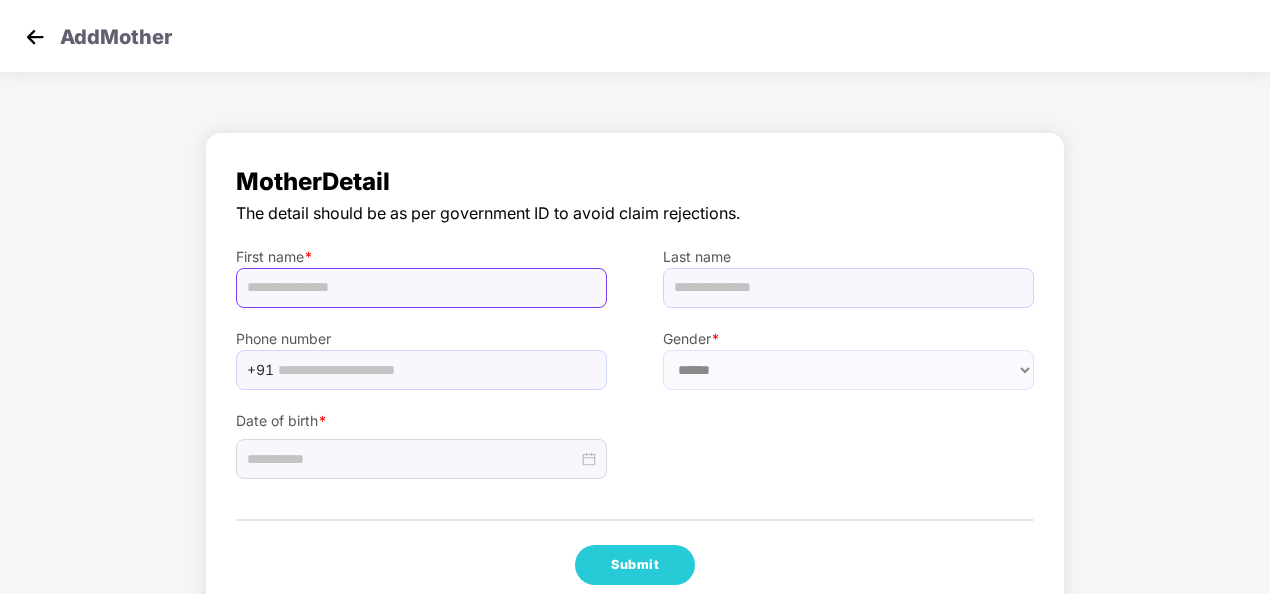 paste on "**********" 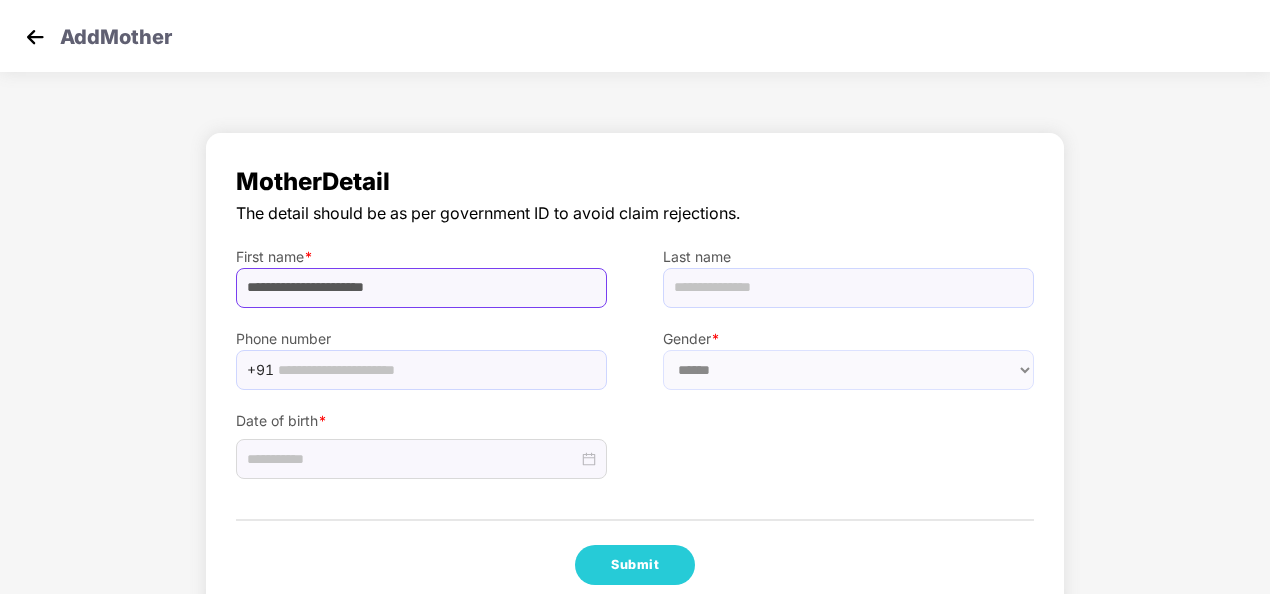drag, startPoint x: 380, startPoint y: 289, endPoint x: 364, endPoint y: 290, distance: 16.03122 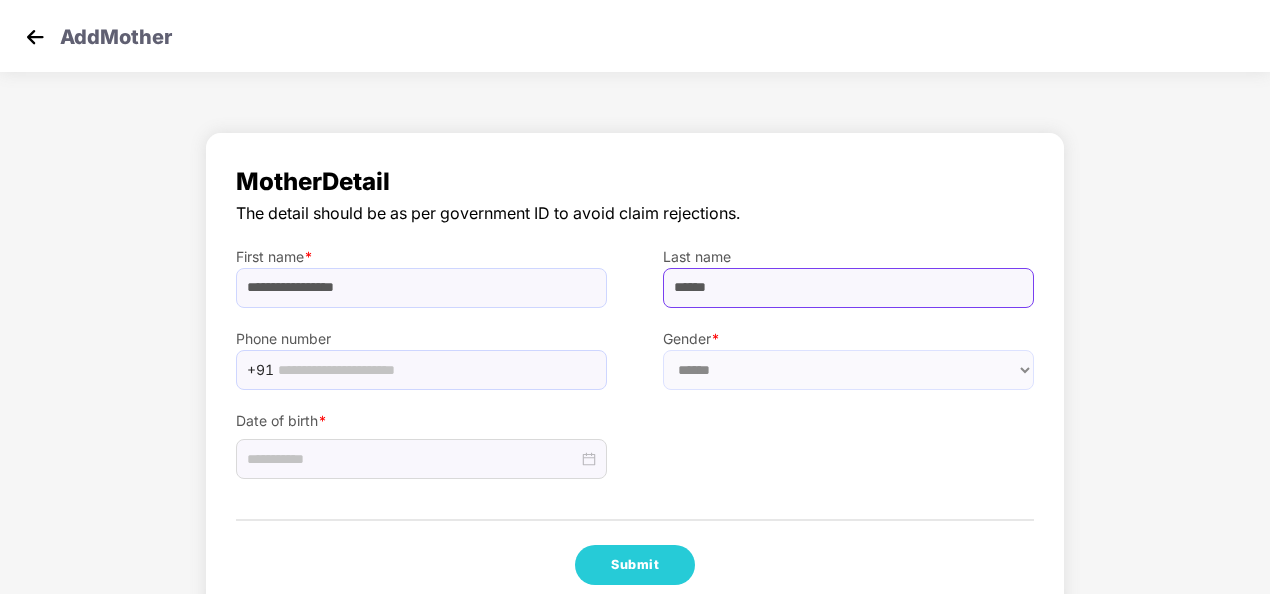 type on "*****" 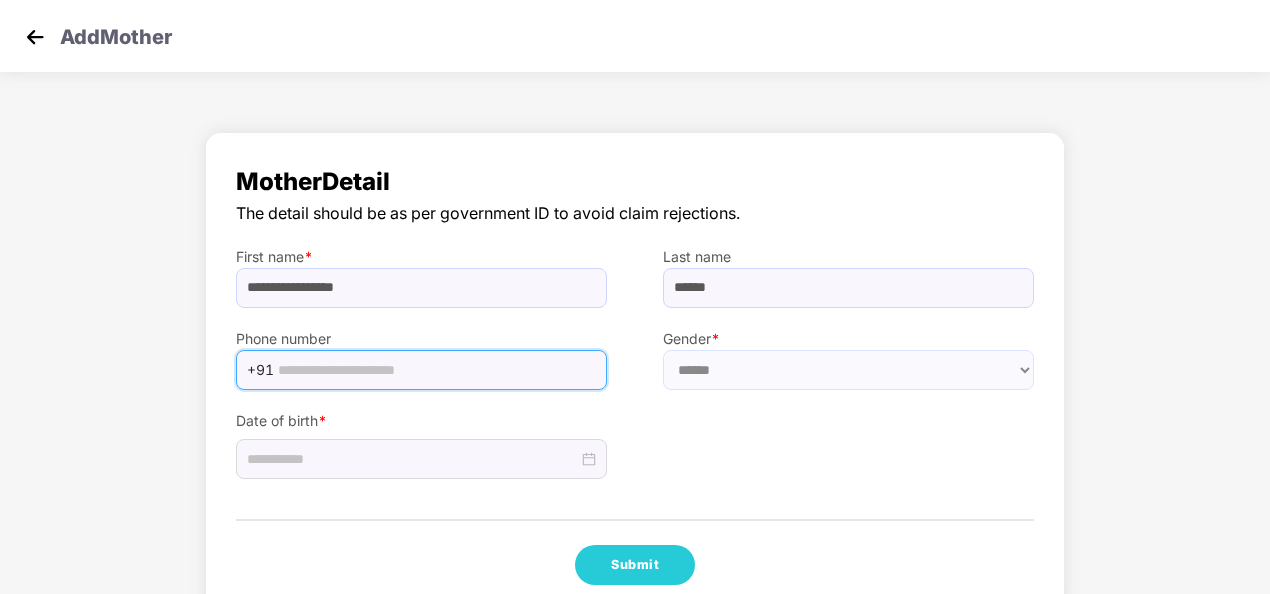 click at bounding box center (436, 370) 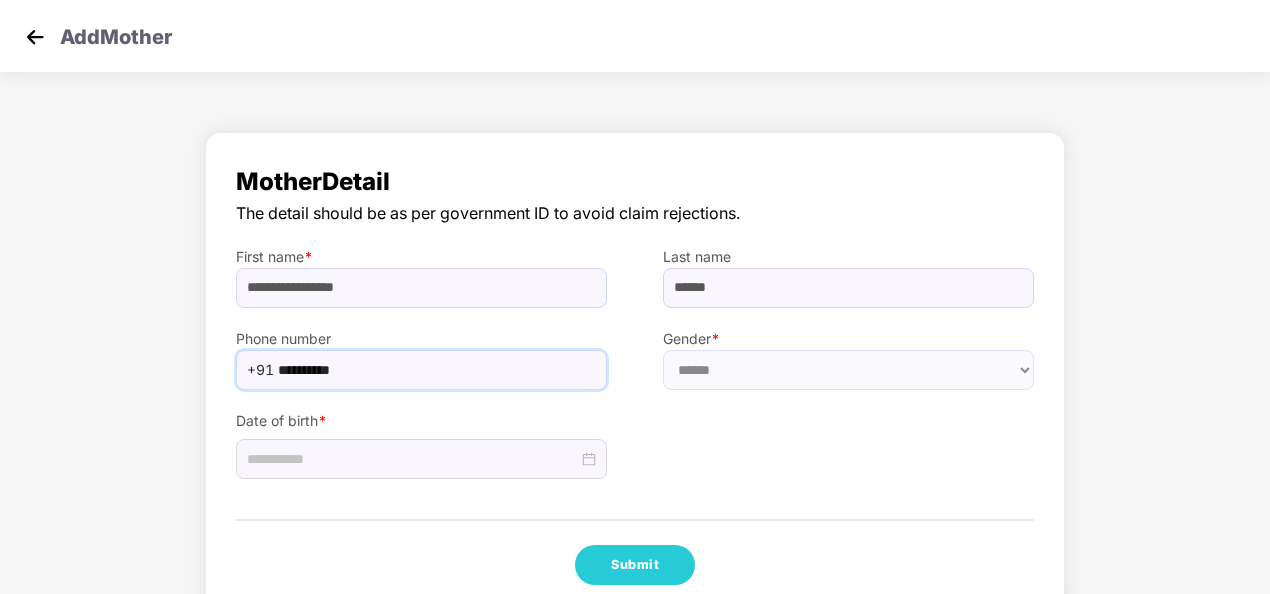type on "**********" 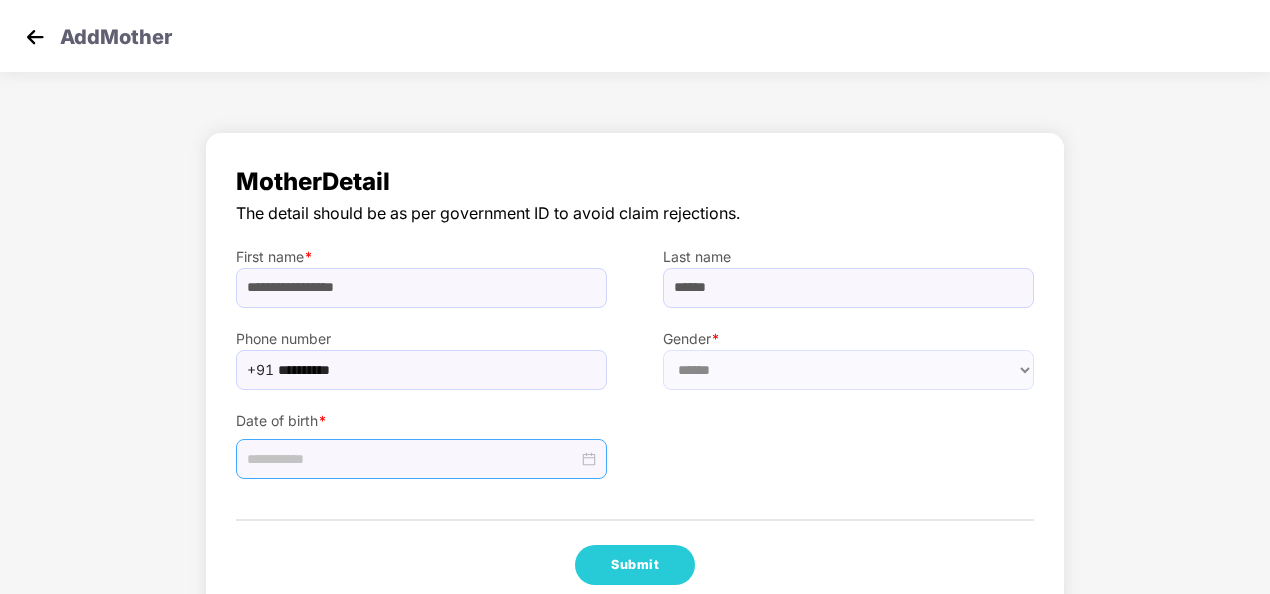 click at bounding box center [412, 459] 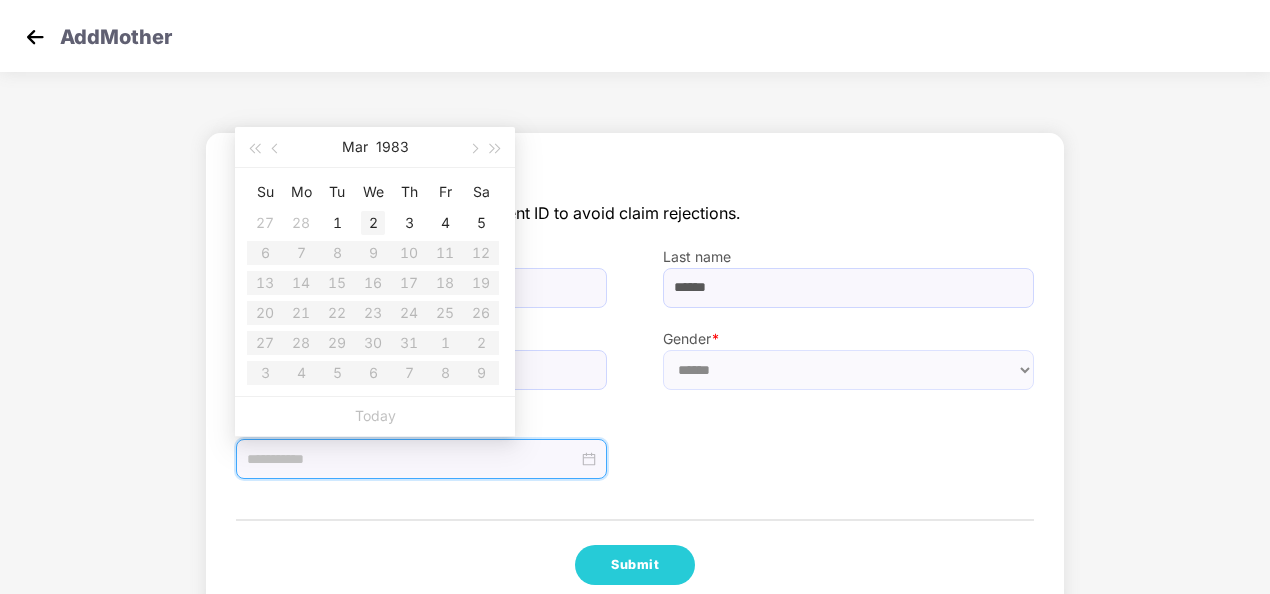 type on "**********" 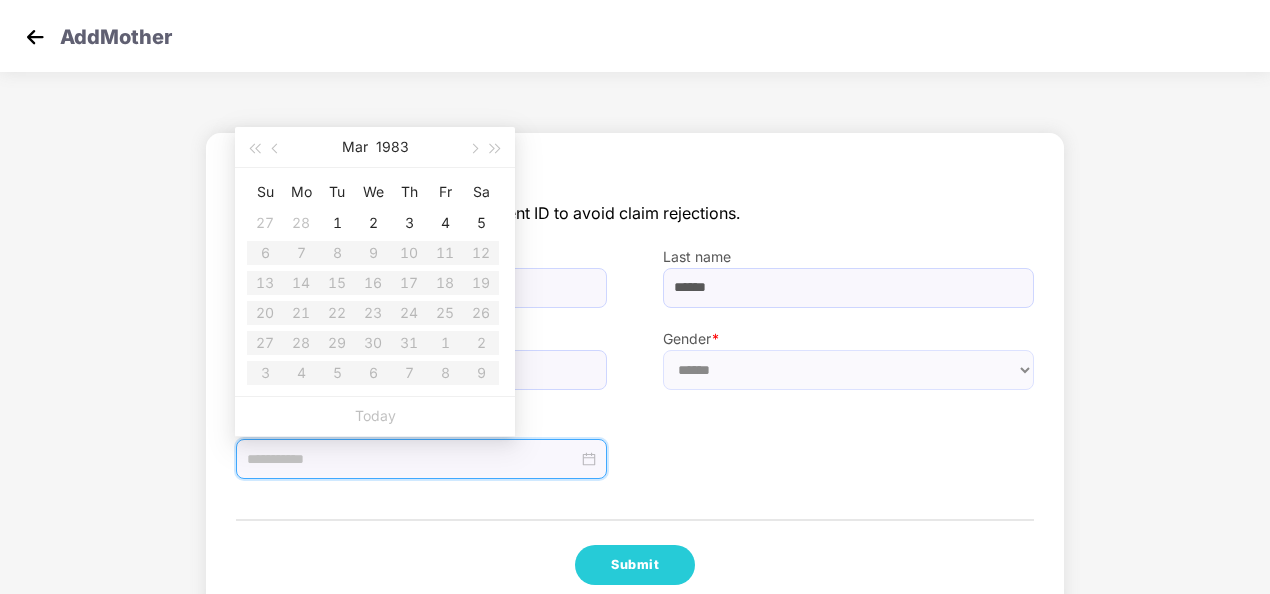 click on "[MONTH] [YEAR]" at bounding box center (375, 147) 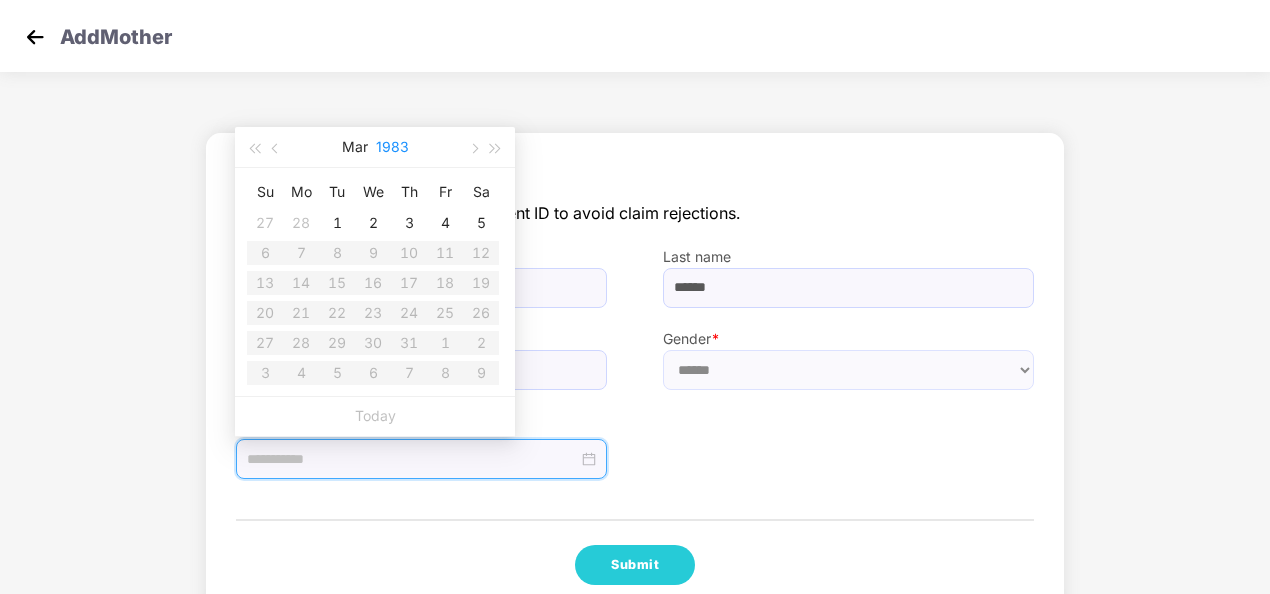 click on "1983" at bounding box center [392, 147] 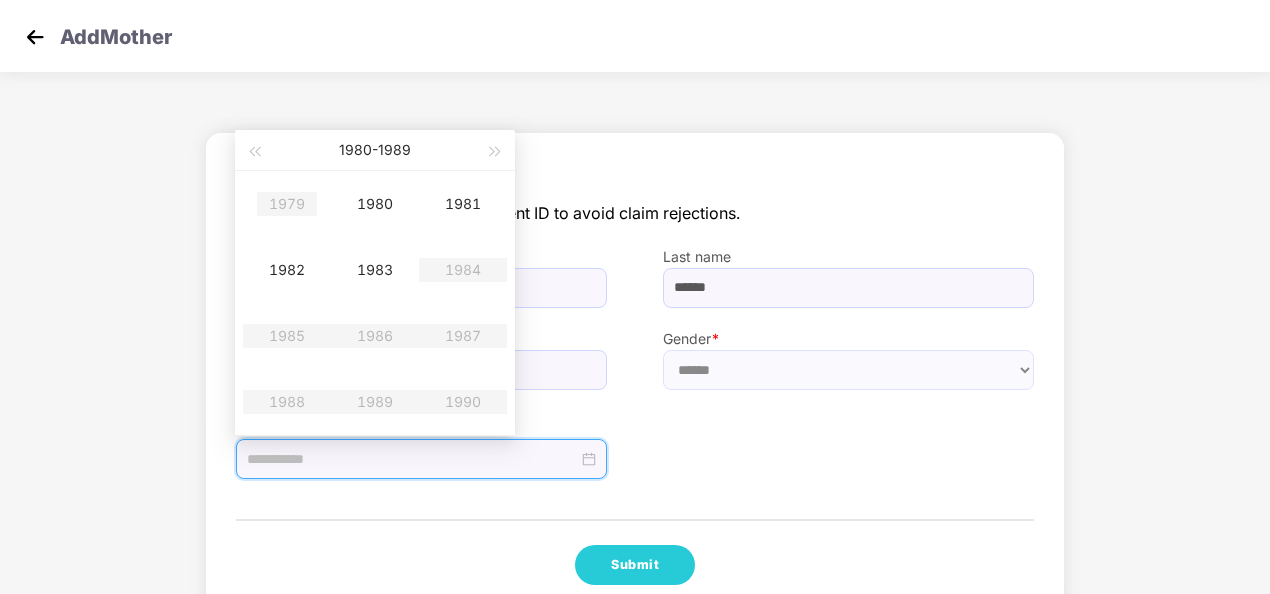 type on "**********" 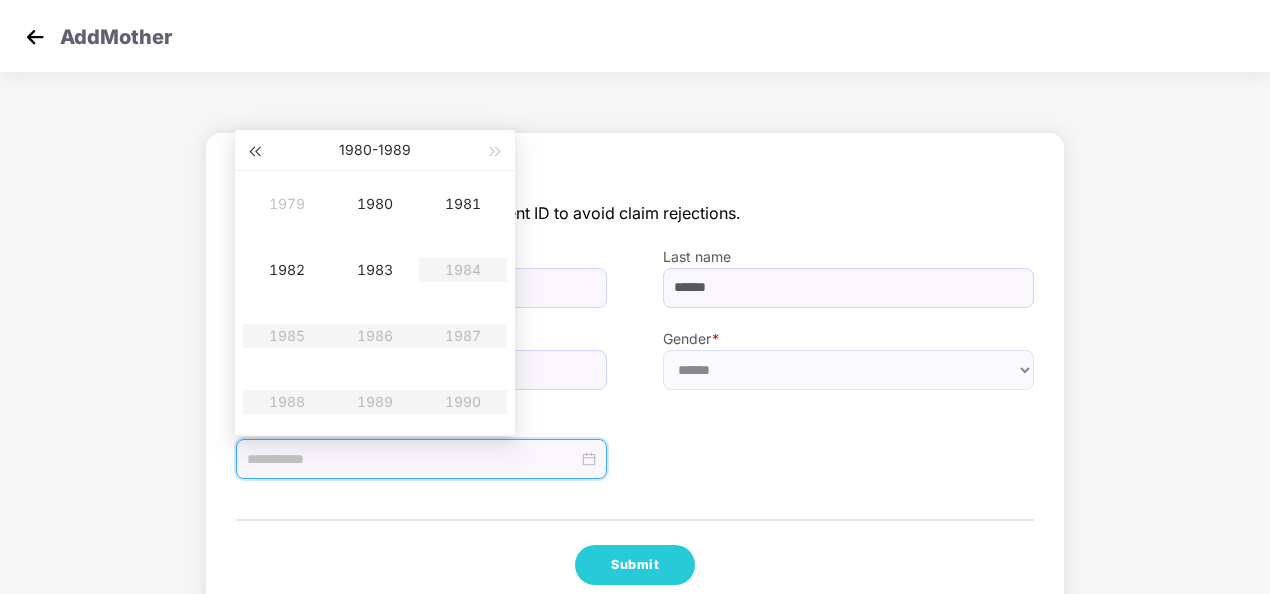 click at bounding box center (254, 152) 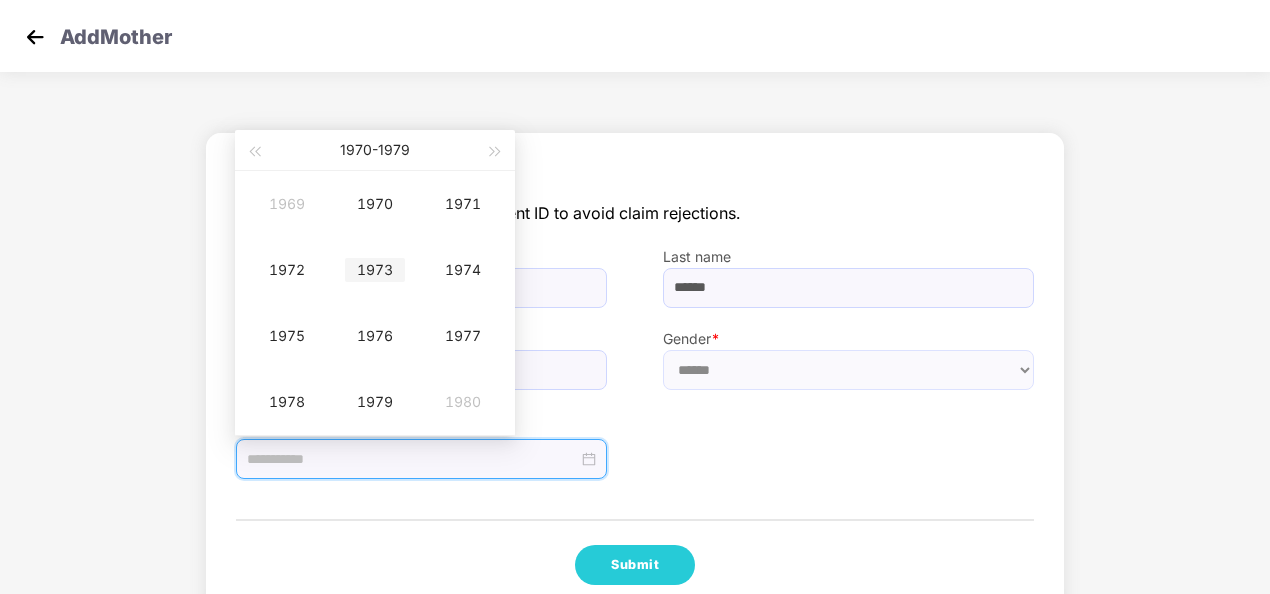 type on "**********" 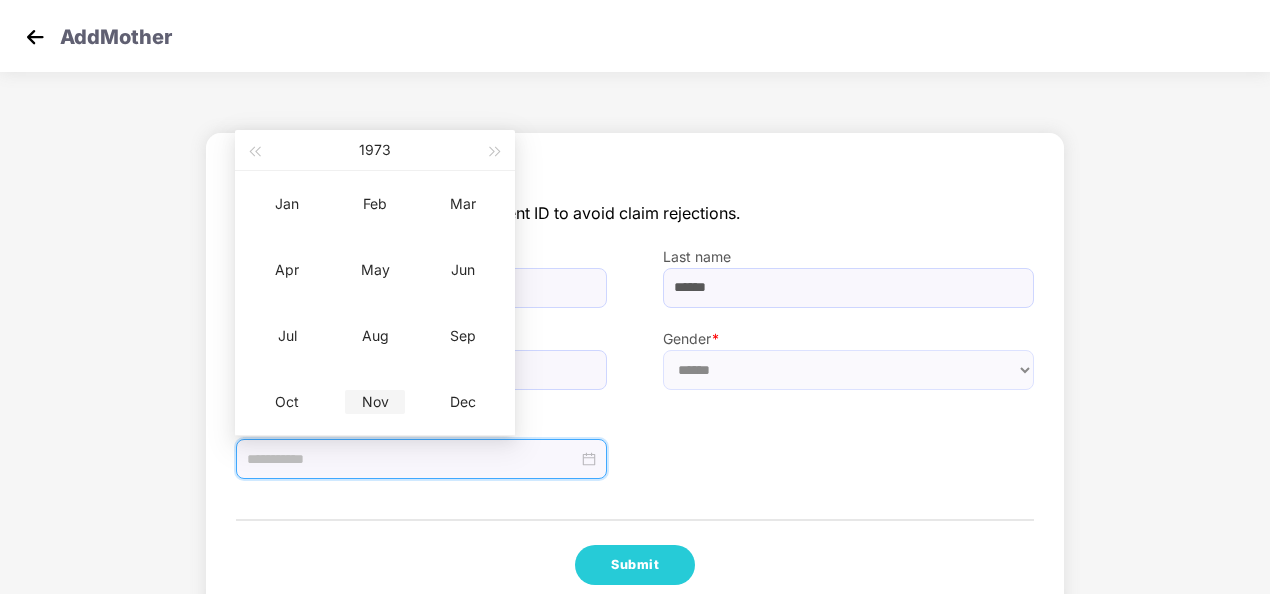 type on "**********" 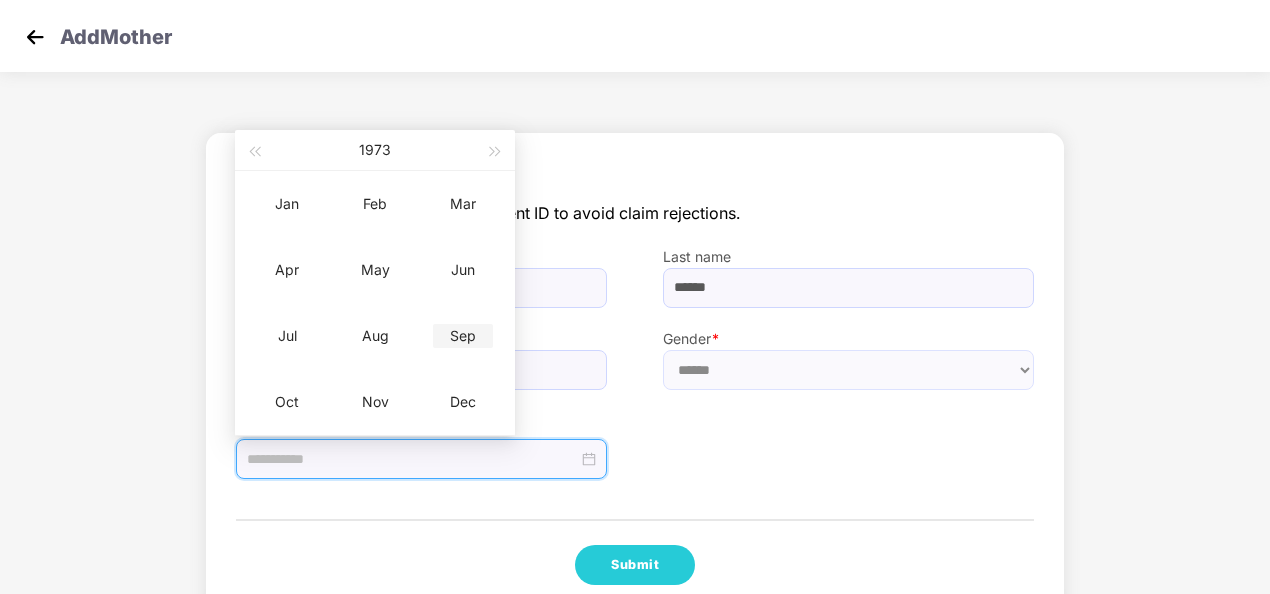 type on "**********" 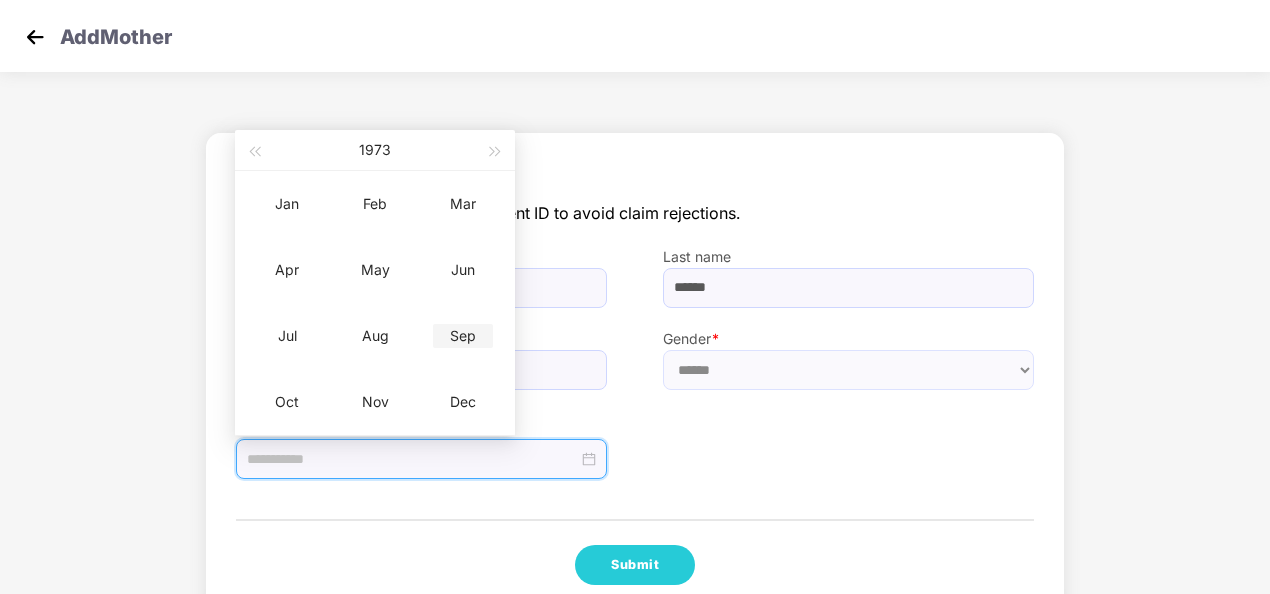 type on "**********" 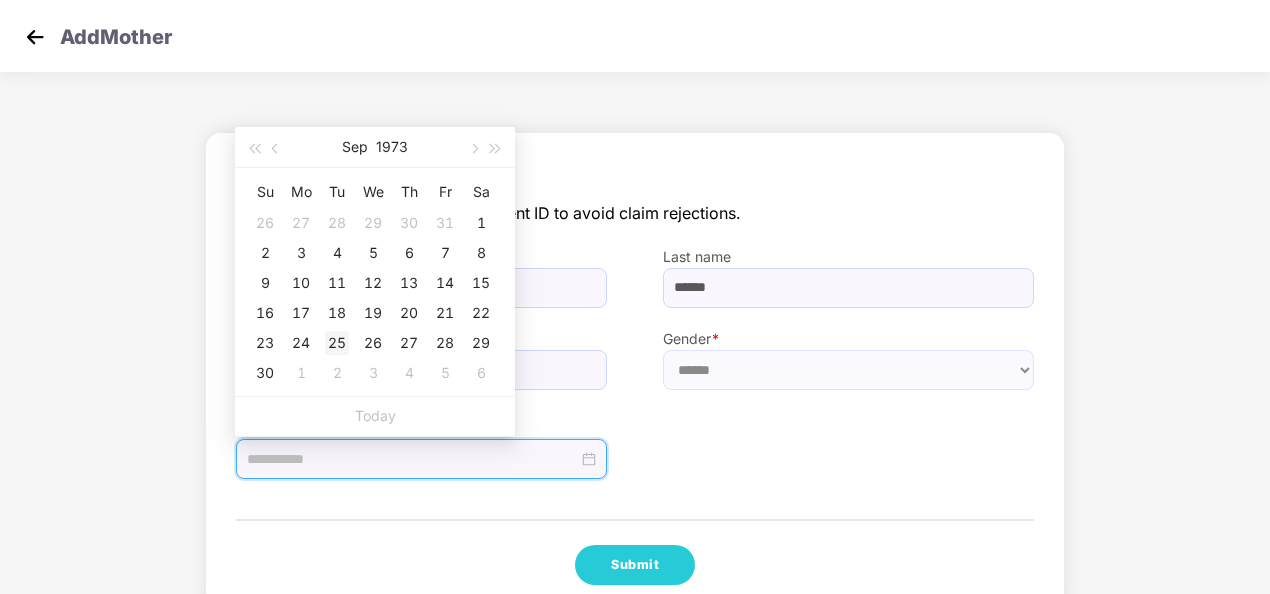 type on "**********" 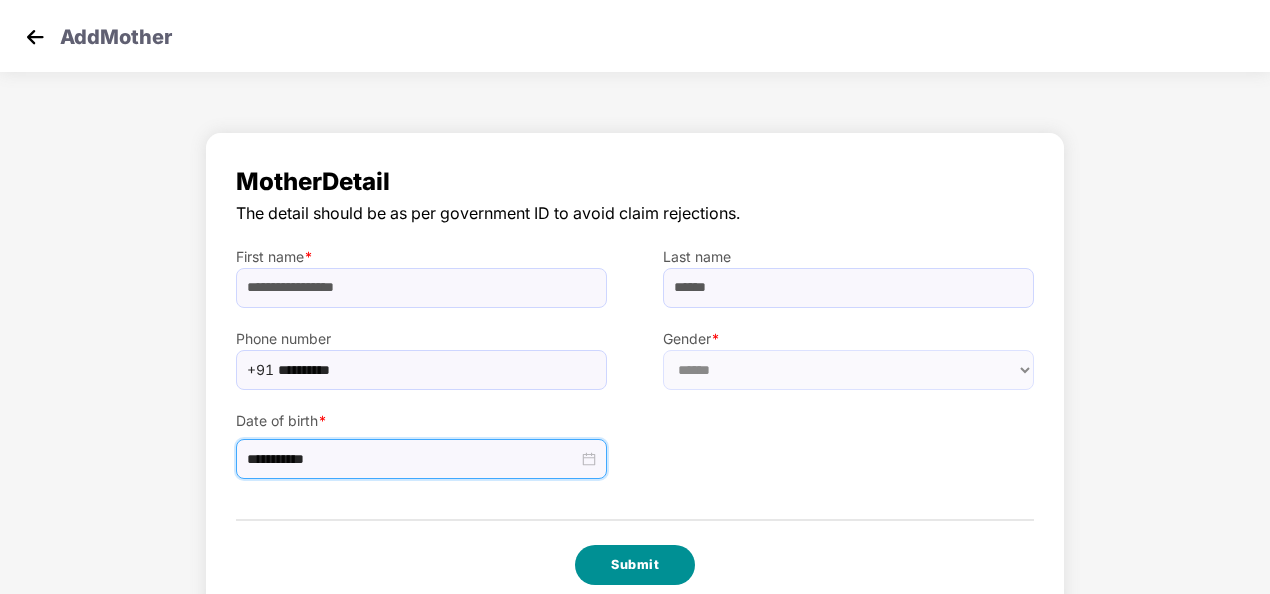 click on "Submit" at bounding box center [635, 565] 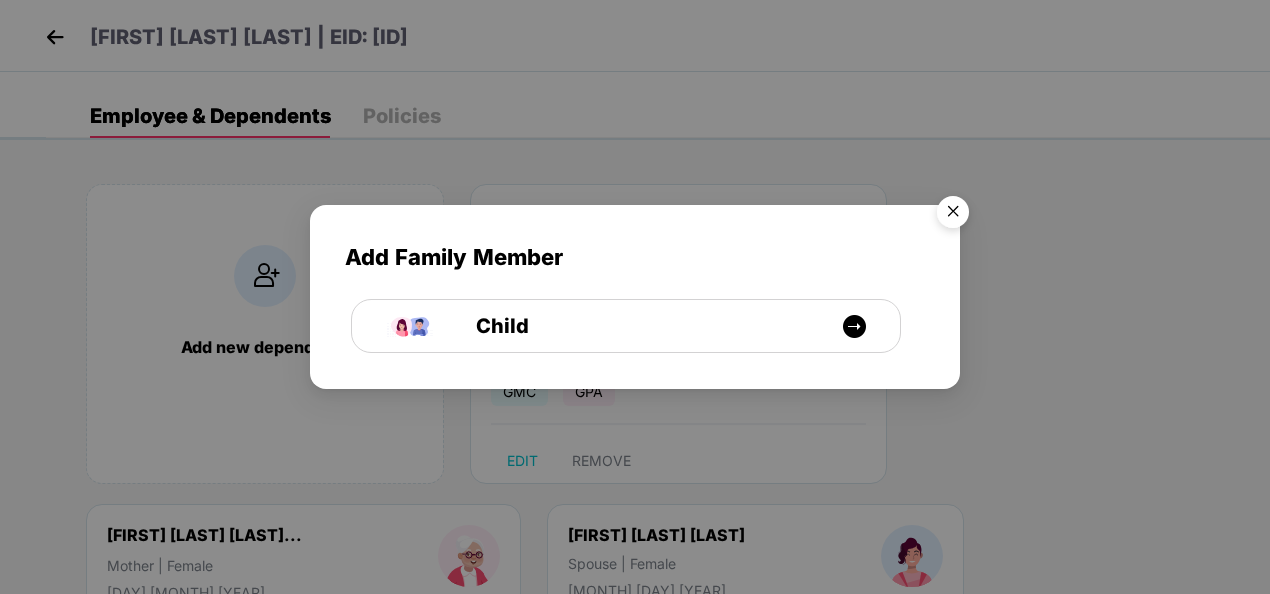 click at bounding box center (953, 215) 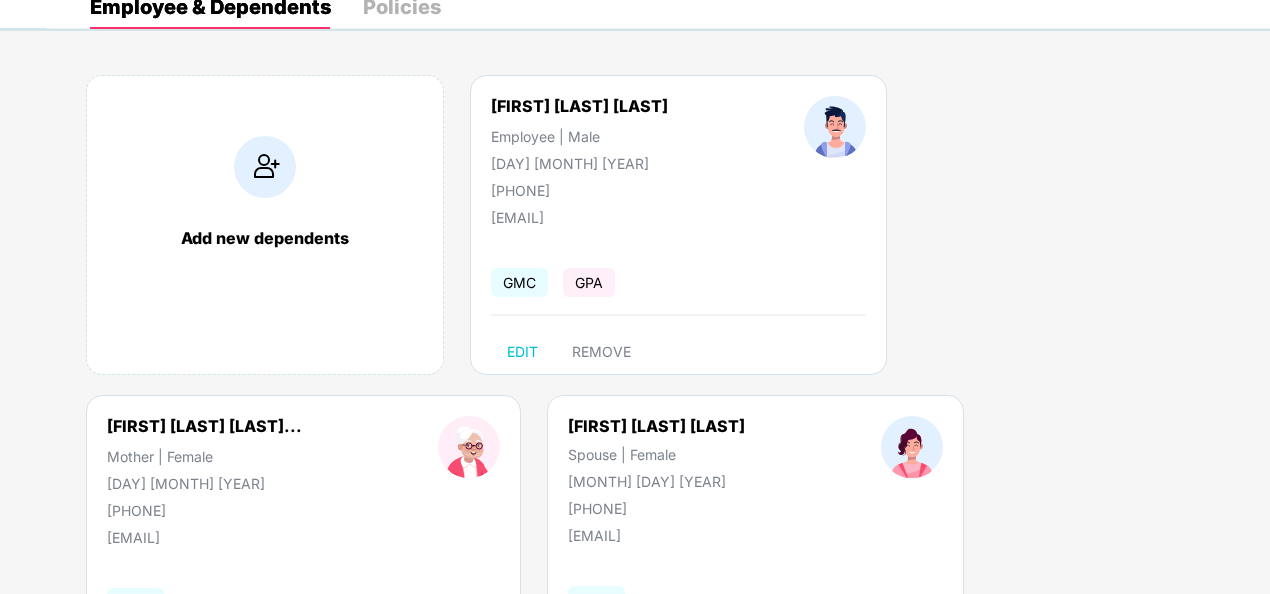 scroll, scrollTop: 0, scrollLeft: 0, axis: both 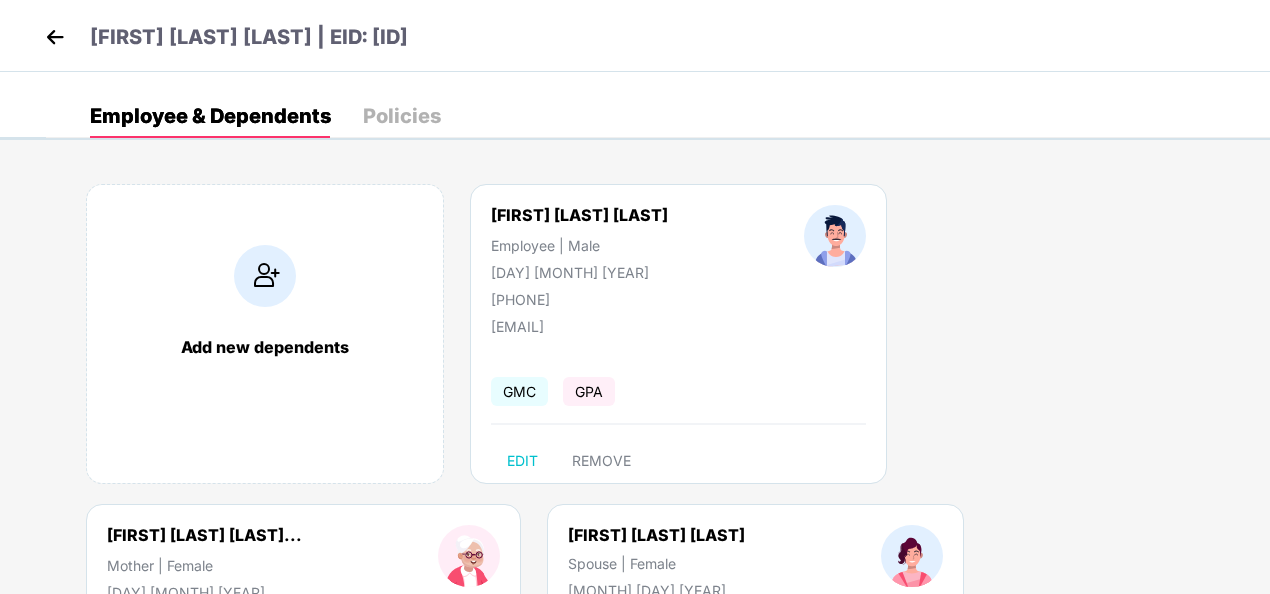 click on "Policies" at bounding box center [402, 116] 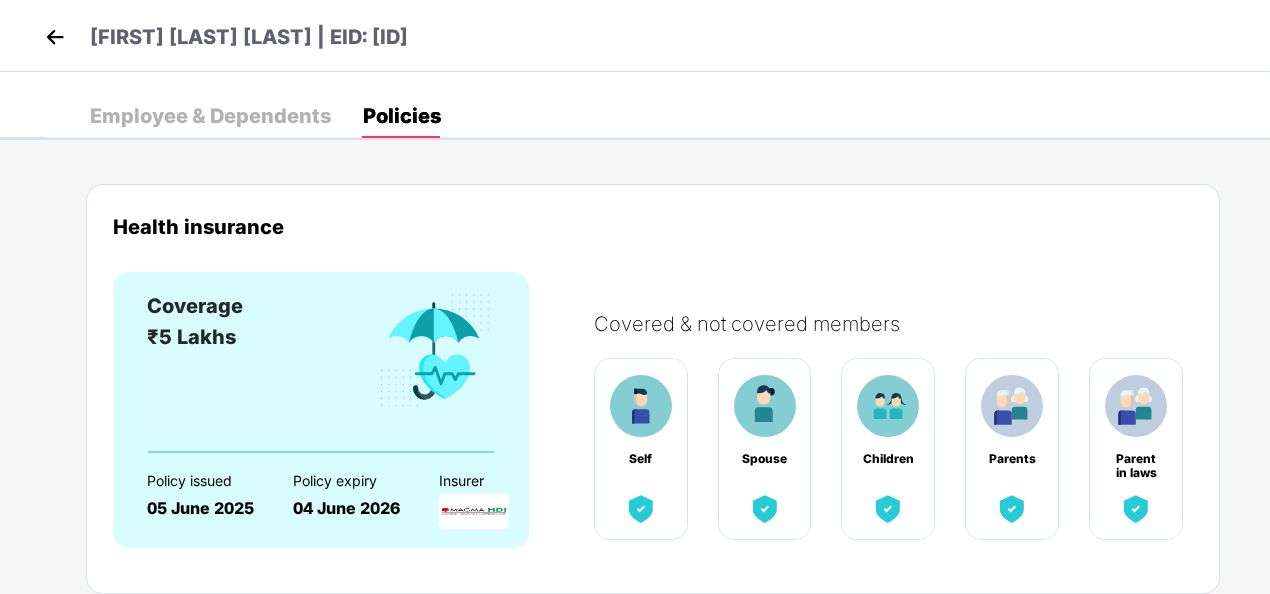 click on "Employee & Dependents" at bounding box center (210, 116) 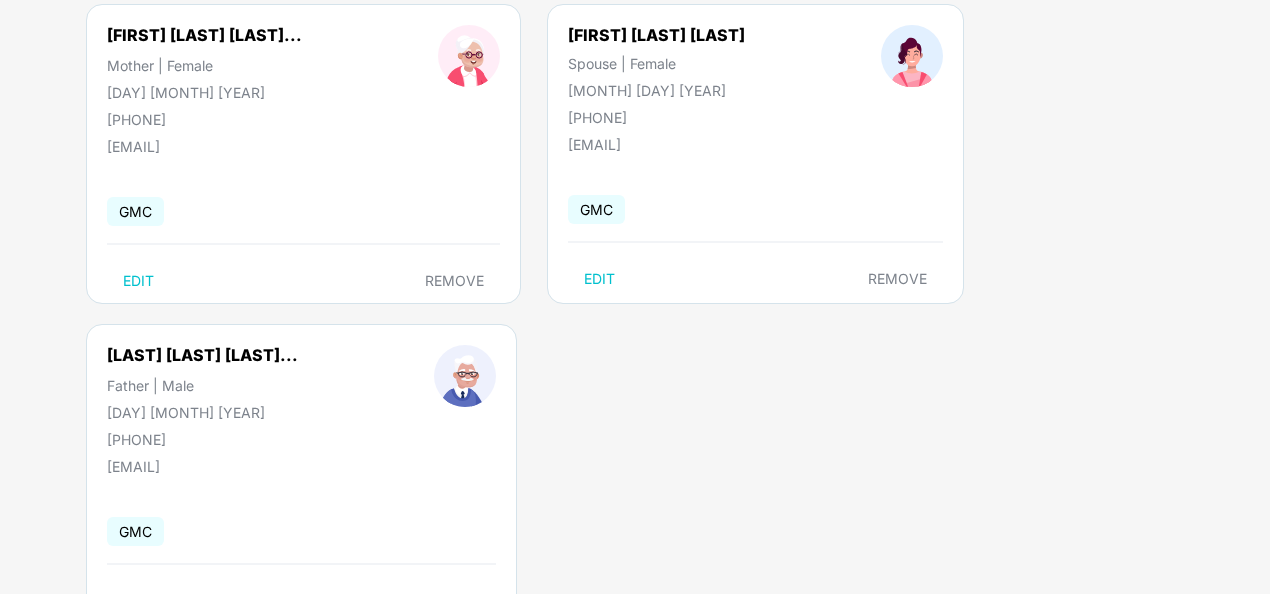 scroll, scrollTop: 0, scrollLeft: 0, axis: both 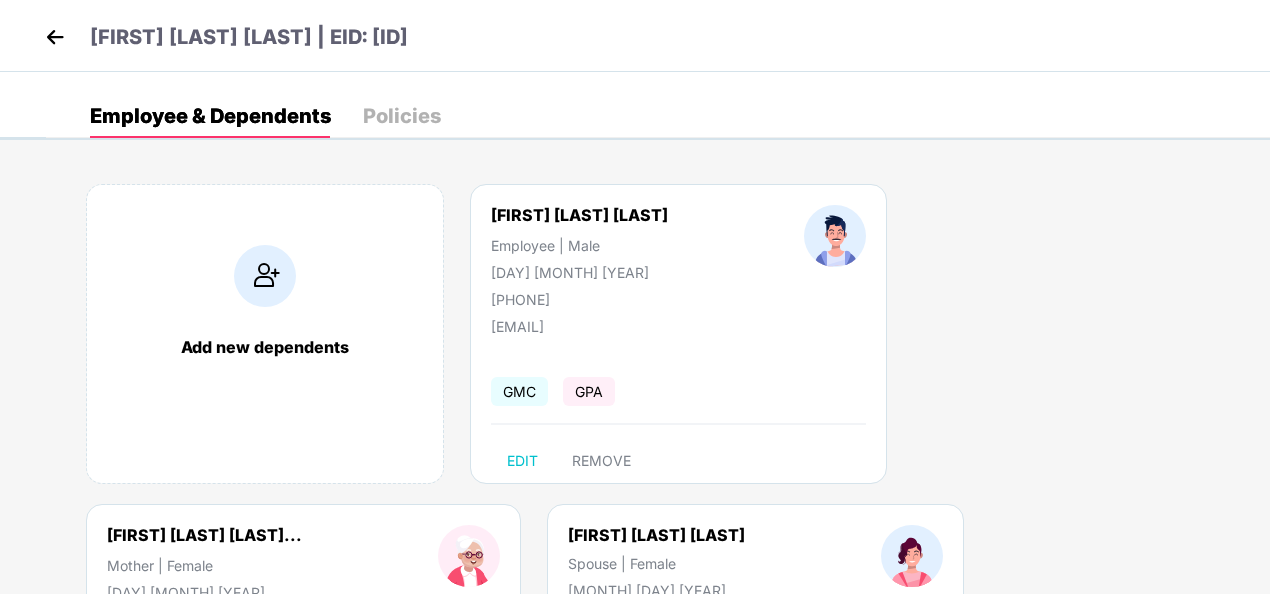 select on "******" 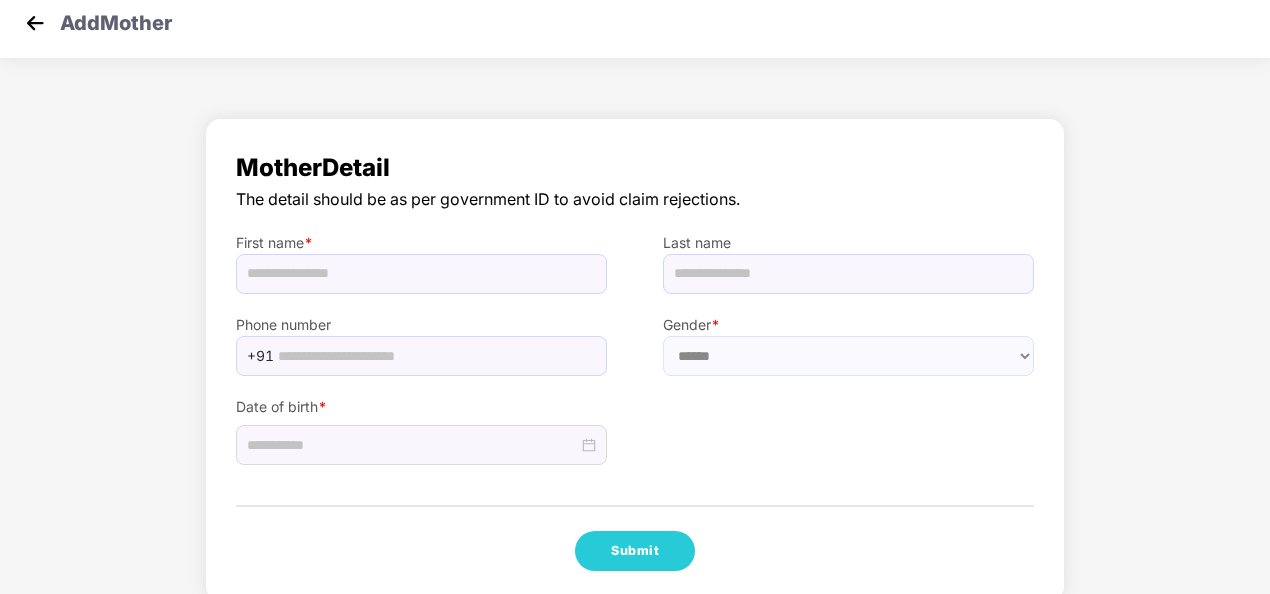 scroll, scrollTop: 0, scrollLeft: 0, axis: both 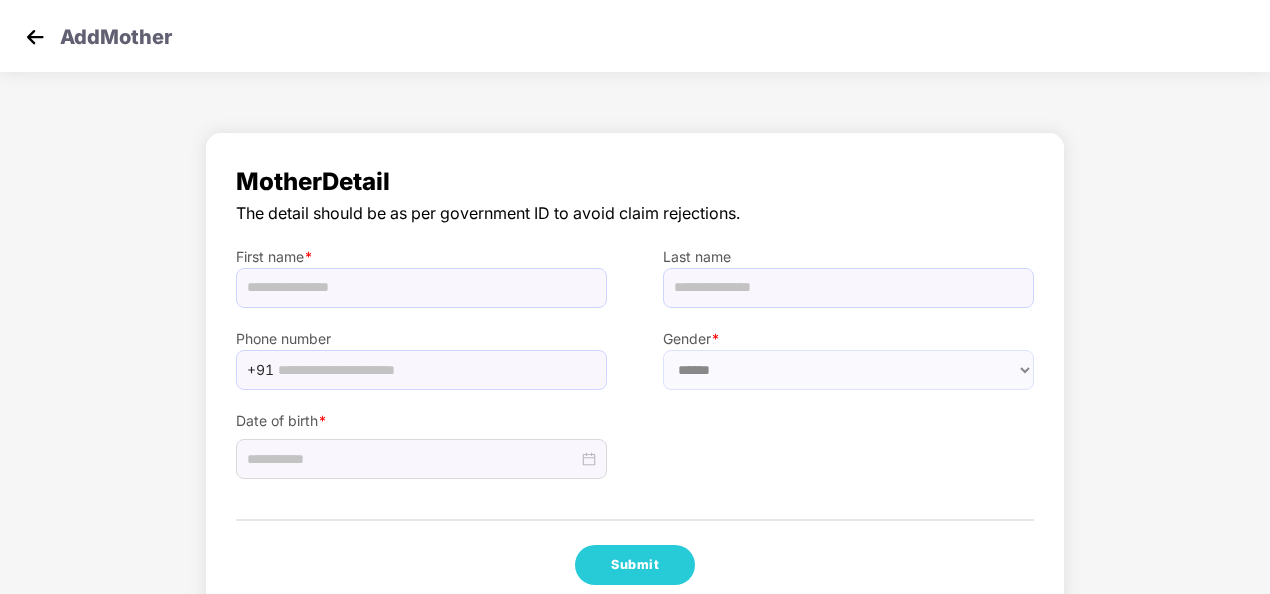 select on "******" 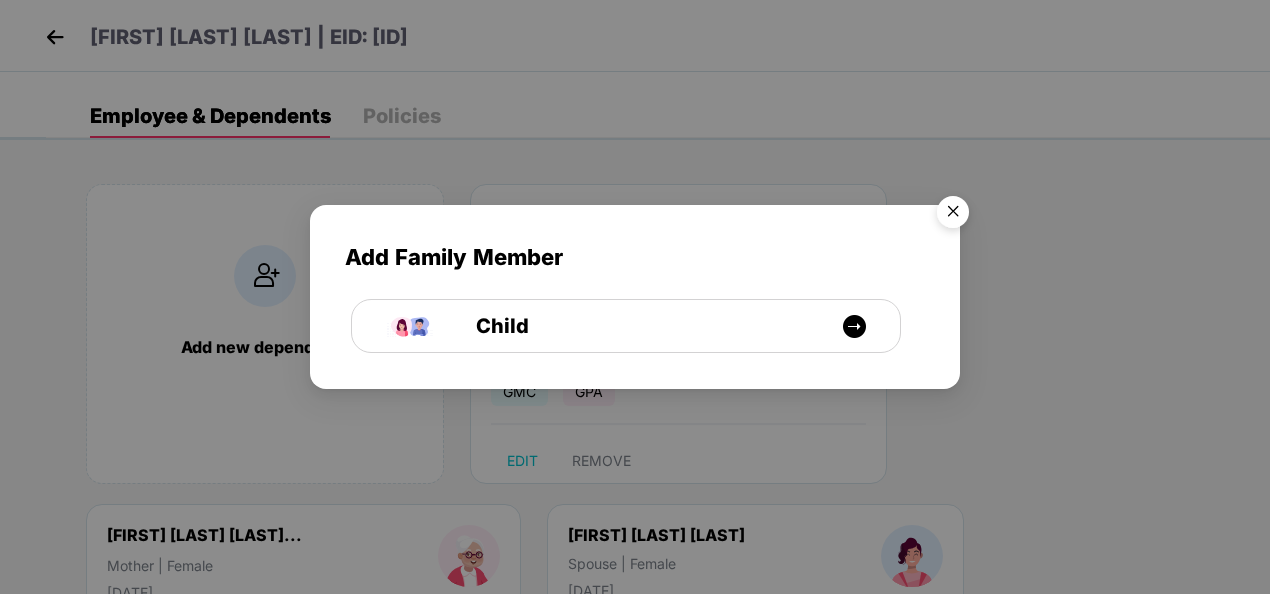 click at bounding box center [953, 215] 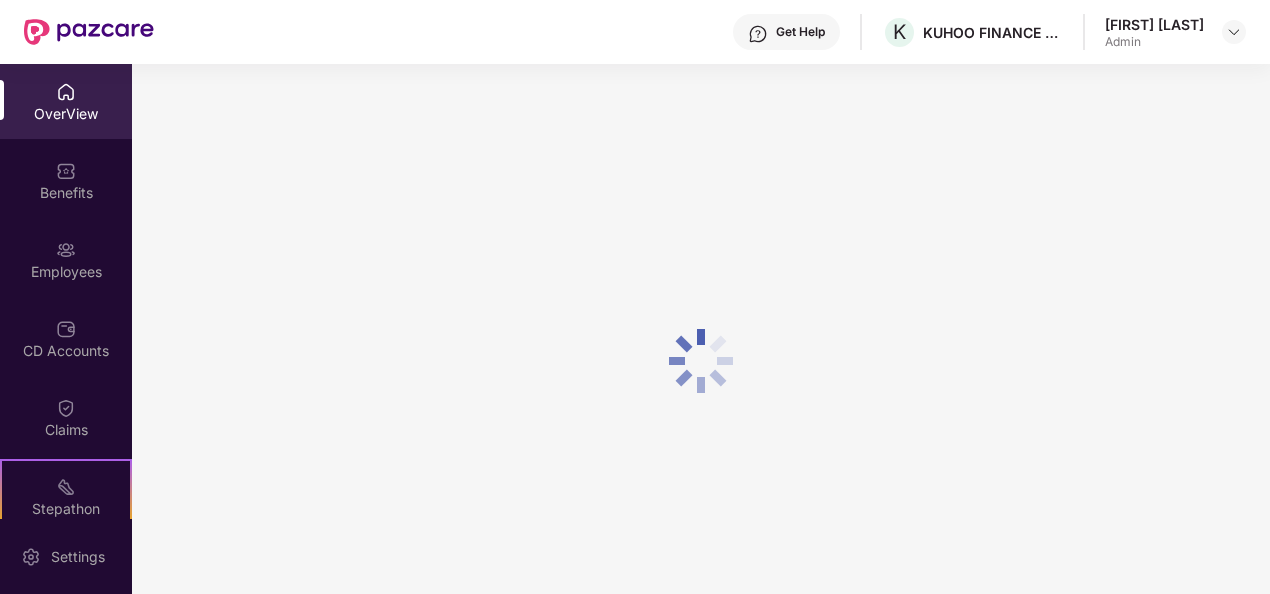 scroll, scrollTop: 0, scrollLeft: 0, axis: both 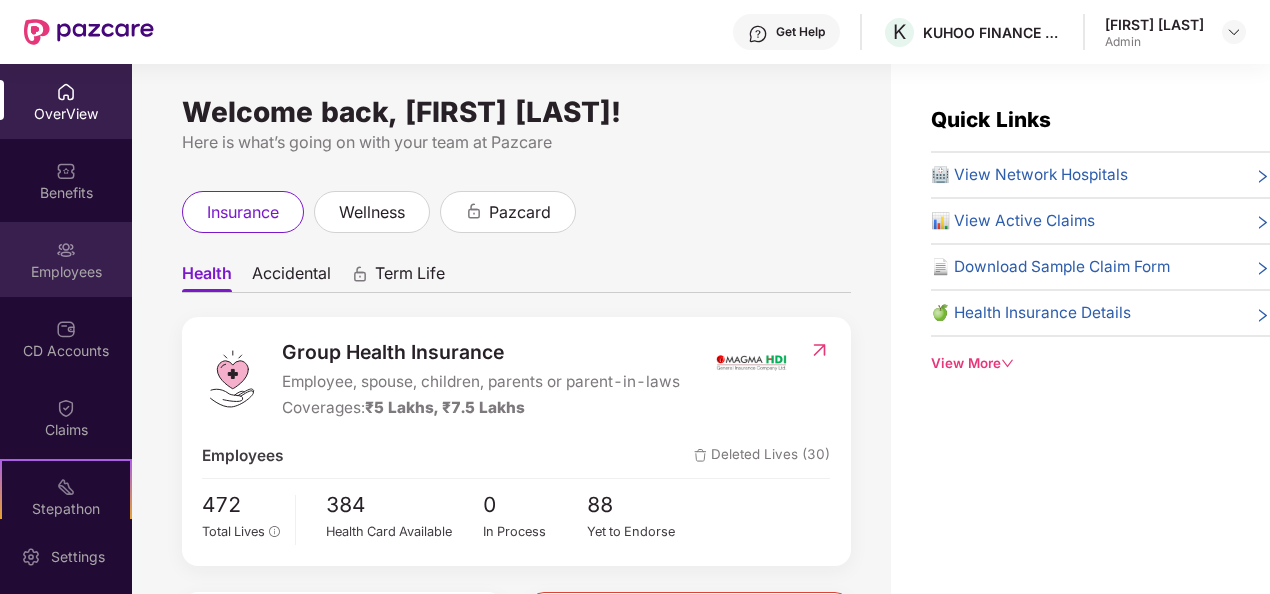 click on "Employees" at bounding box center (66, 272) 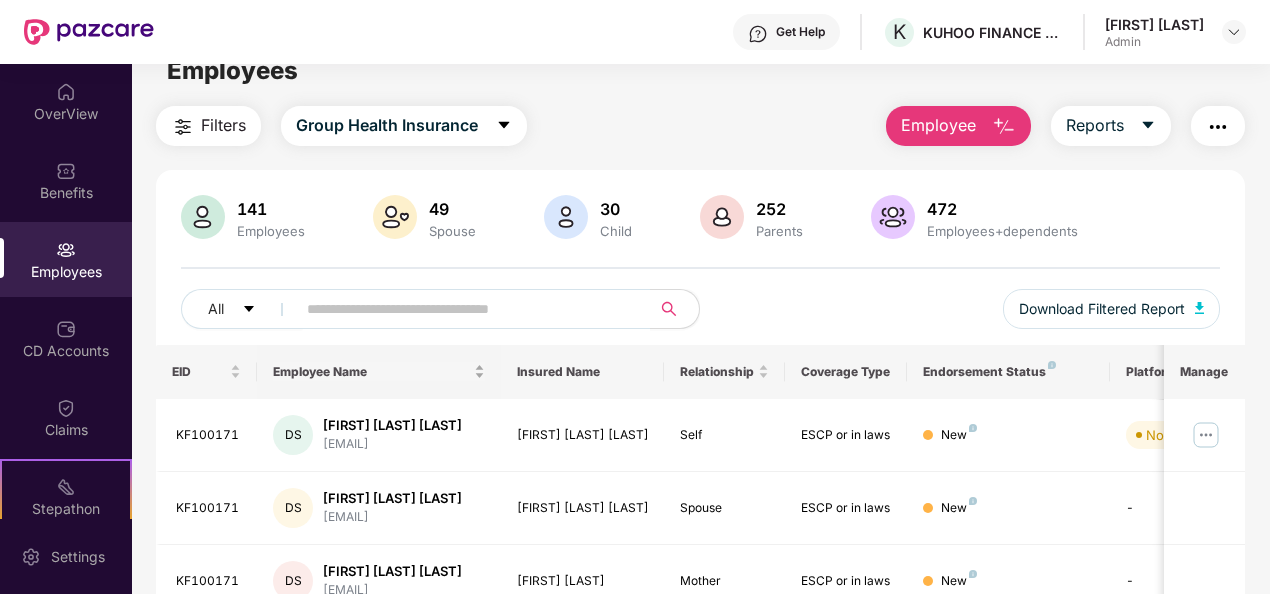 scroll, scrollTop: 0, scrollLeft: 0, axis: both 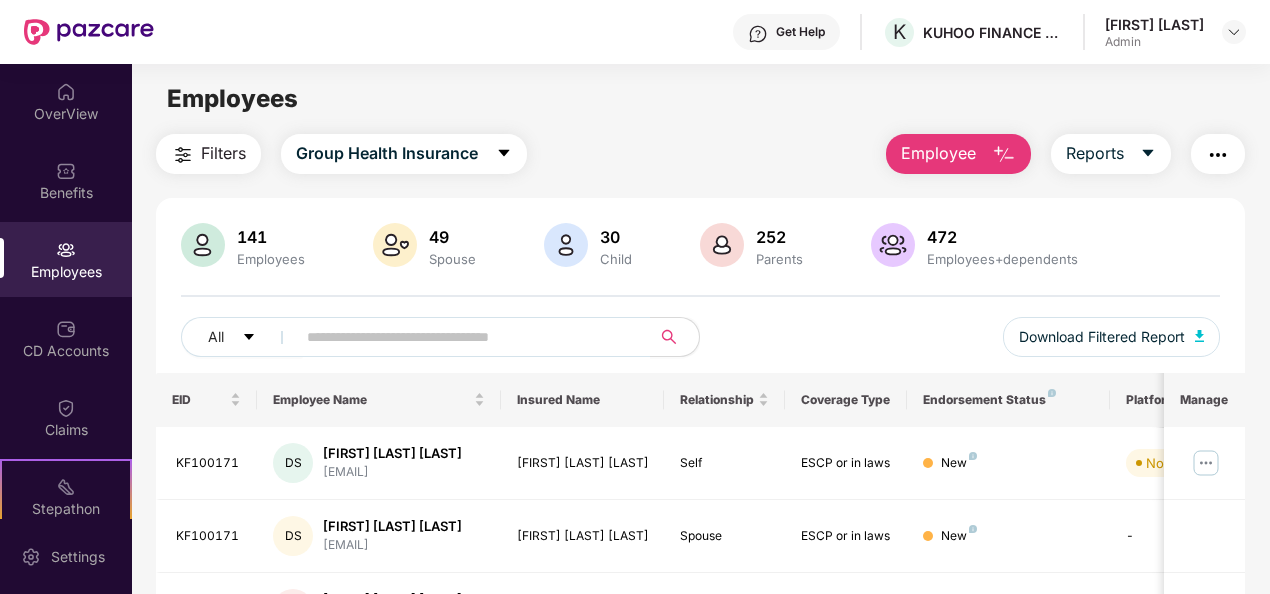 click on "Employees Filters Group Health Insurance Employee  Reports 141 Employees 49 Spouse 30 Child 252 Parents 472 Employees+dependents All Download Filtered Report EID Employee Name Insured Name Relationship Coverage Type Endorsement Status Platform Status Joining Date Manage                   KF100171 DS Dheeraj Bhutti Singh   dheeraj.singh@kuhoo.co... Dheeraj Bhutti Singh Self ESCP or in laws New Not Verified 05 Aug 2025 KF100171 DS Dheeraj Bhutti Singh   dheeraj.singh@kuhoo.co... Priya Ashok  Singh Spouse ESCP or in laws New - 05 Aug 2025 KF100171 DS Dheeraj Bhutti Singh   dheeraj.singh@kuhoo.co... Sumandevi Bhutti  S... Mother ESCP or in laws New - 05 Aug 2025 KF100171 DS Dheeraj Bhutti Singh   dheeraj.singh@kuhoo.co... Bhutti Mathuni  Sin... Father ESCP or in laws New - 05 Aug 2025 KF100169 BN Bhakti Indu  Nayak   bhakti.nayak@kuhoo.com Bhakti Indu  Nayak Self ESCP or in laws New Not Verified 01 Aug 2025 KF100169 BN Bhakti Indu  Nayak   bhakti.nayak@kuhoo.com Indu Ramachandra  N... Mother New - AS" at bounding box center (700, 361) 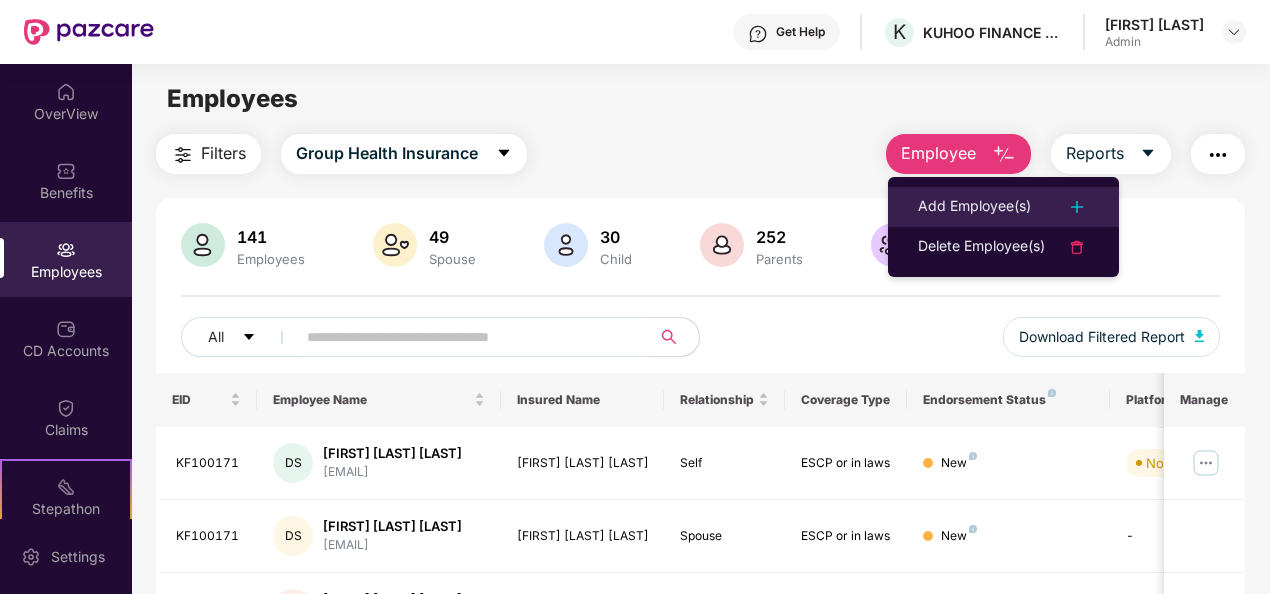click on "Add Employee(s)" at bounding box center [974, 207] 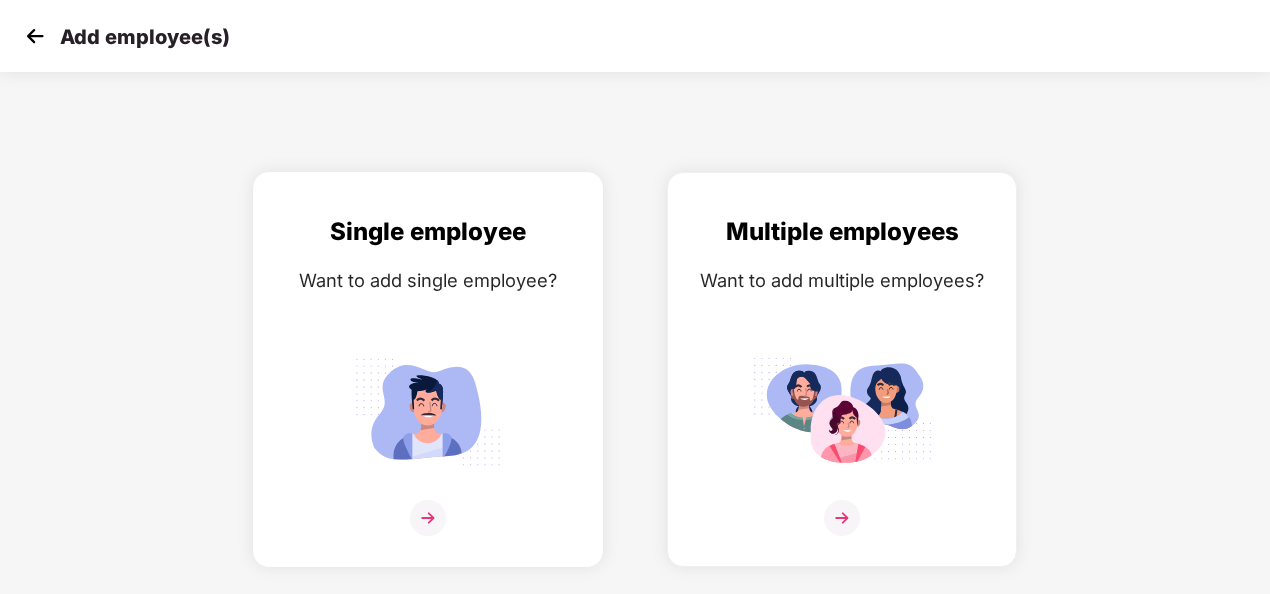 click at bounding box center [428, 518] 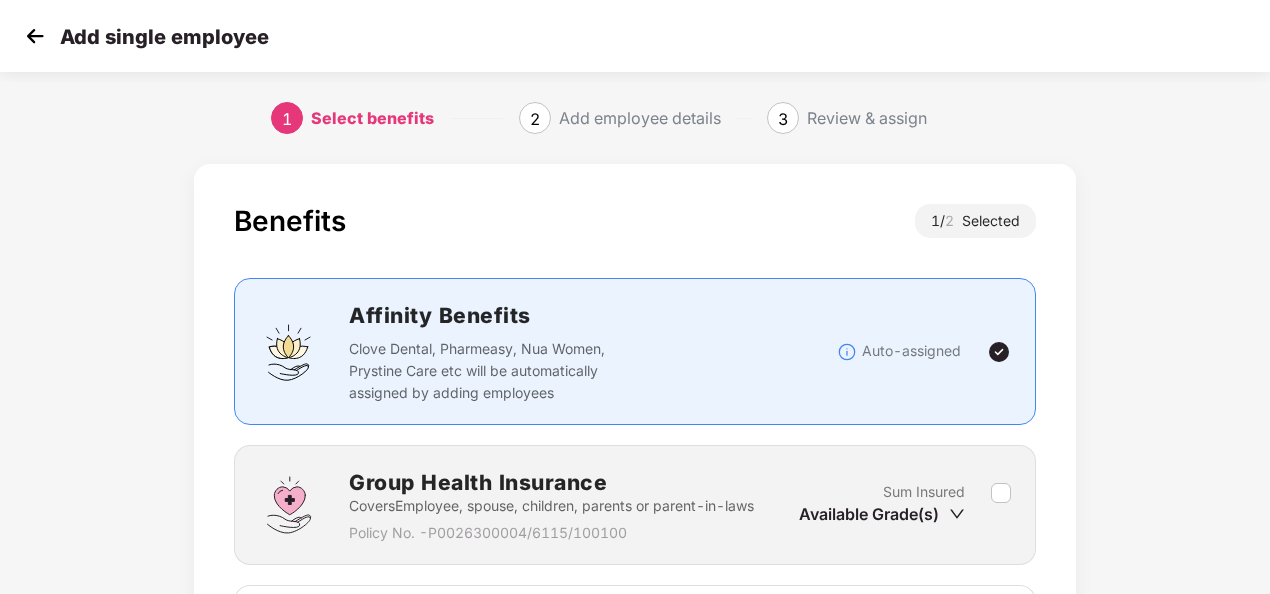 scroll, scrollTop: 200, scrollLeft: 0, axis: vertical 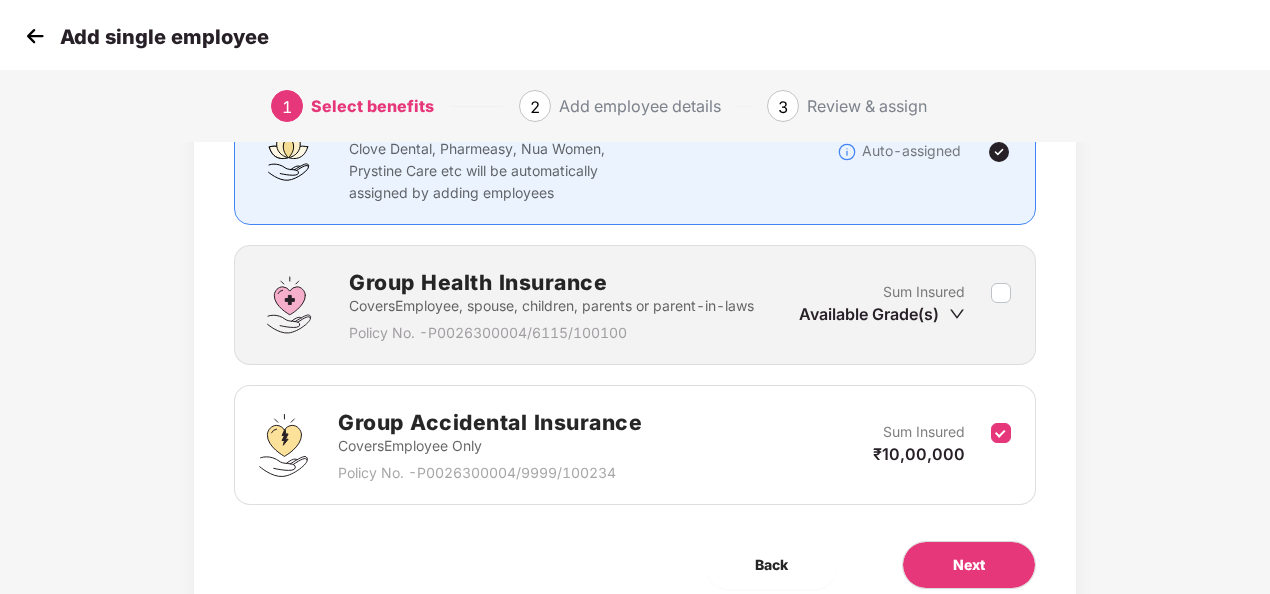 drag, startPoint x: 962, startPoint y: 310, endPoint x: 951, endPoint y: 304, distance: 12.529964 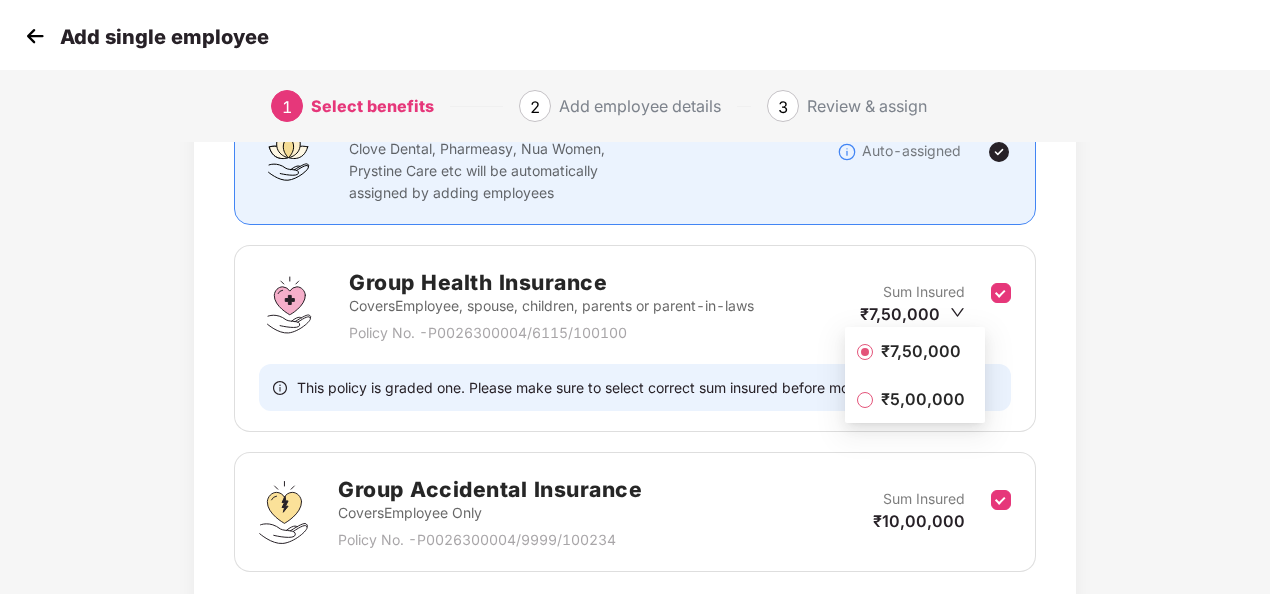 click on "₹5,00,000" at bounding box center [923, 399] 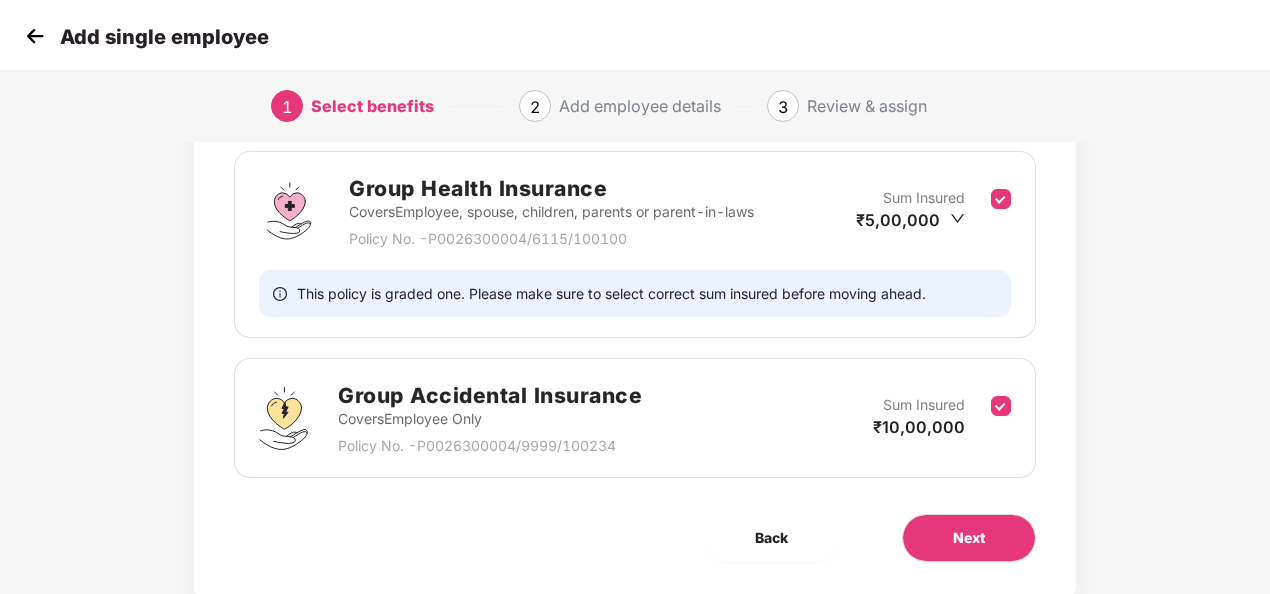 scroll, scrollTop: 350, scrollLeft: 0, axis: vertical 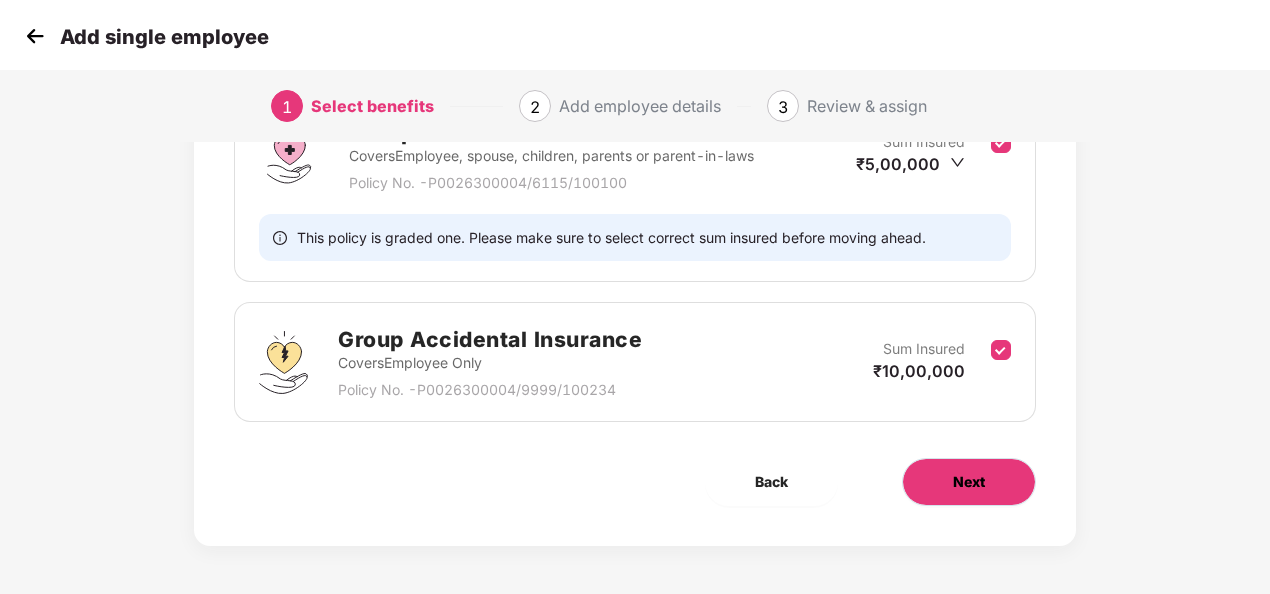 click on "Next" at bounding box center [969, 482] 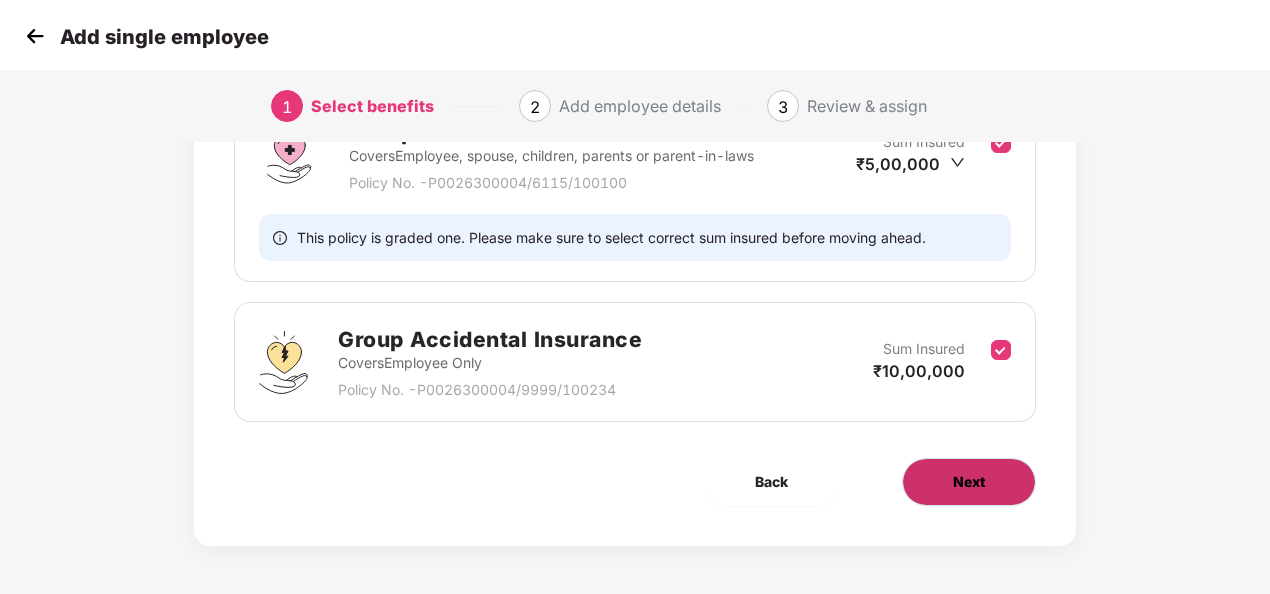 scroll, scrollTop: 0, scrollLeft: 0, axis: both 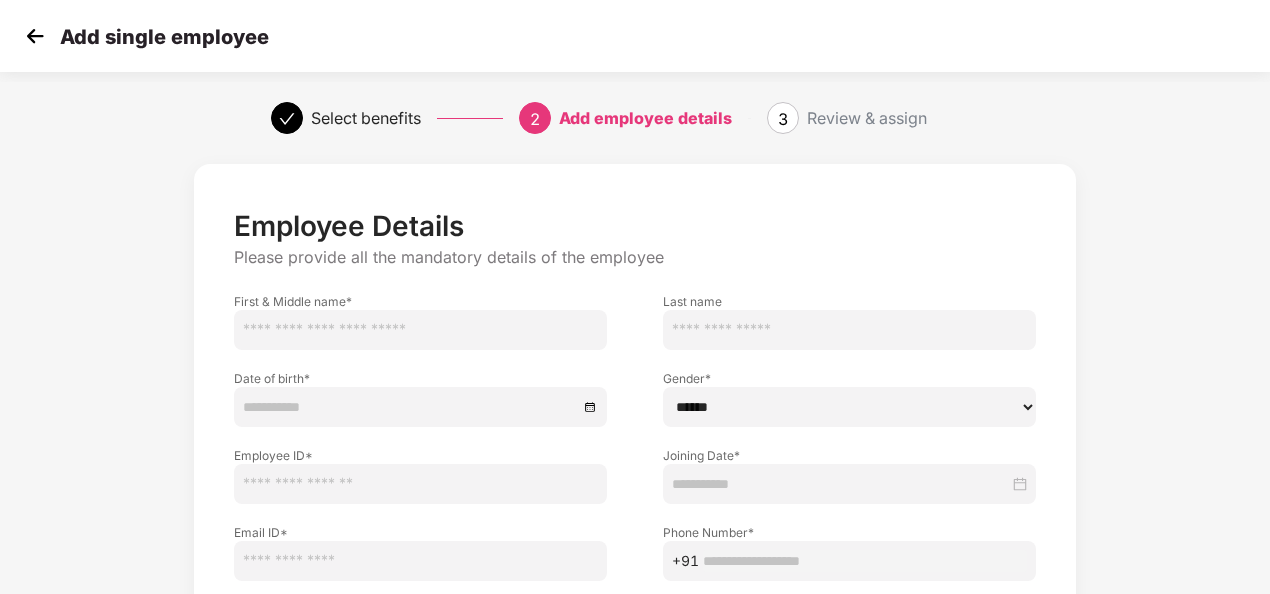 click at bounding box center (420, 330) 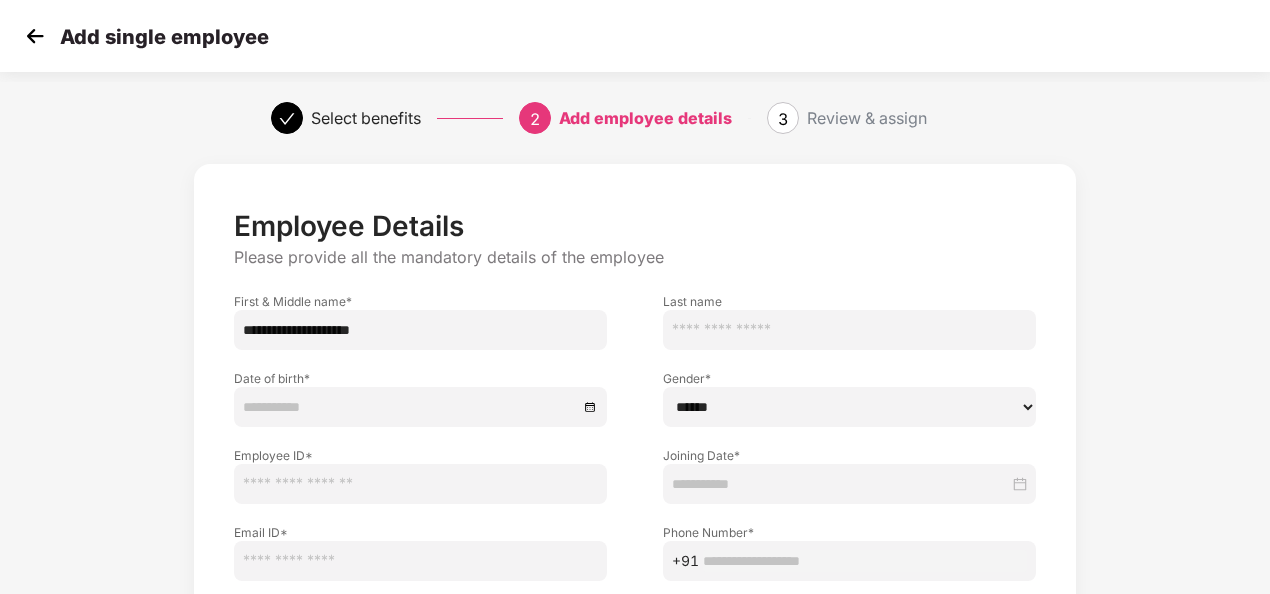 drag, startPoint x: 399, startPoint y: 334, endPoint x: 314, endPoint y: 328, distance: 85.2115 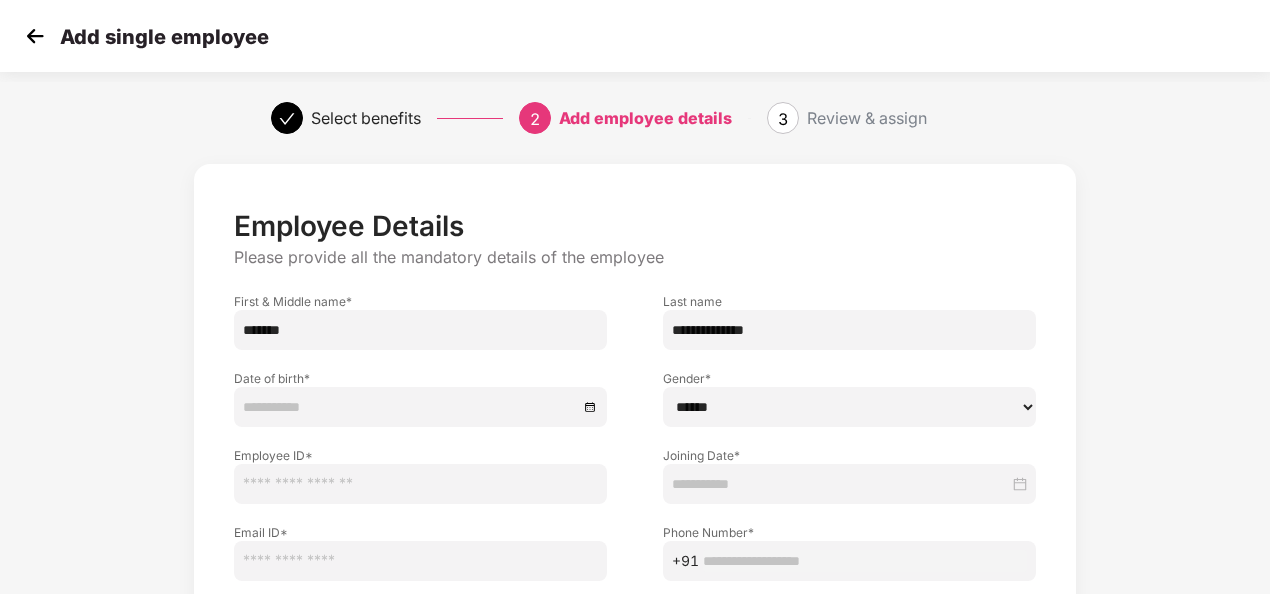 type on "**********" 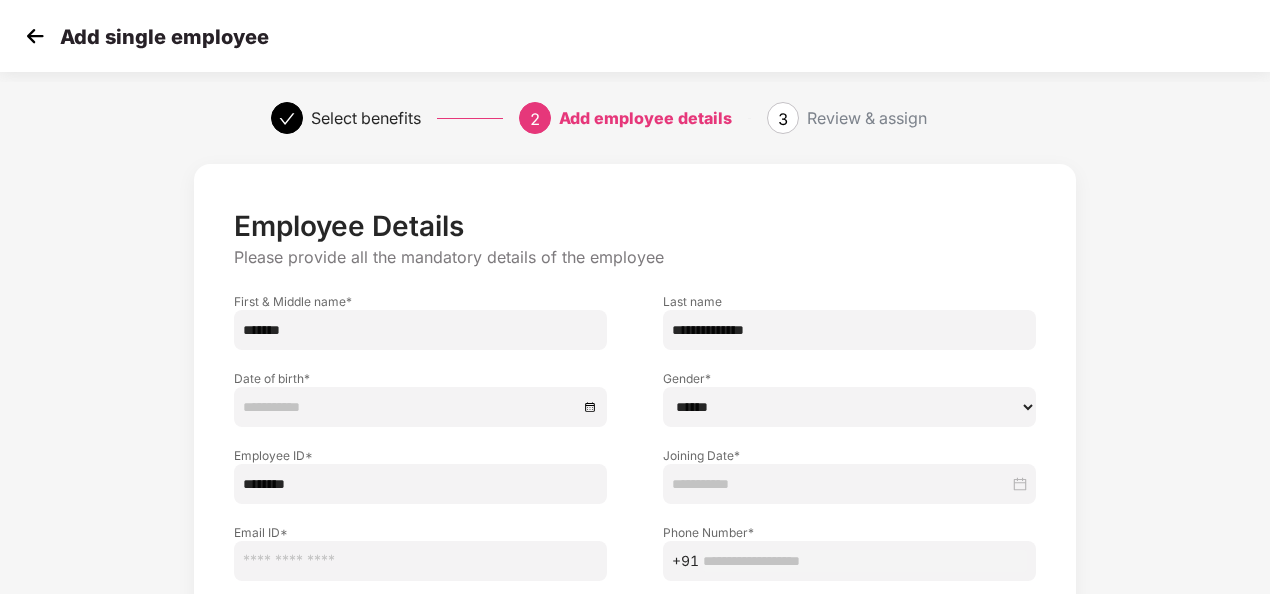 type on "********" 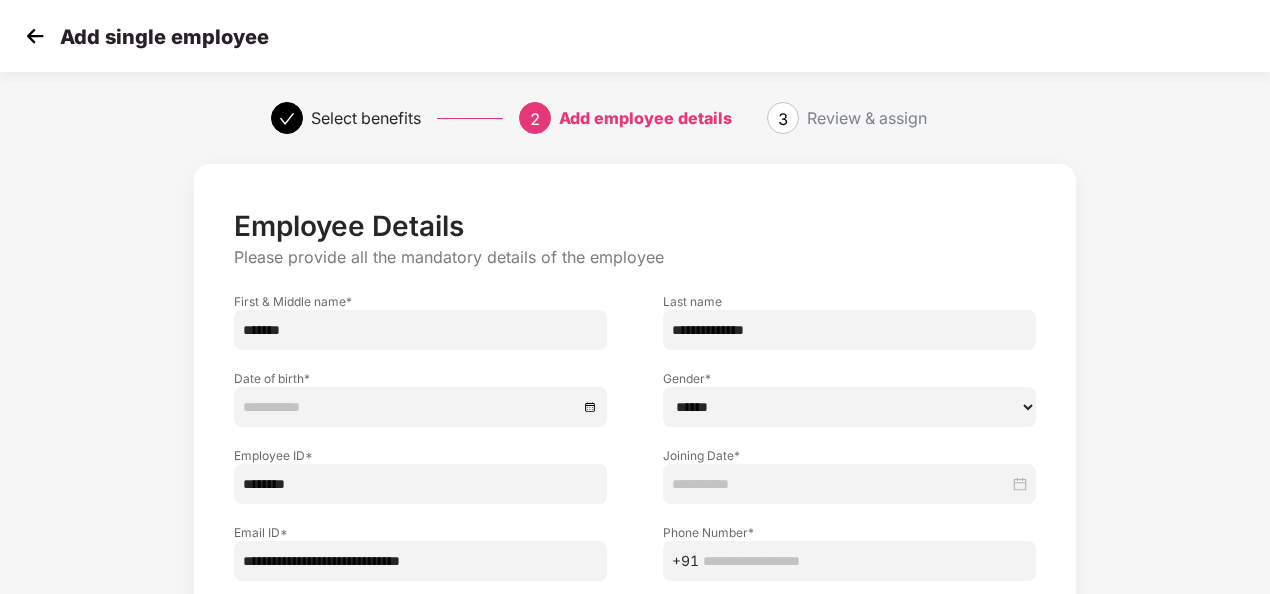 type on "**********" 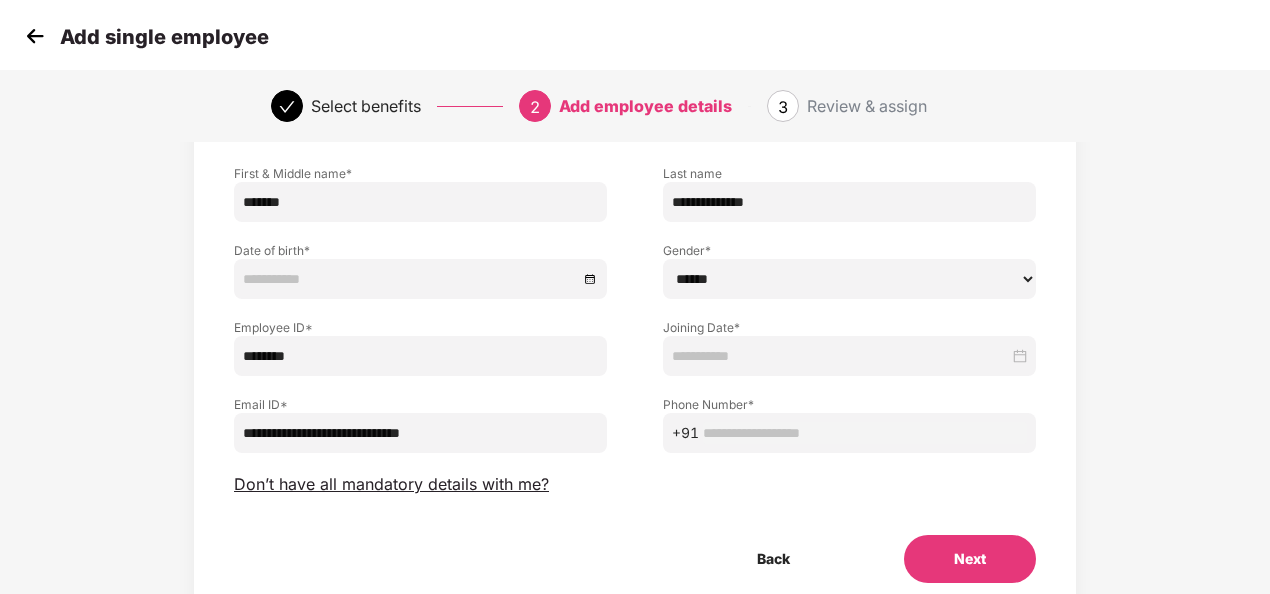 scroll, scrollTop: 200, scrollLeft: 0, axis: vertical 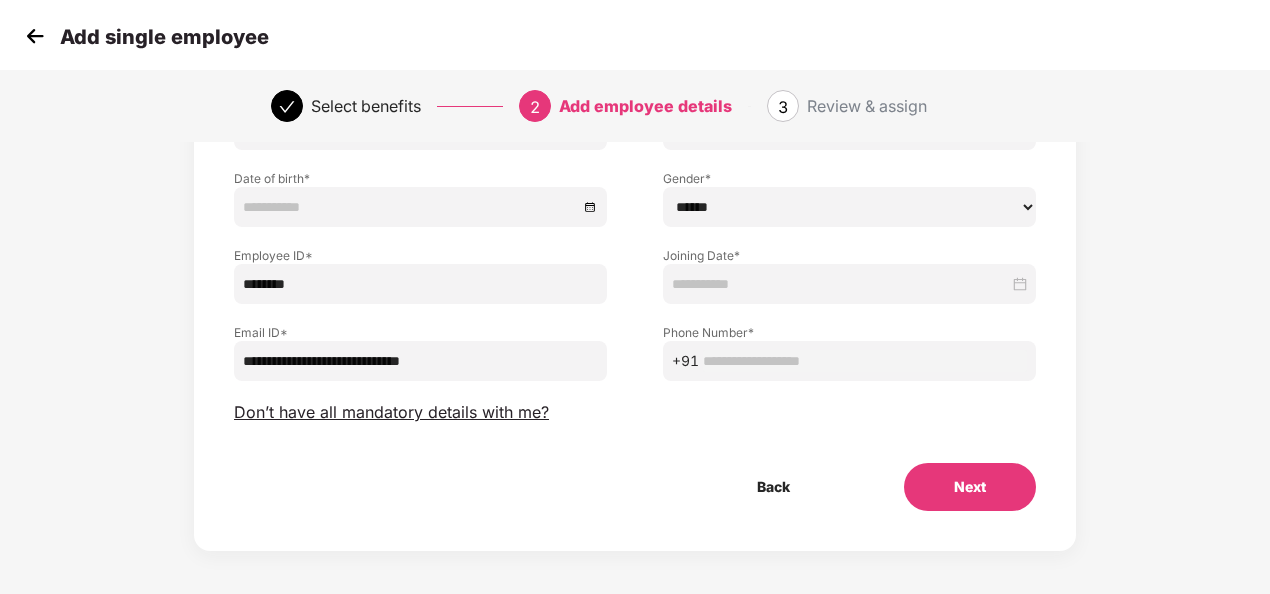 click at bounding box center [865, 361] 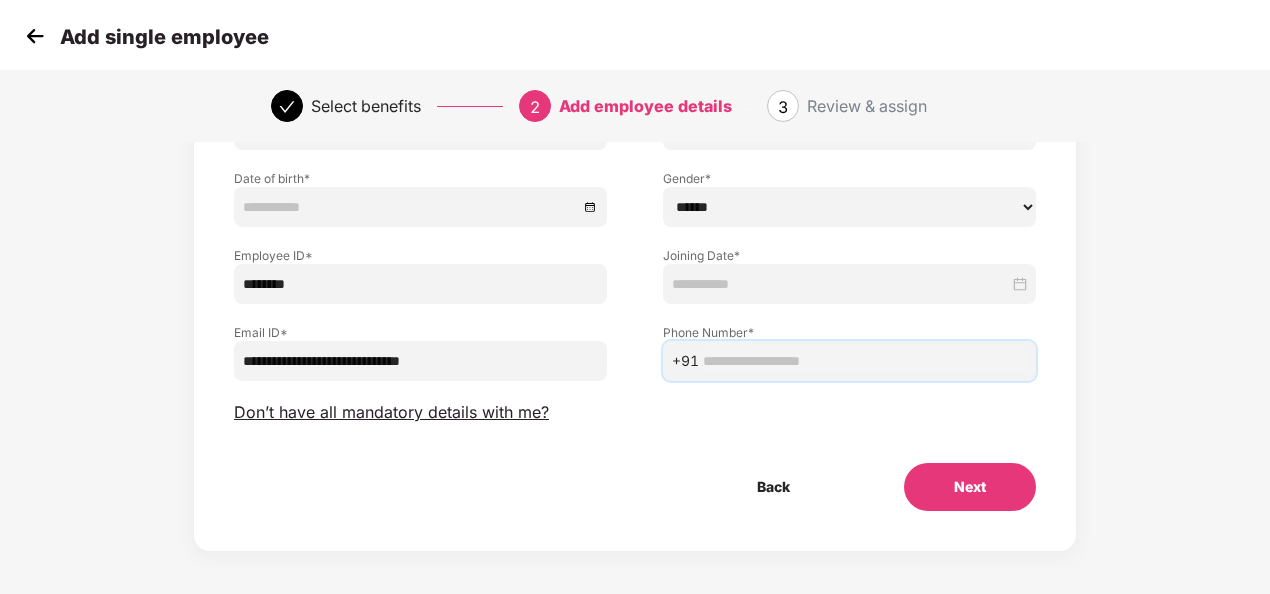 paste on "**********" 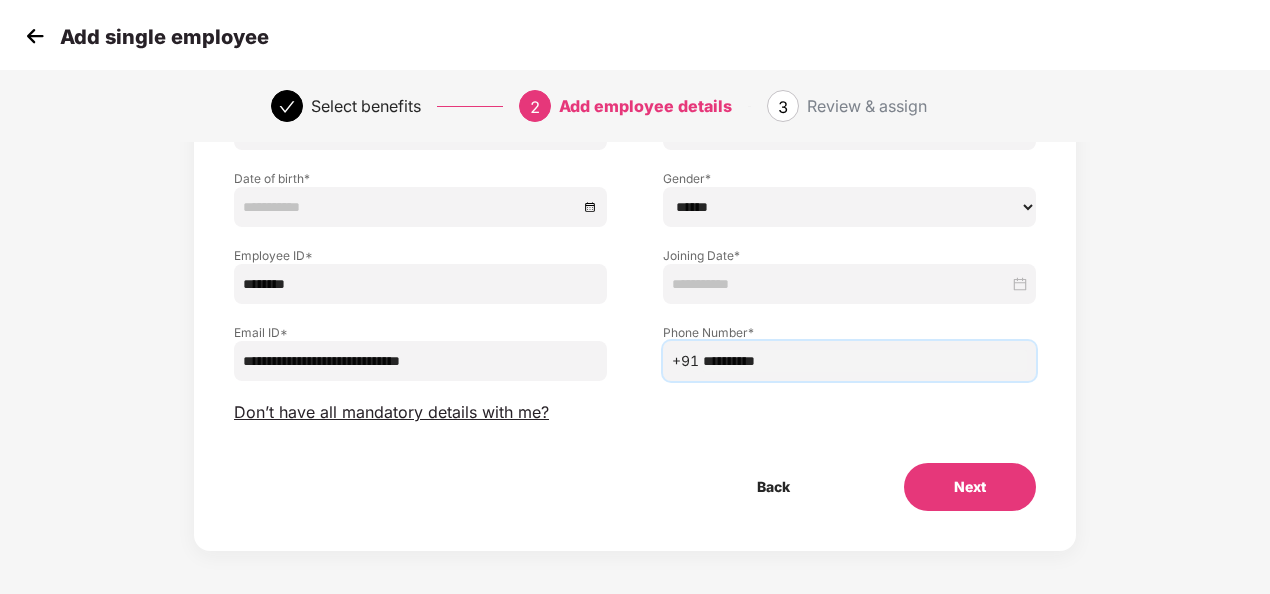 type on "**********" 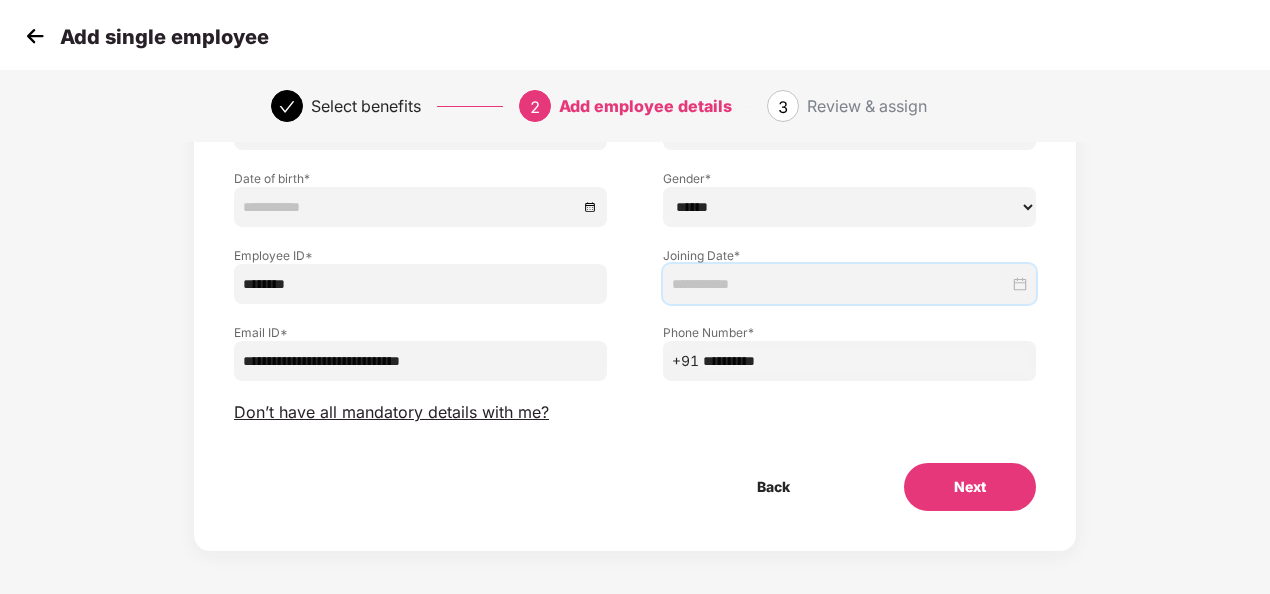 click at bounding box center (840, 284) 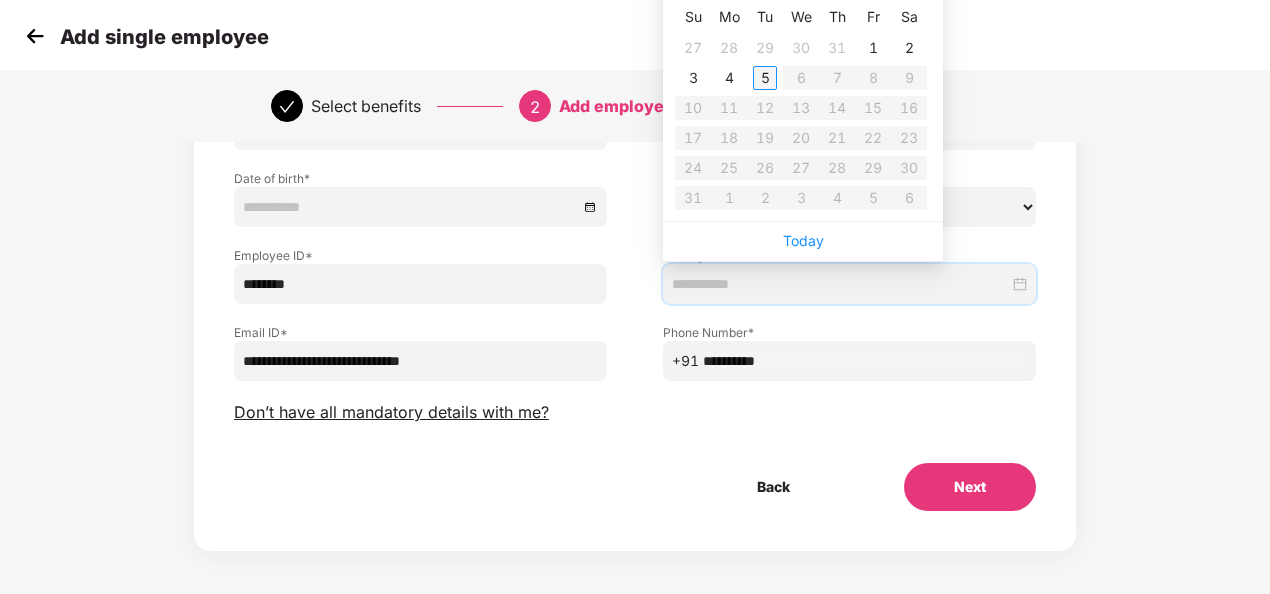 type on "**********" 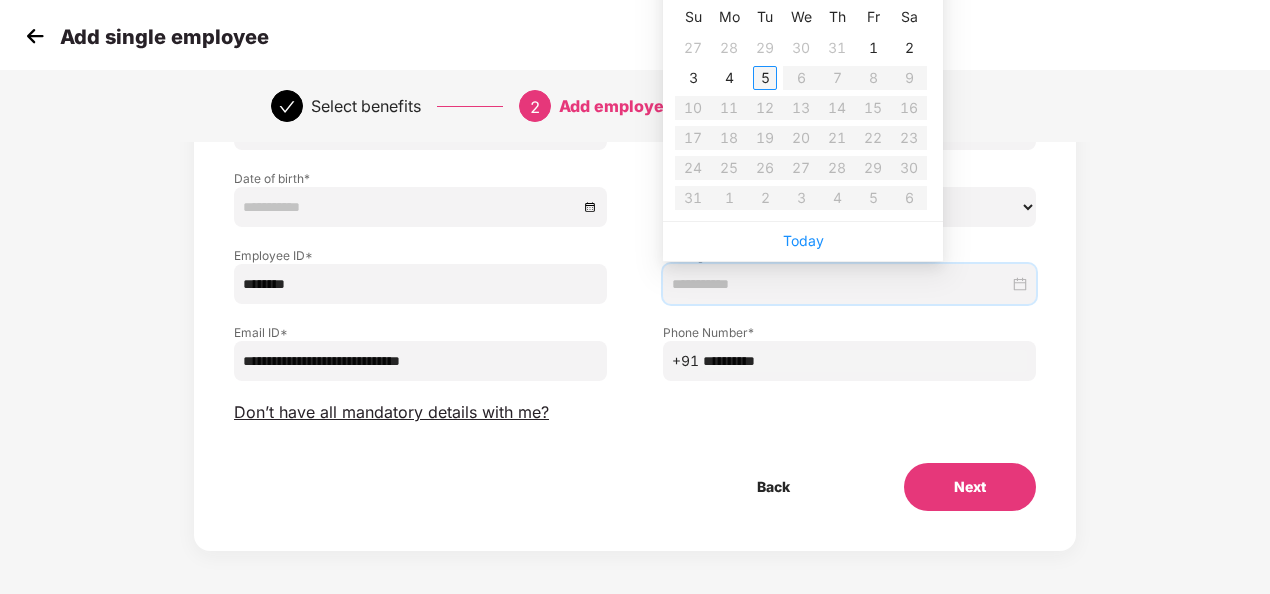click on "5" at bounding box center (765, 78) 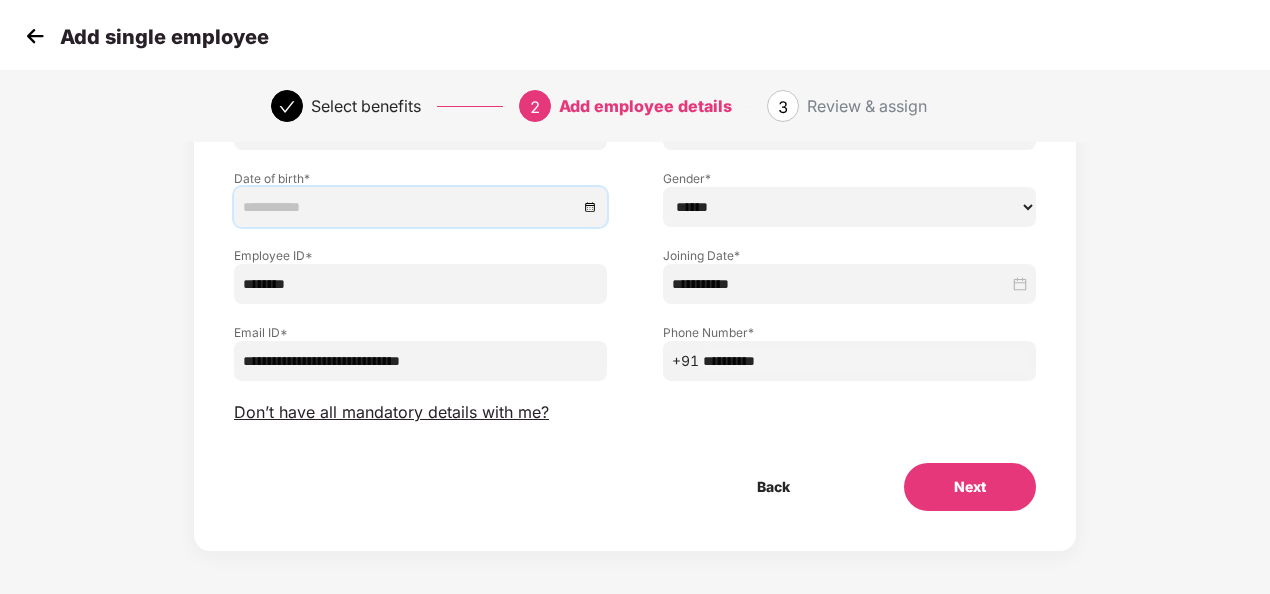 click at bounding box center (410, 207) 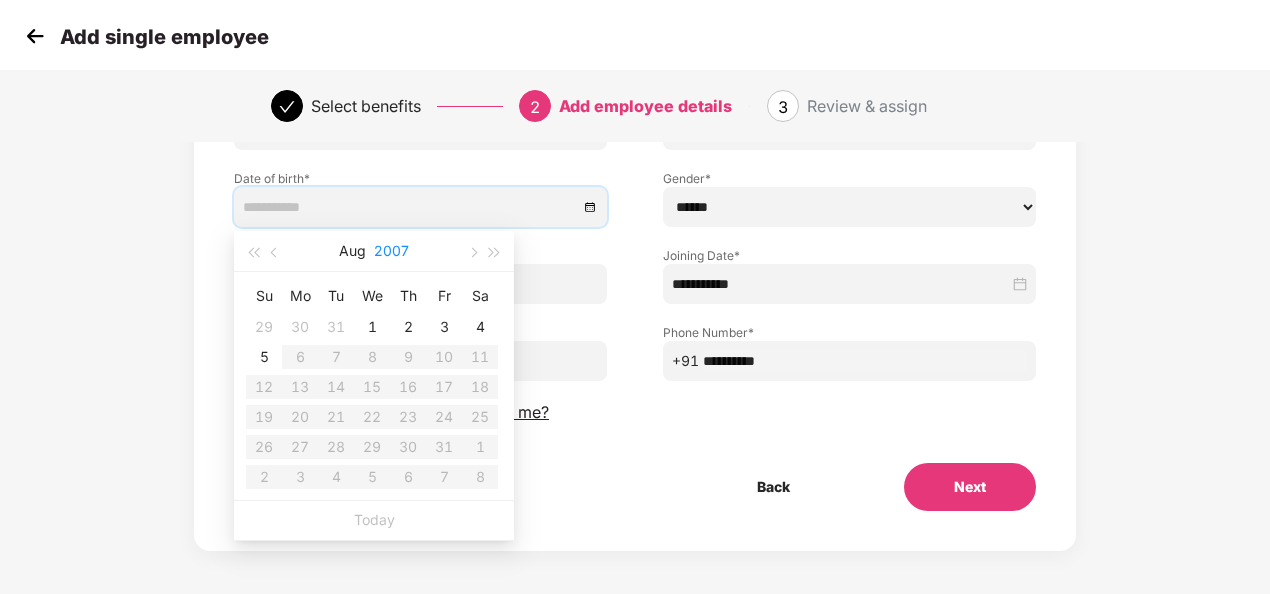 click on "2007" at bounding box center [391, 251] 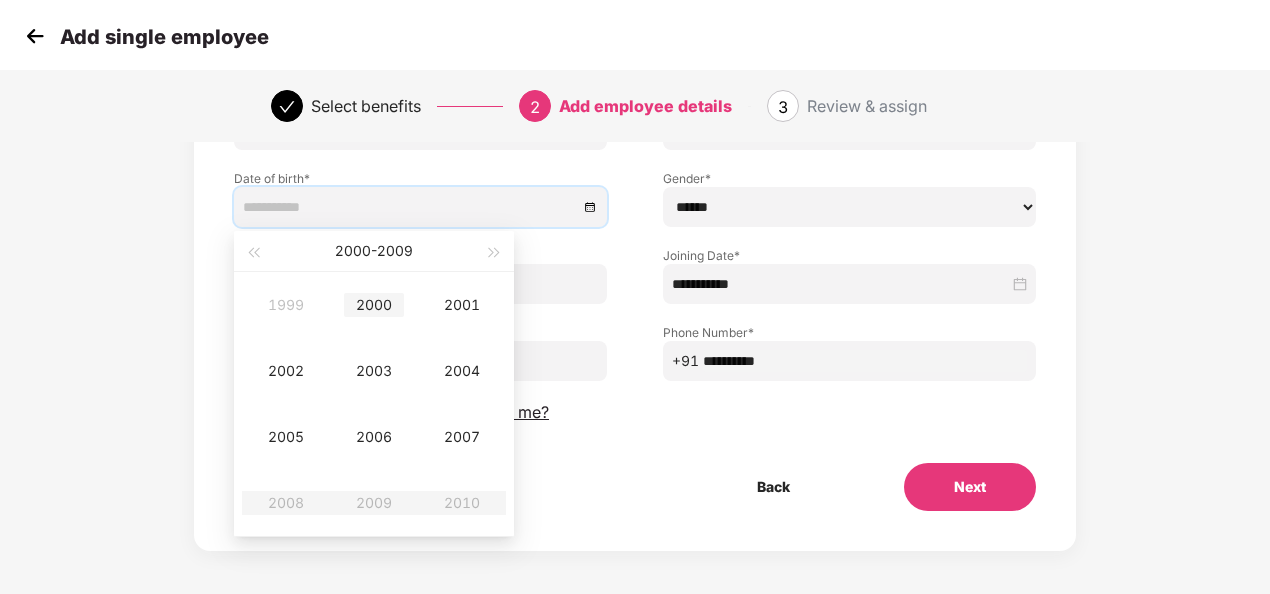 type on "**********" 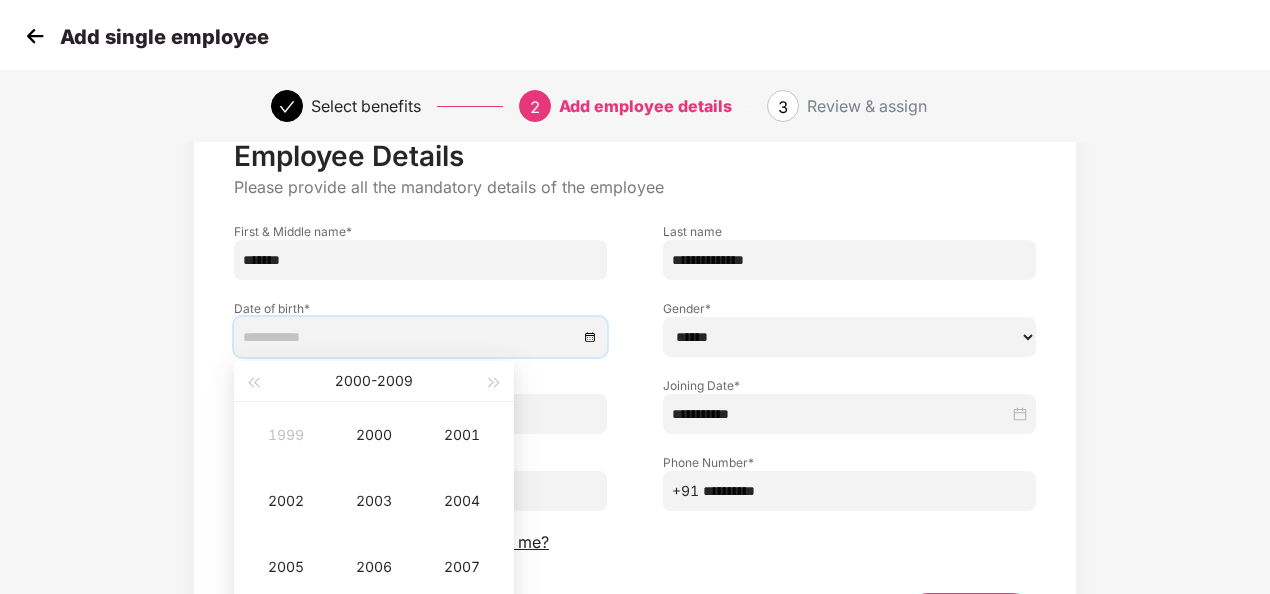 scroll, scrollTop: 0, scrollLeft: 0, axis: both 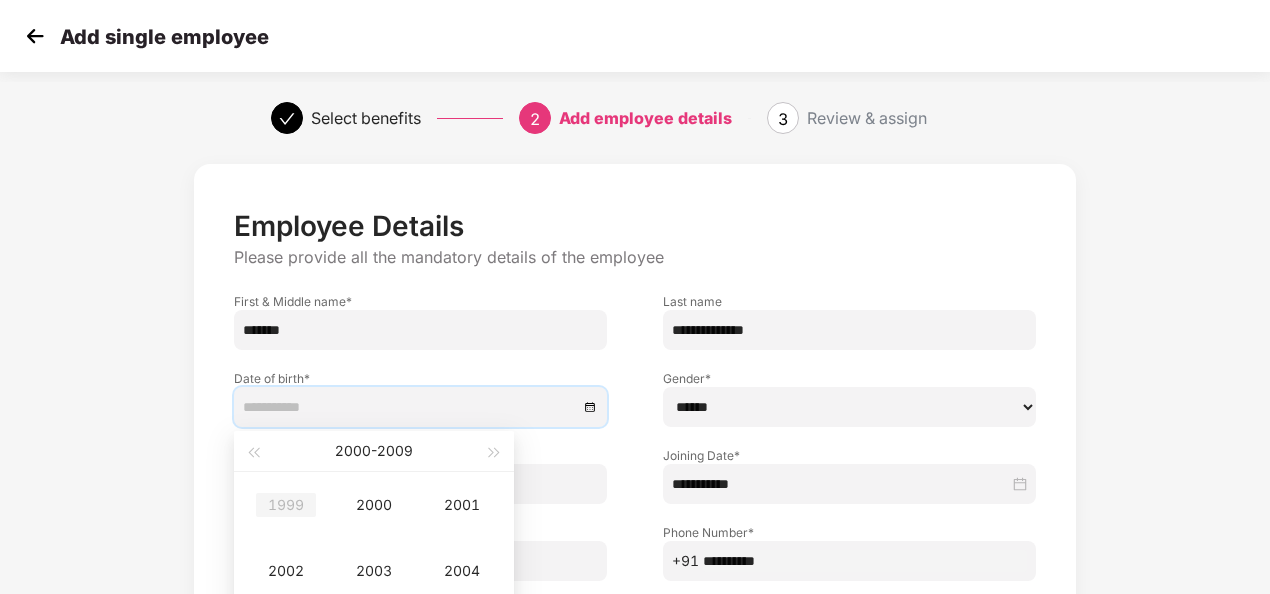 type on "**********" 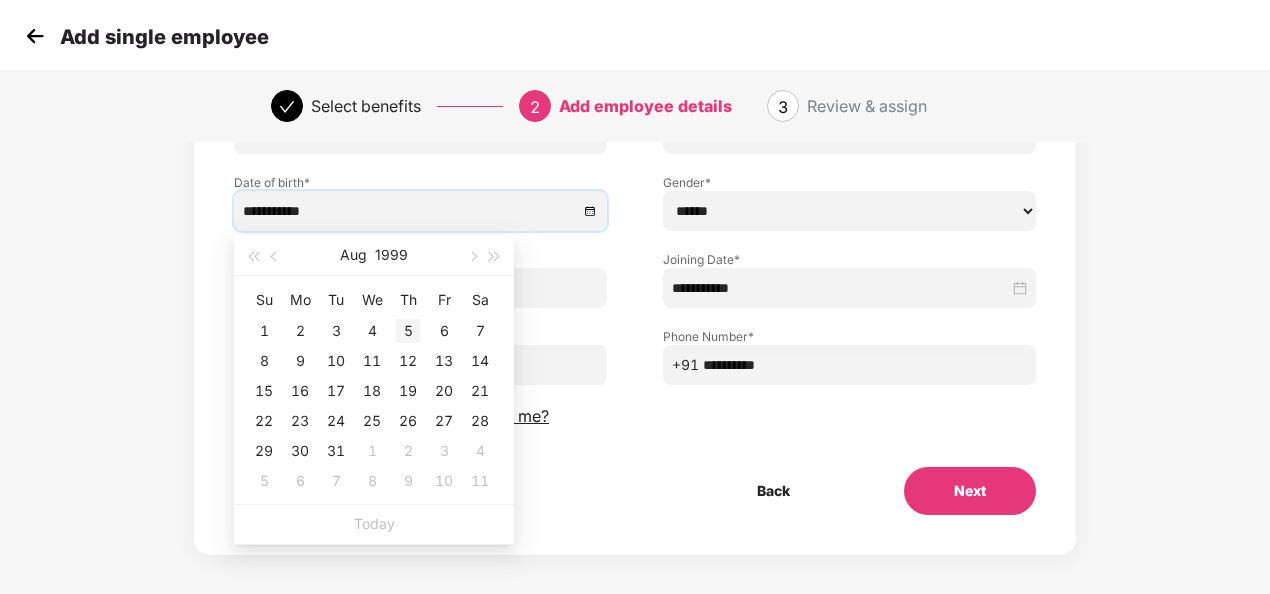 scroll, scrollTop: 207, scrollLeft: 0, axis: vertical 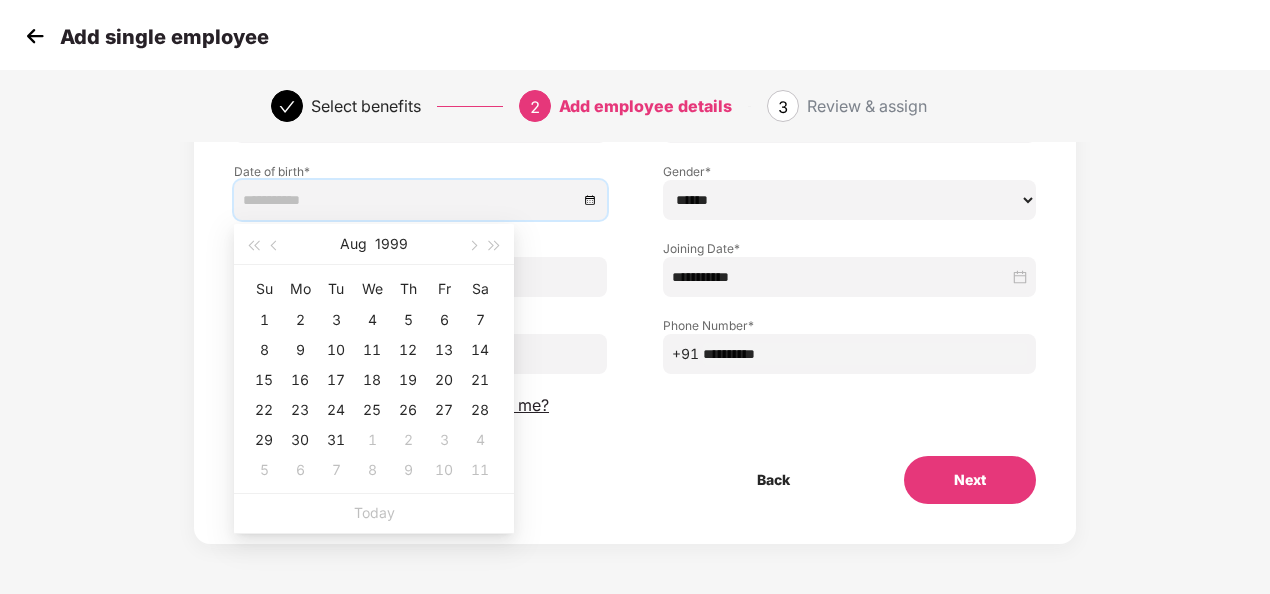 type on "**********" 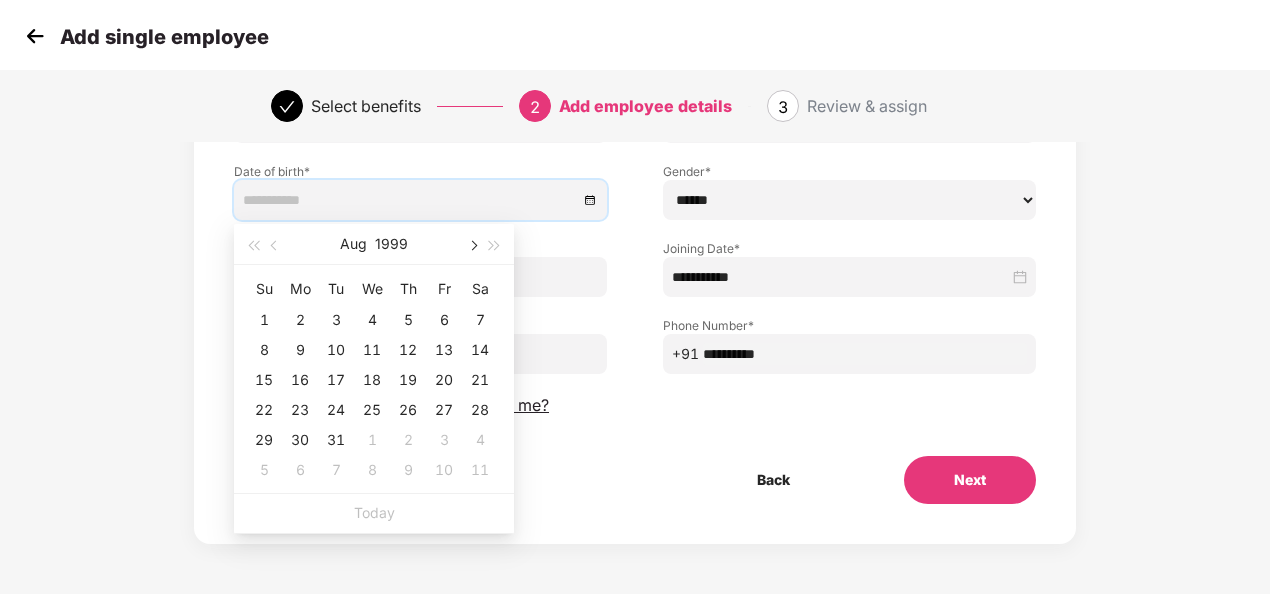 click at bounding box center (472, 246) 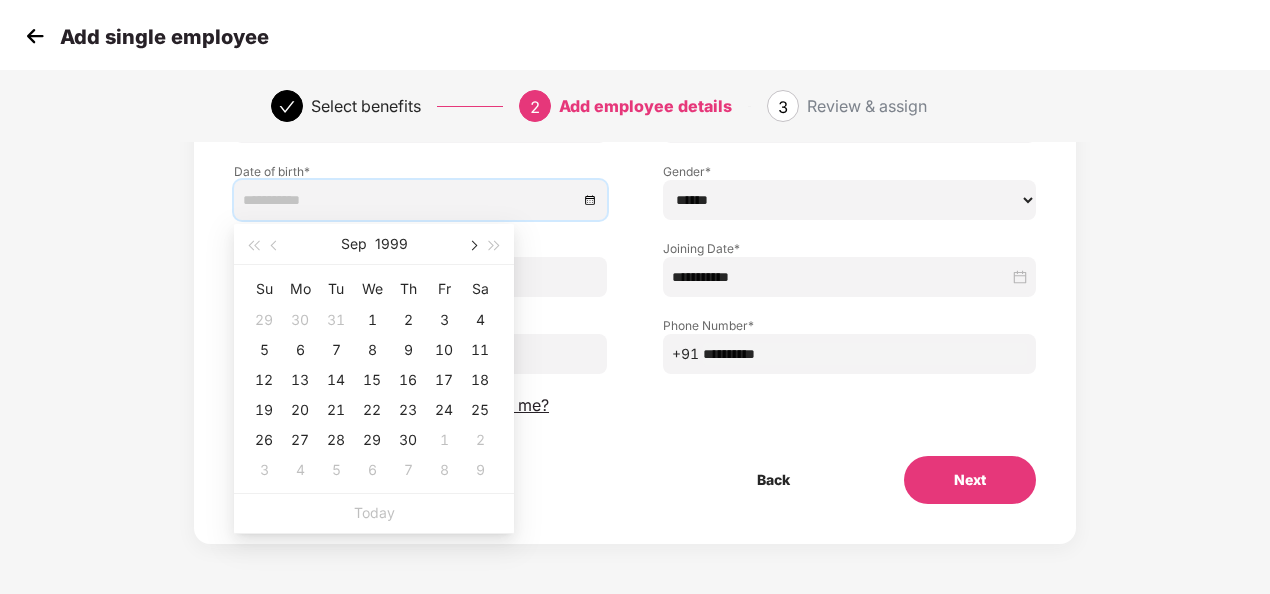 click at bounding box center (472, 246) 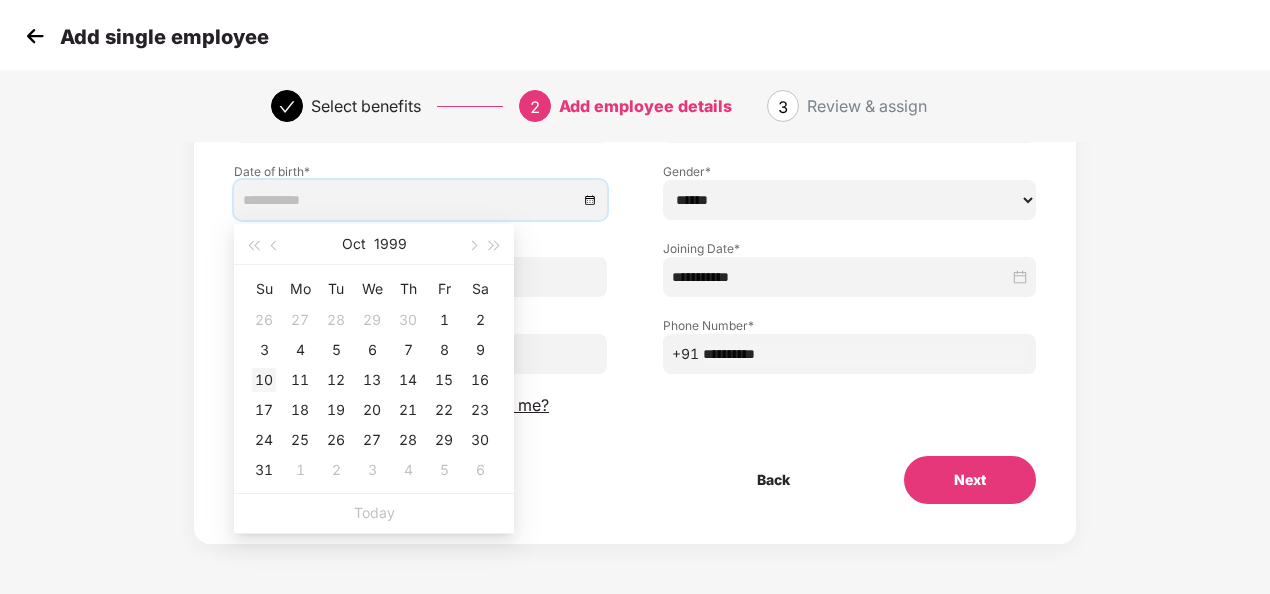 click on "10" at bounding box center (264, 380) 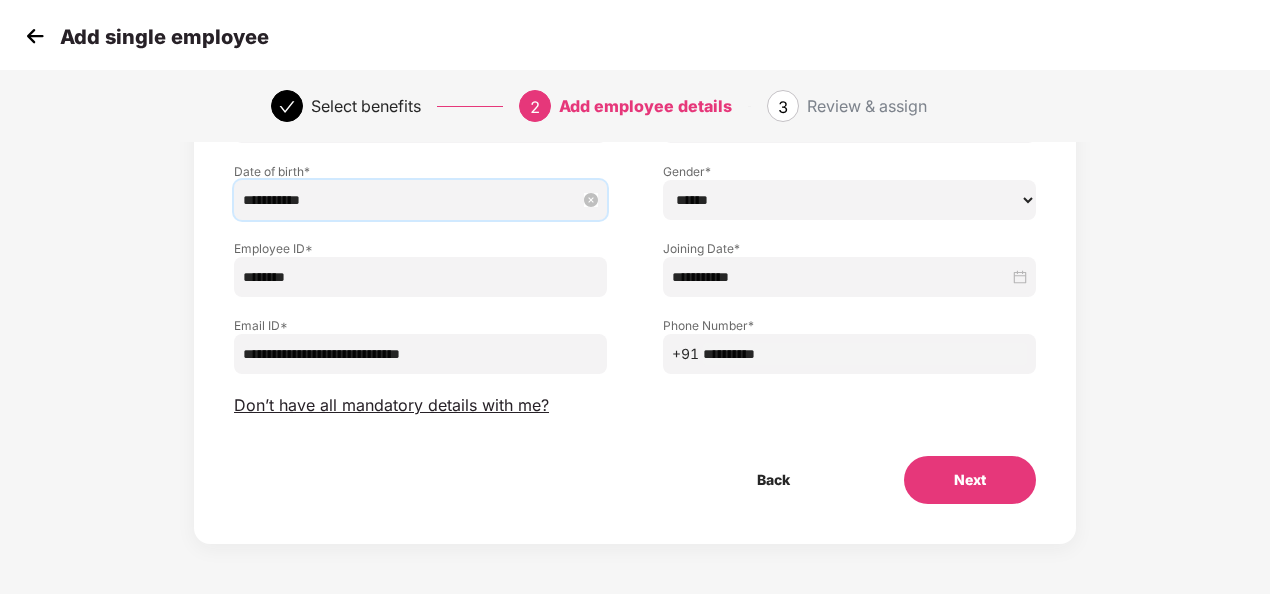 click on "**********" at bounding box center (410, 200) 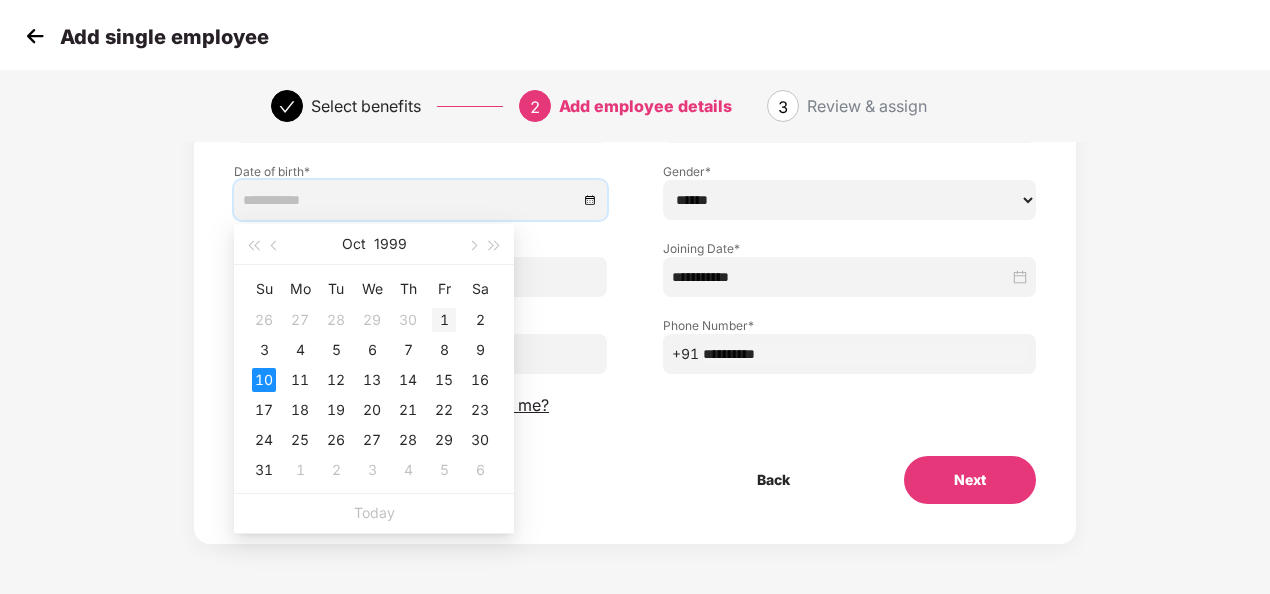 type on "**********" 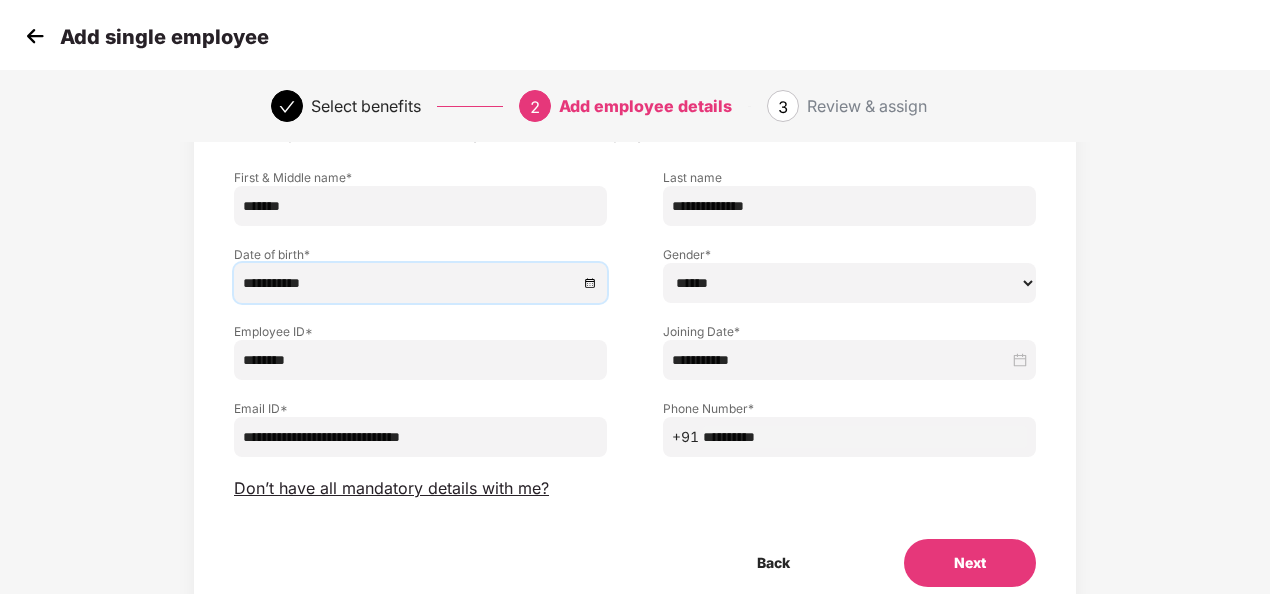 scroll, scrollTop: 207, scrollLeft: 0, axis: vertical 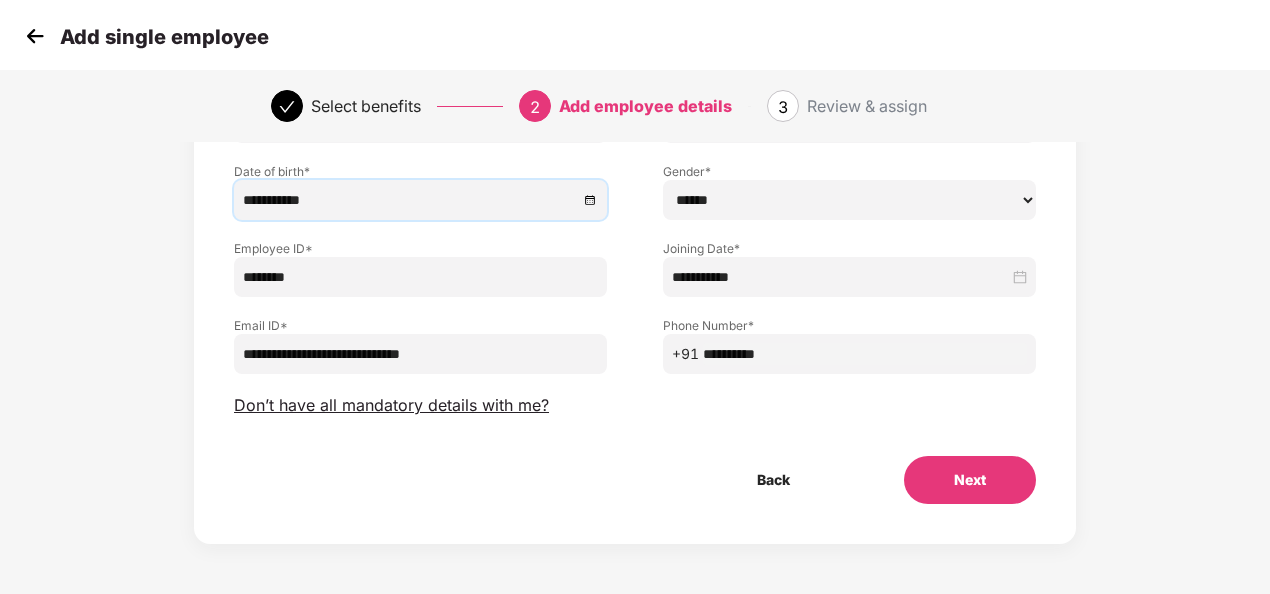 click on "Next" at bounding box center (970, 480) 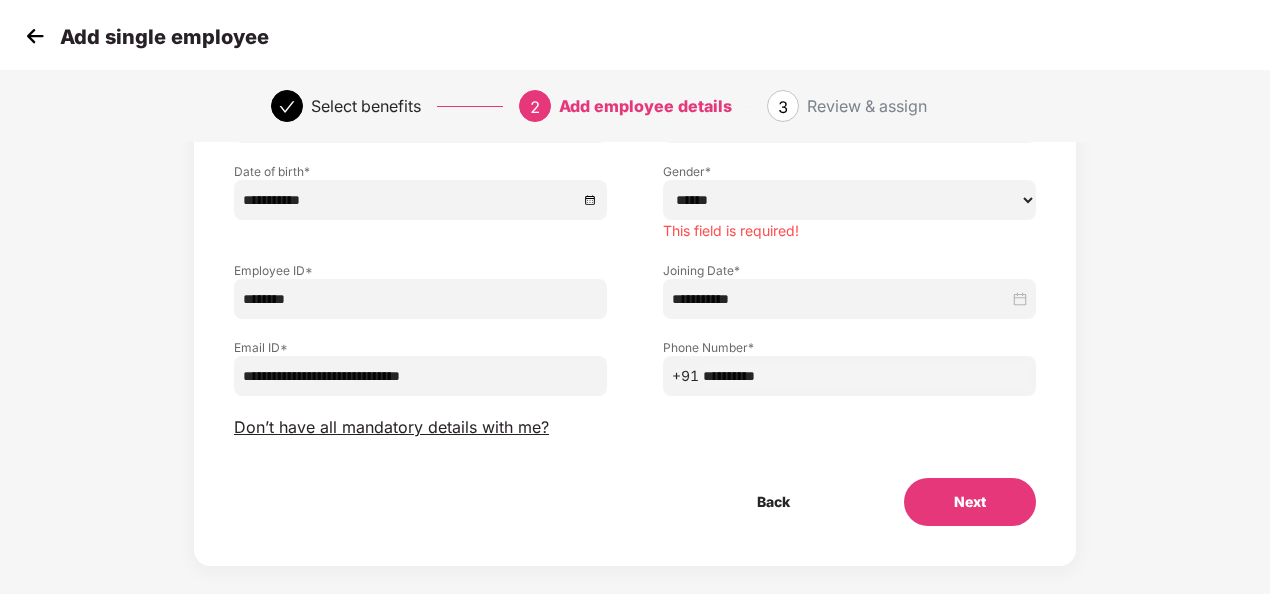 click on "****** **** ******" at bounding box center (849, 200) 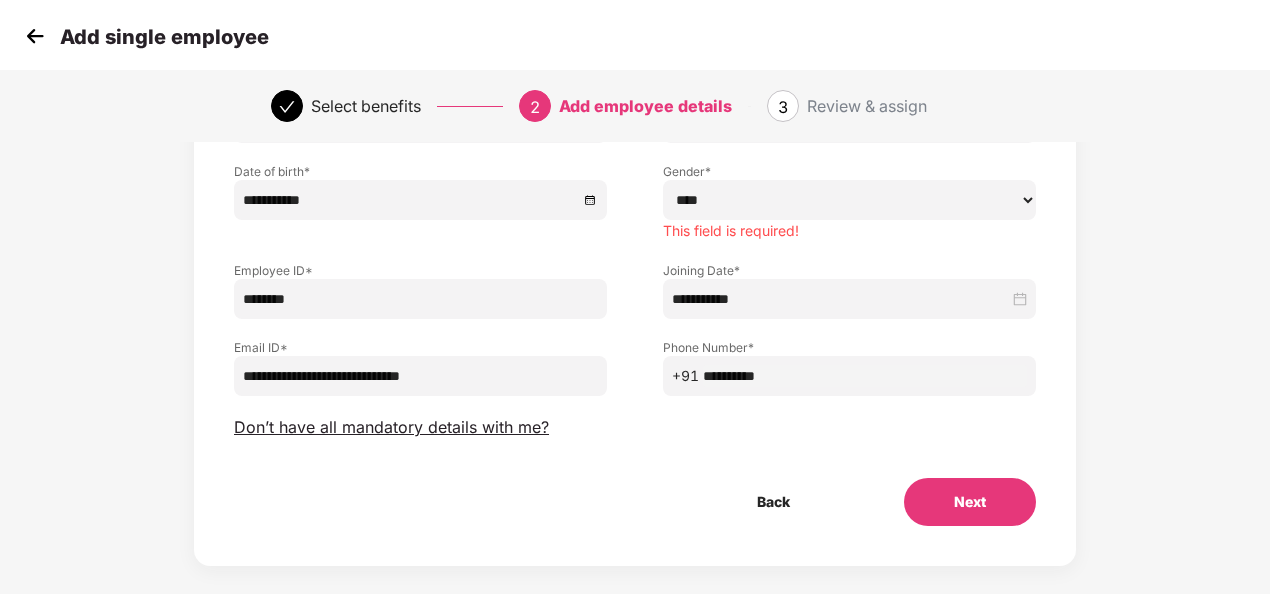 click on "****** **** ******" at bounding box center [849, 200] 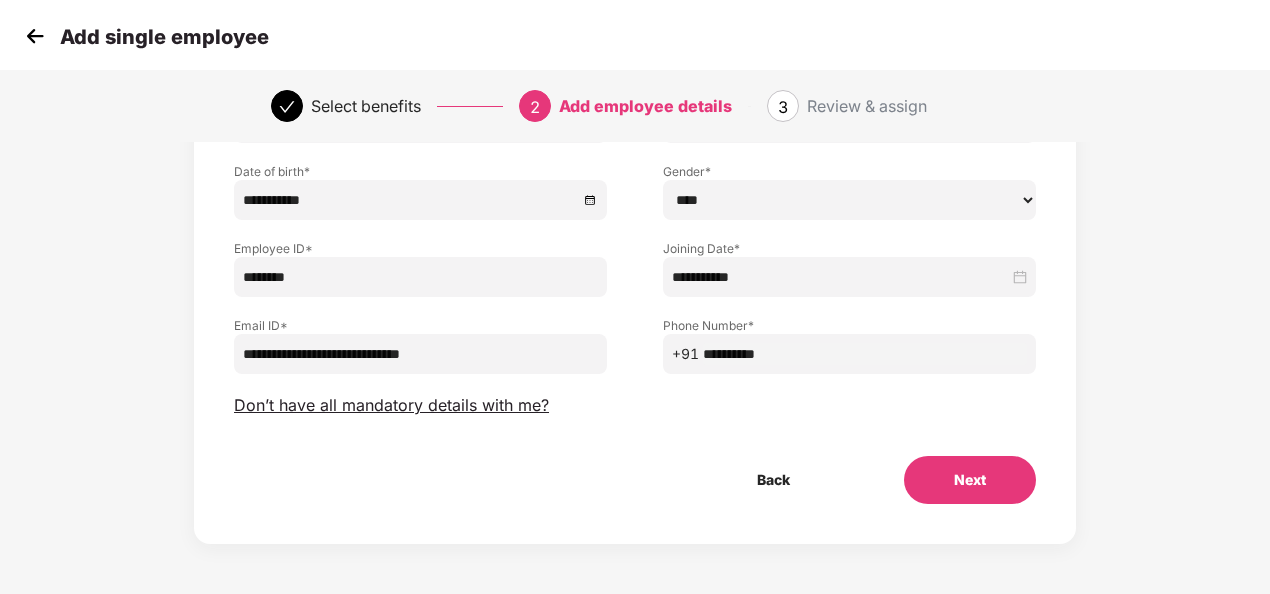 click on "Next" at bounding box center [970, 480] 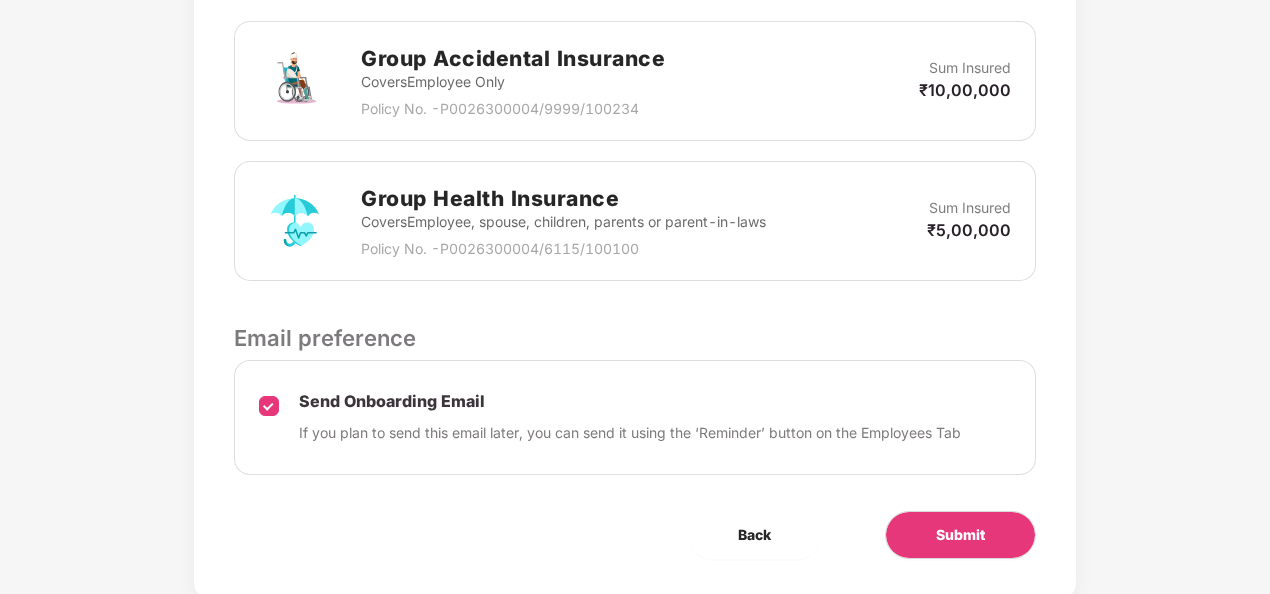 scroll, scrollTop: 789, scrollLeft: 0, axis: vertical 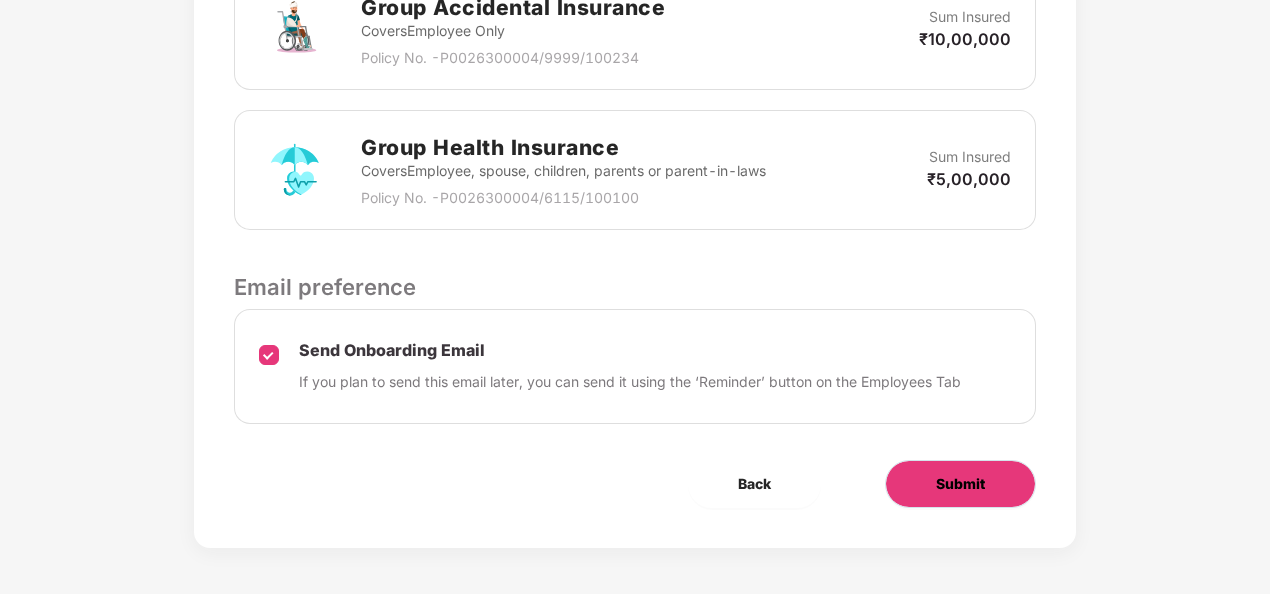 click on "Submit" at bounding box center (960, 484) 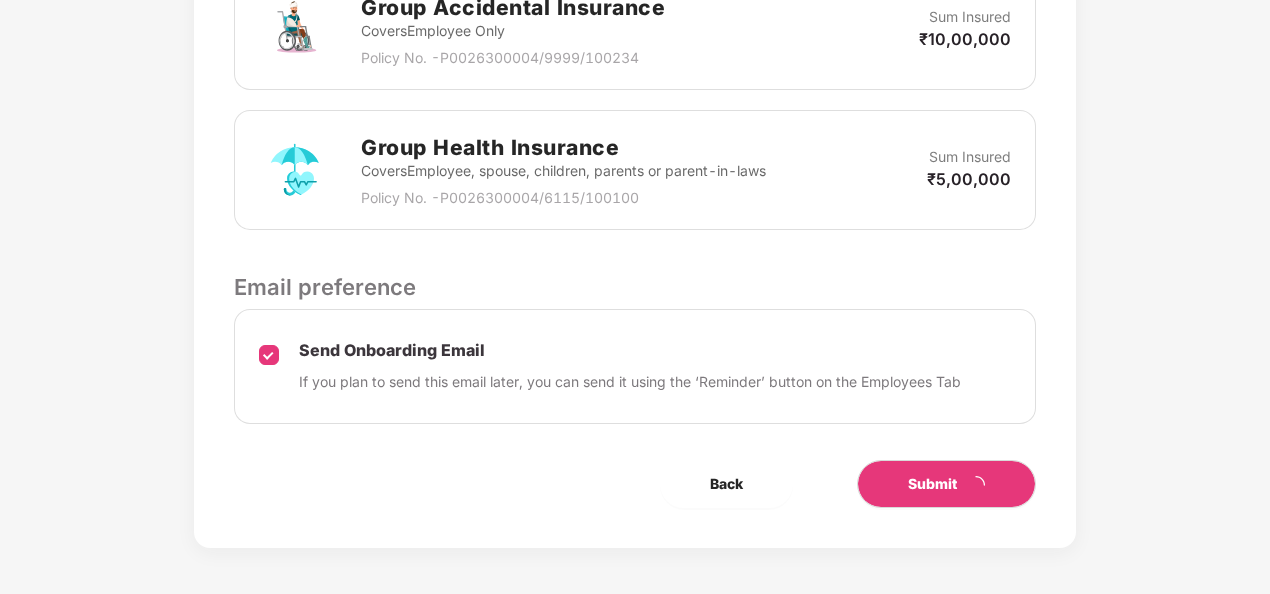 scroll, scrollTop: 0, scrollLeft: 0, axis: both 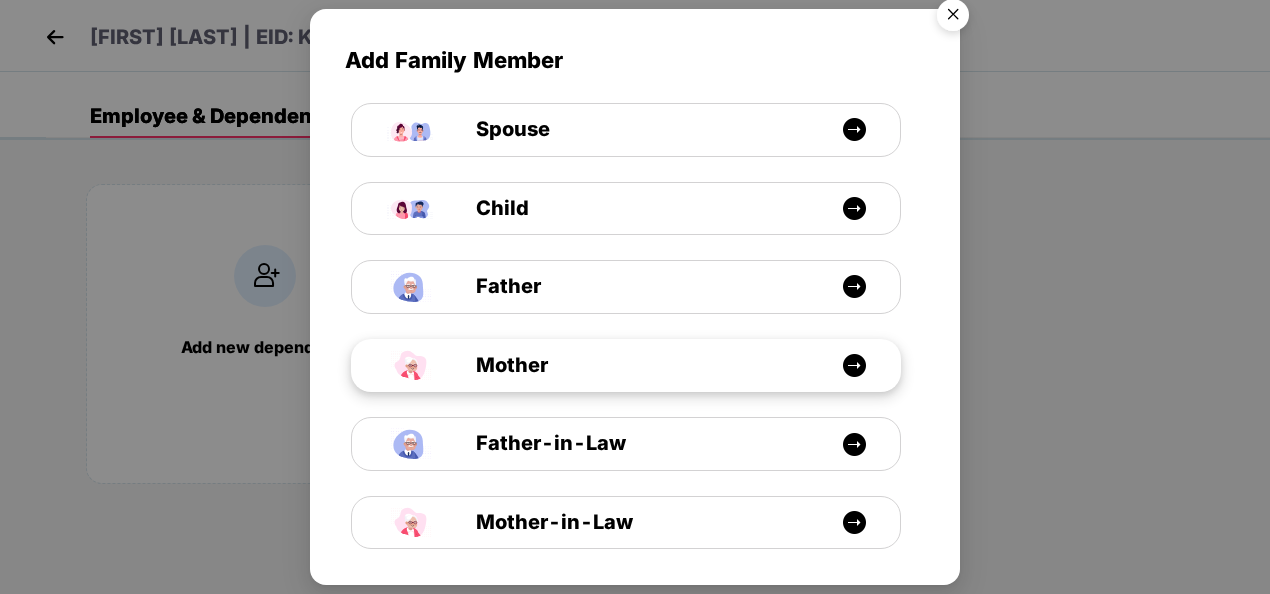 click on "Mother" at bounding box center [489, 365] 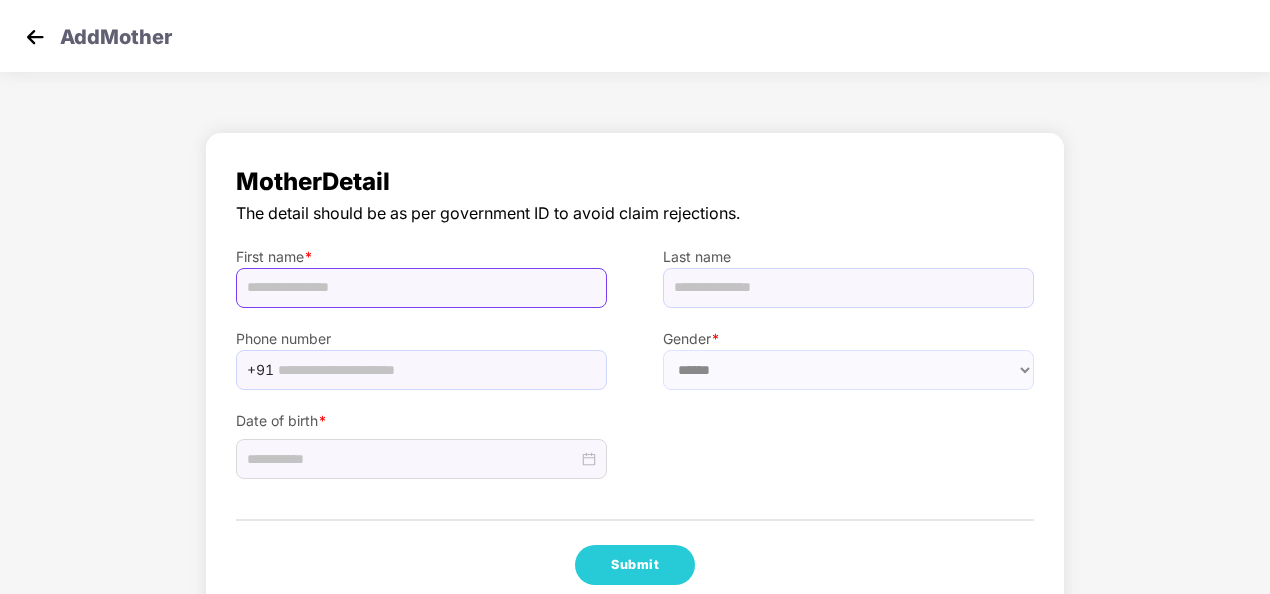 click at bounding box center (421, 288) 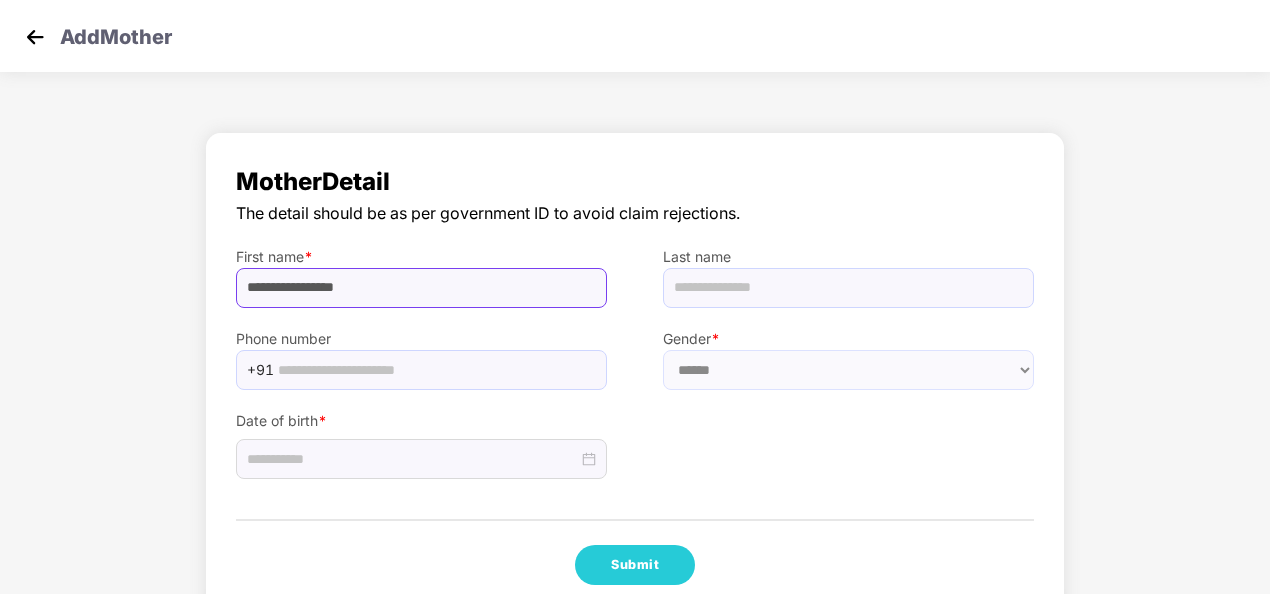 drag, startPoint x: 391, startPoint y: 292, endPoint x: 270, endPoint y: 290, distance: 121.016525 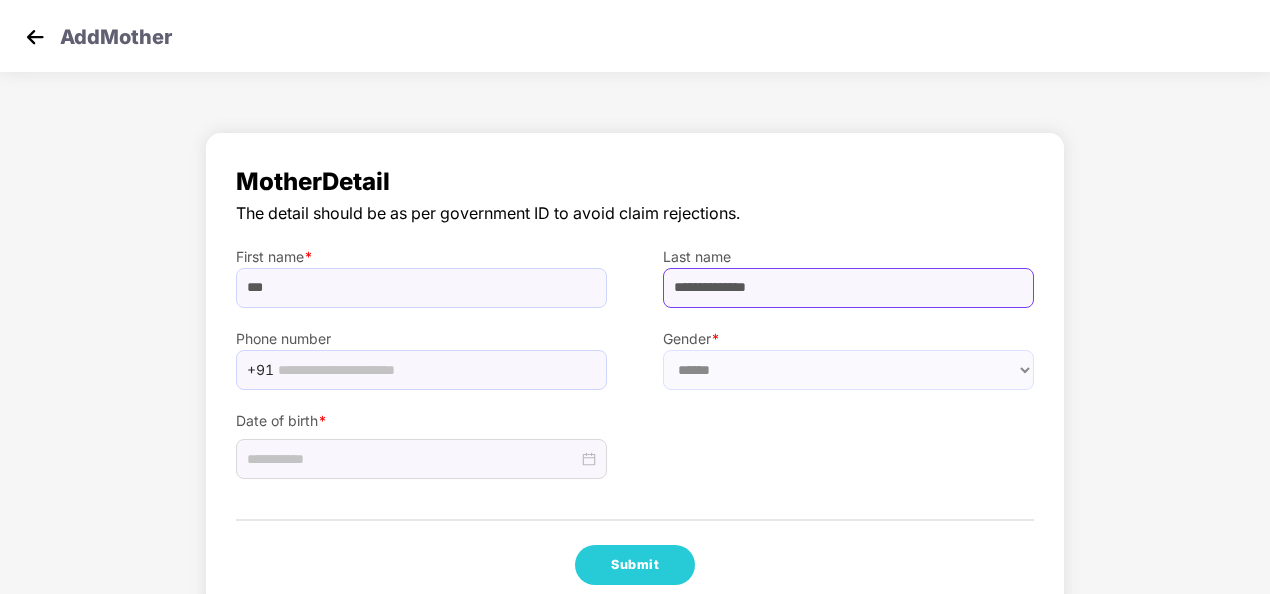 type on "**********" 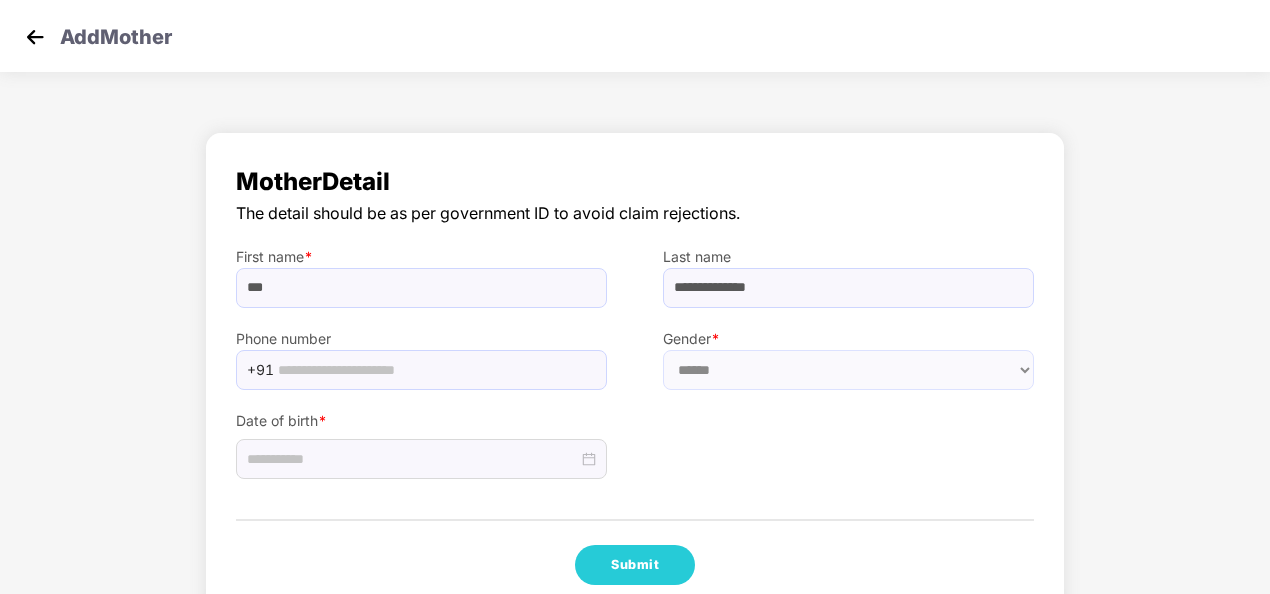 click on "Phone number" at bounding box center (421, 339) 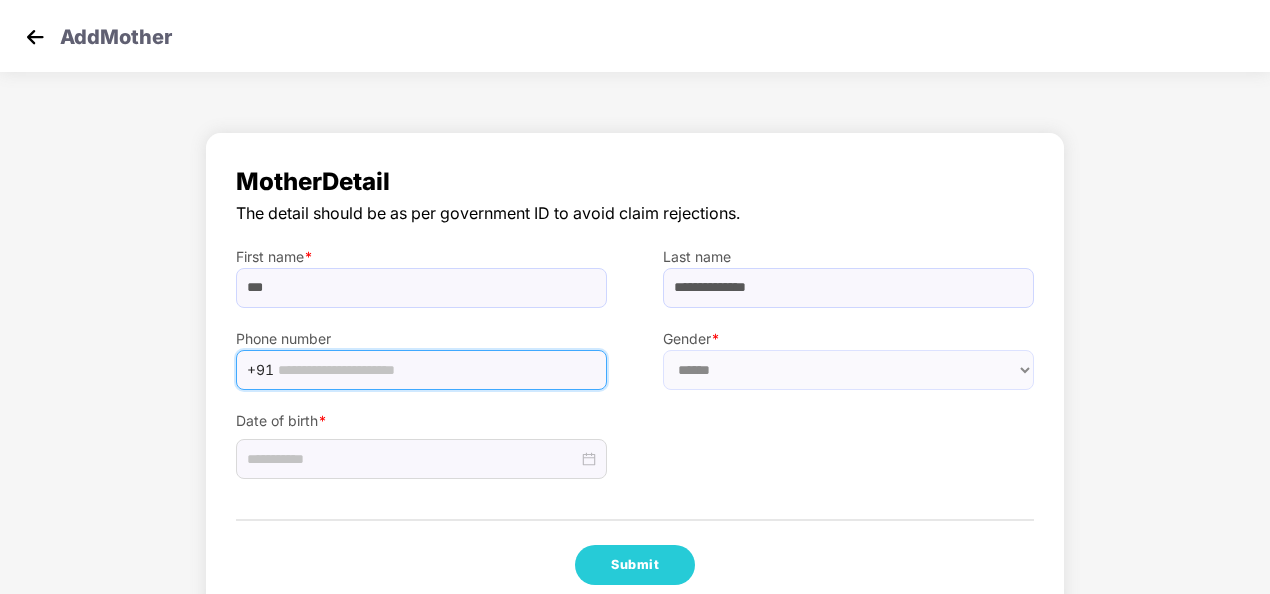 click at bounding box center (436, 370) 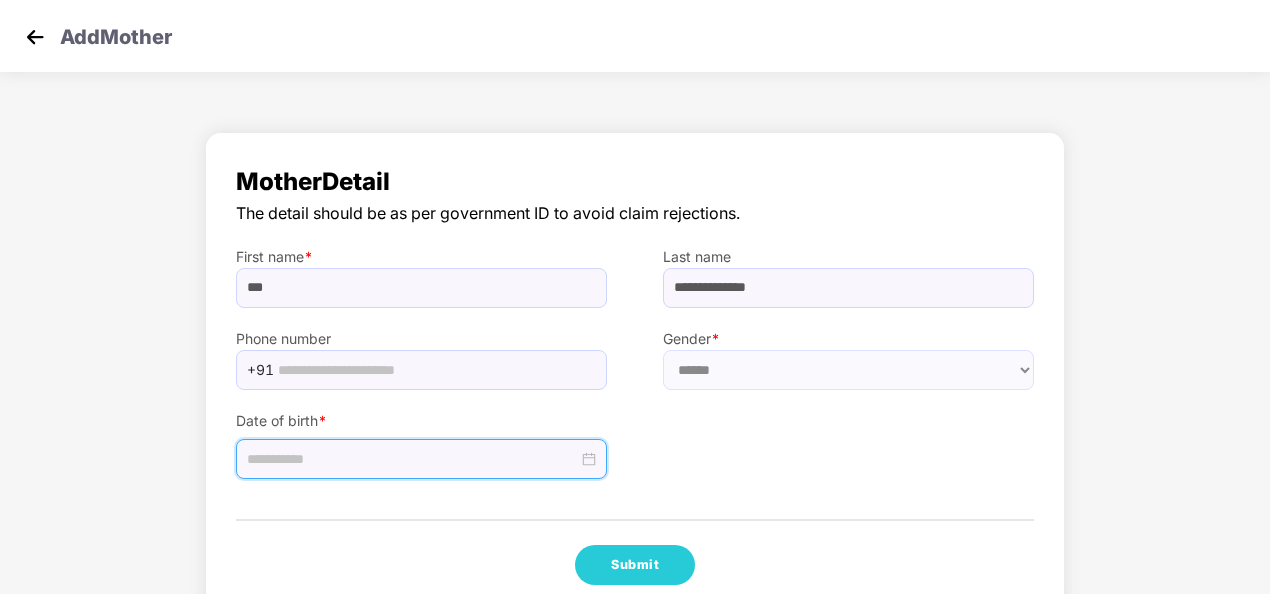 click at bounding box center (412, 459) 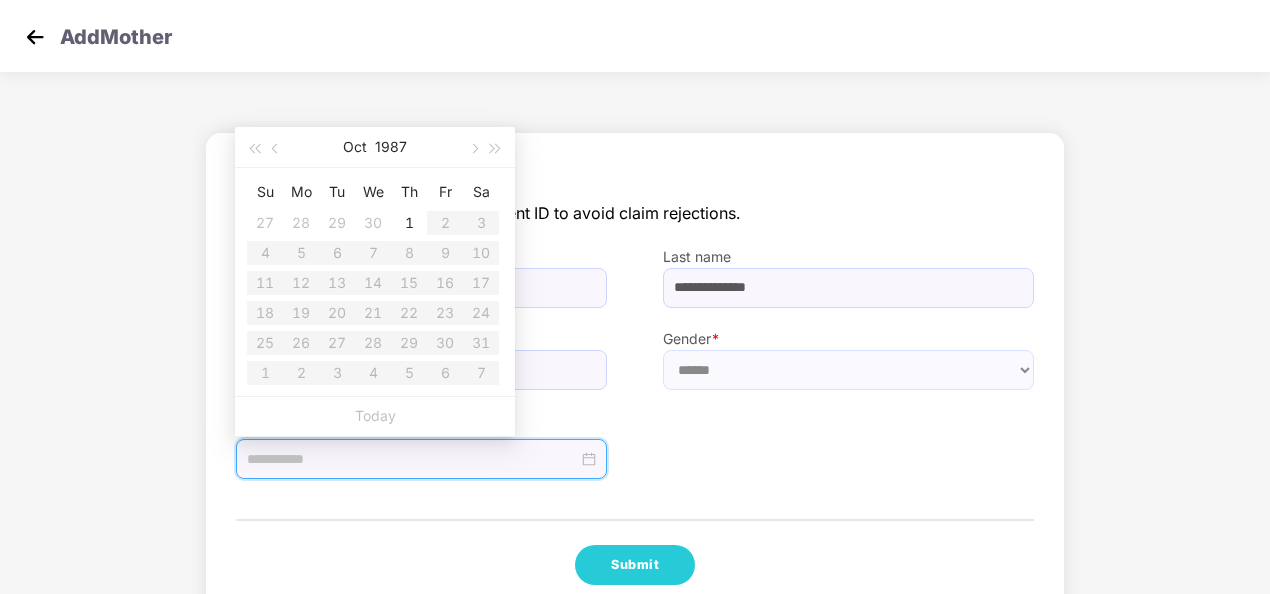 type on "**********" 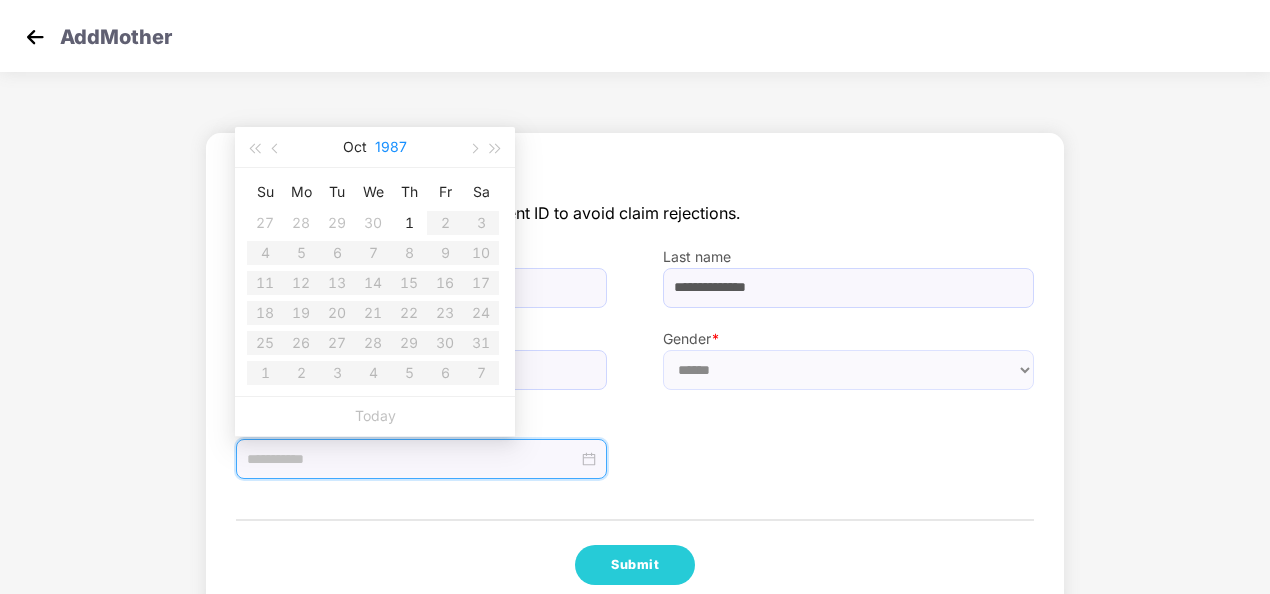 click on "1987" at bounding box center (391, 147) 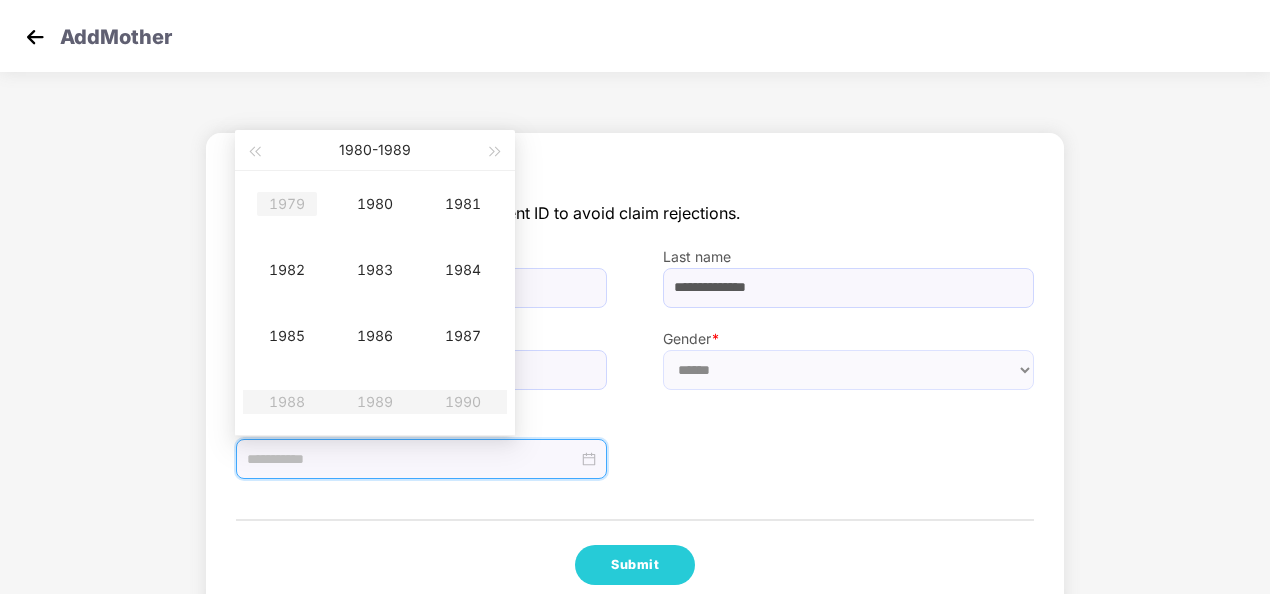 type on "**********" 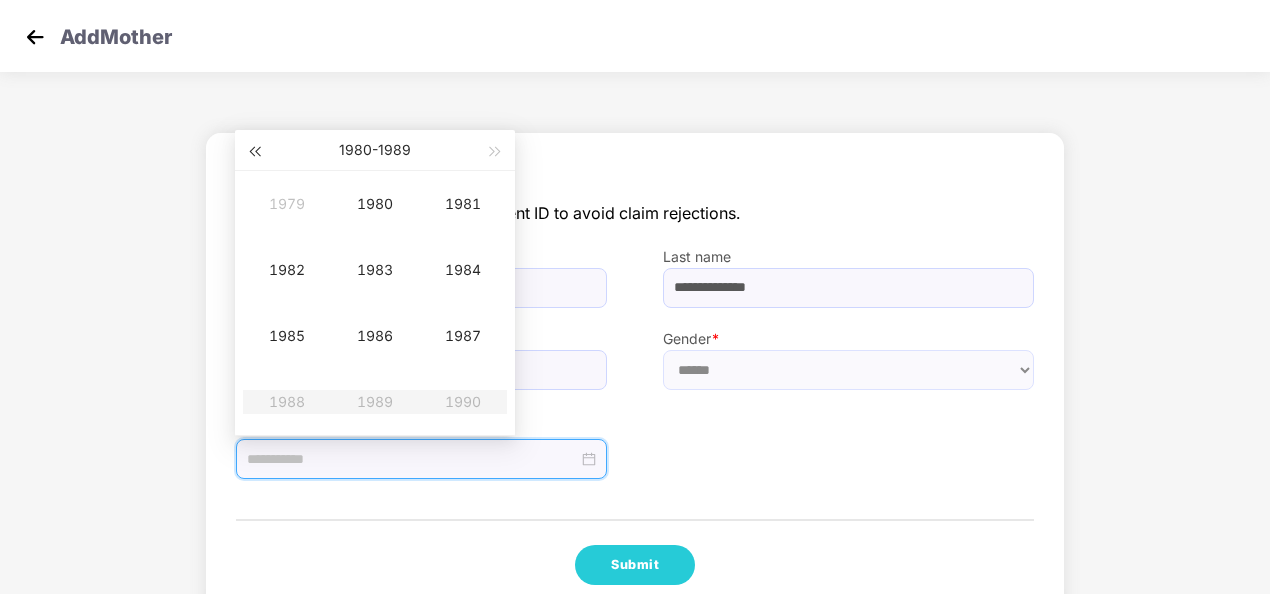 click at bounding box center [254, 150] 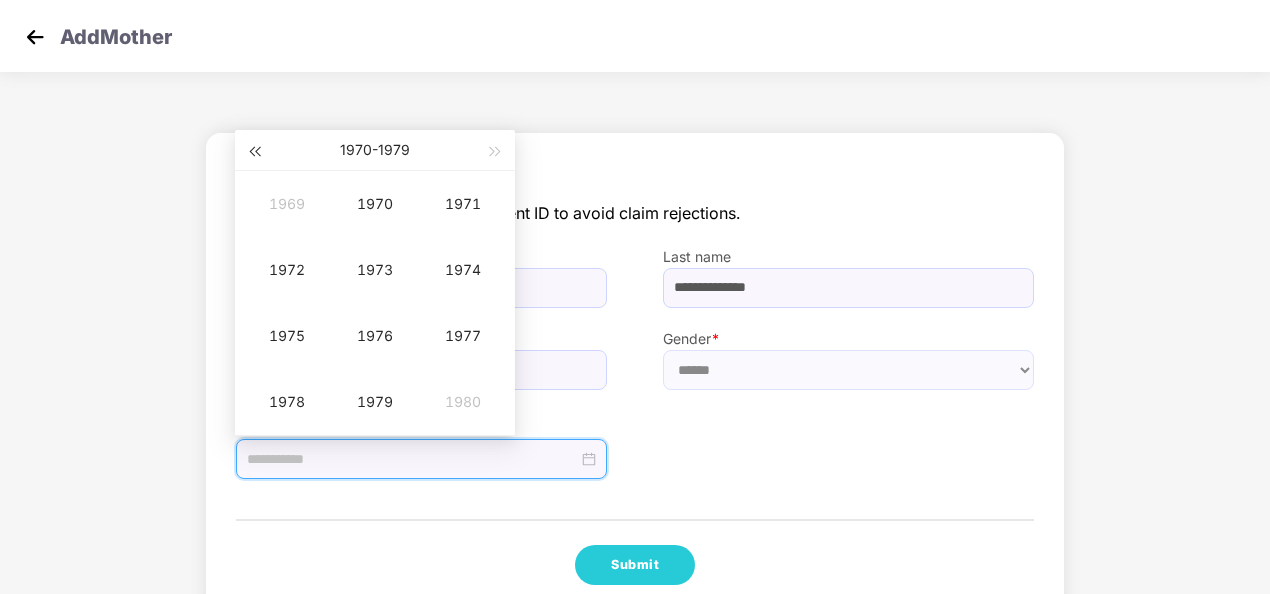 click at bounding box center [254, 150] 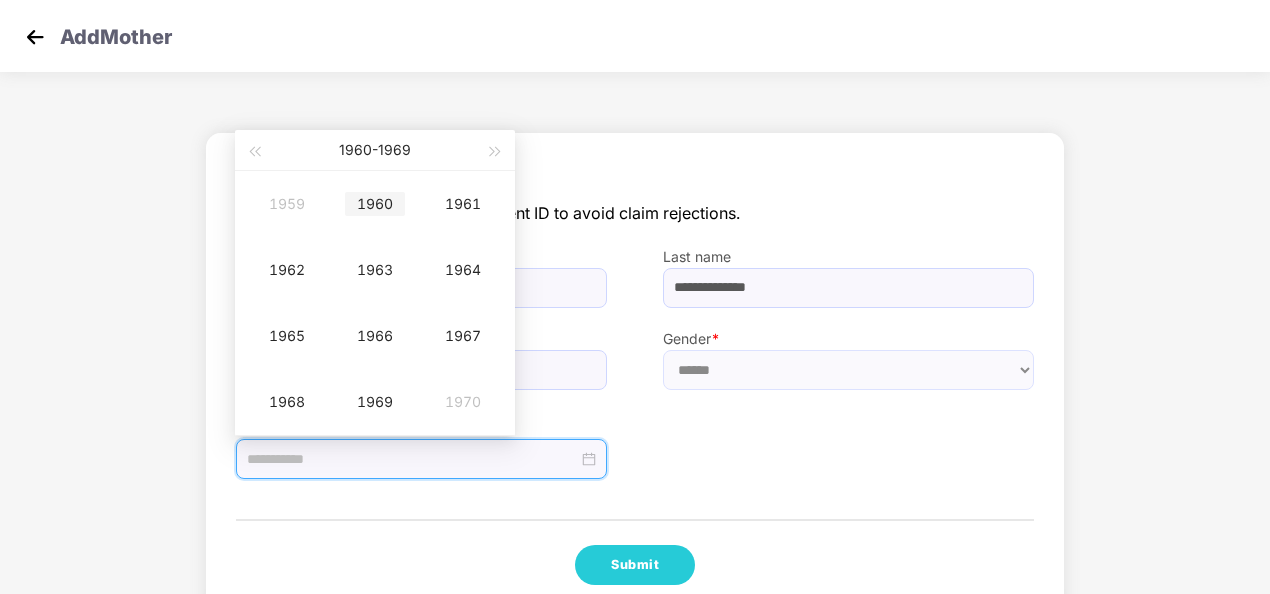 type on "**********" 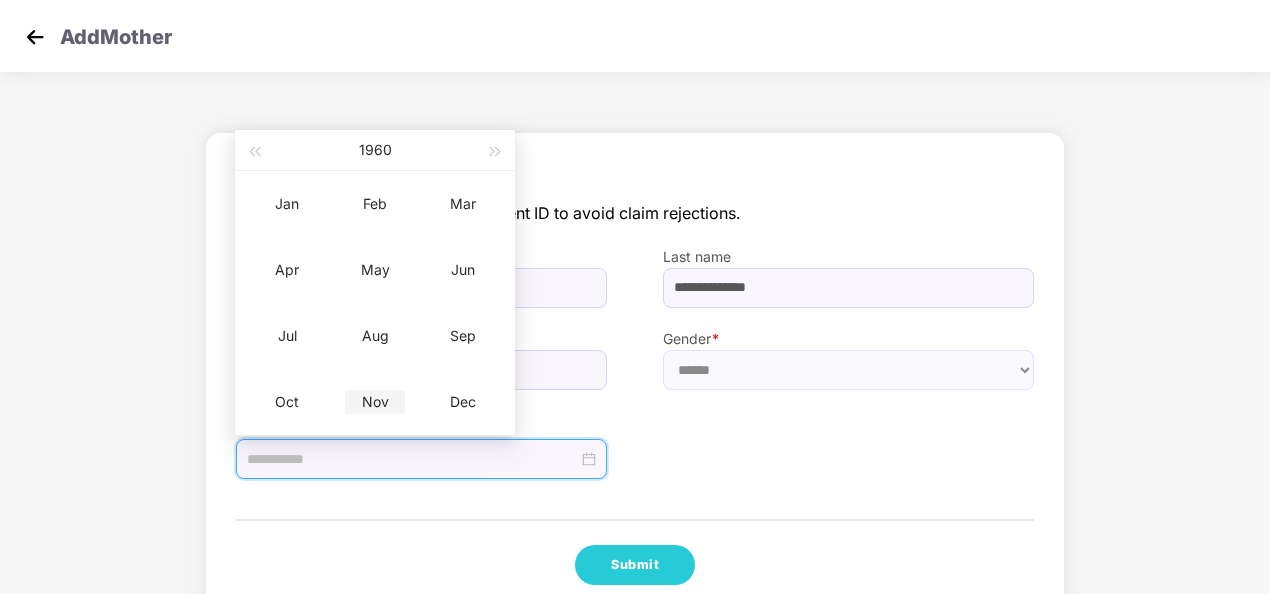 type on "**********" 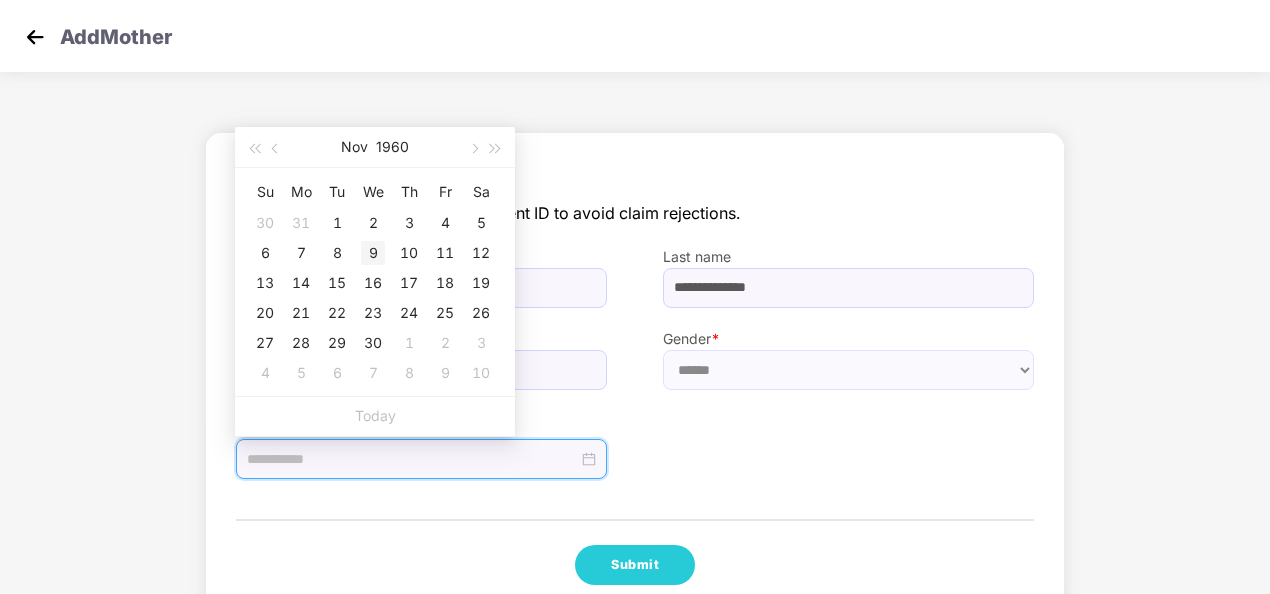 type on "**********" 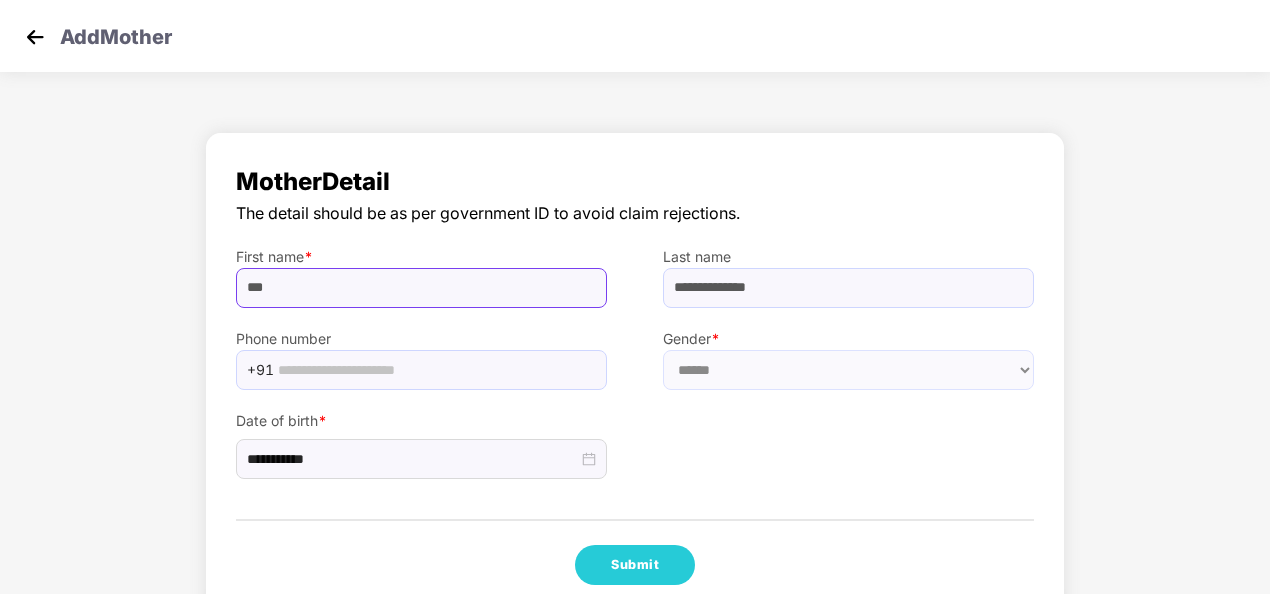 drag, startPoint x: 369, startPoint y: 294, endPoint x: 71, endPoint y: 296, distance: 298.0067 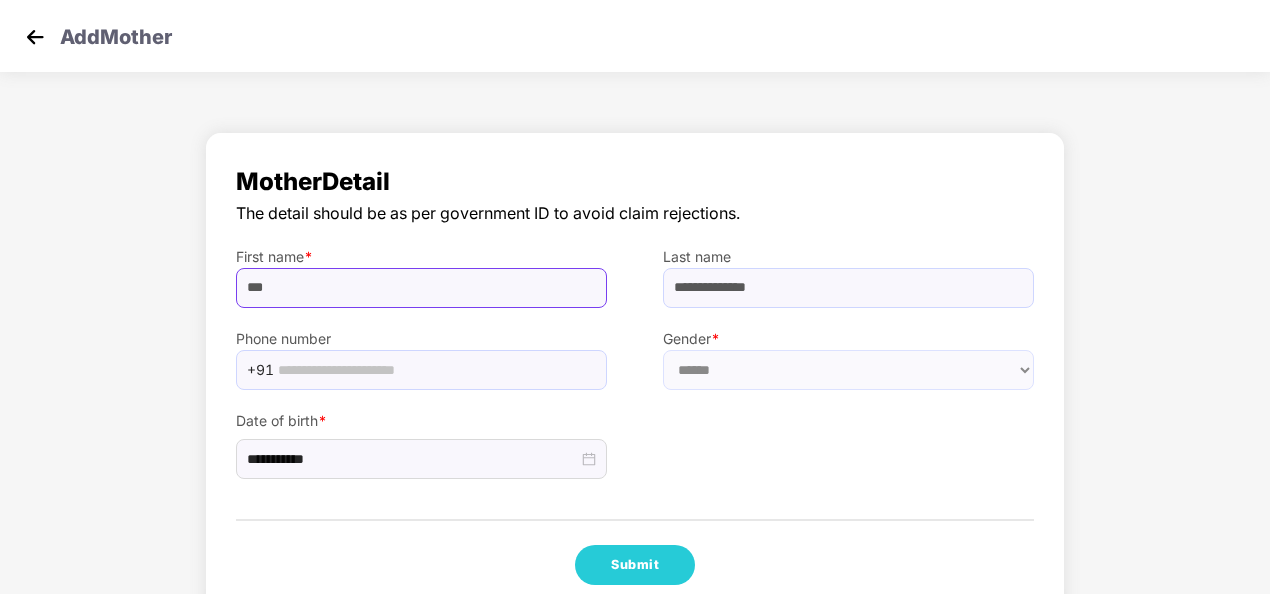 paste on "**********" 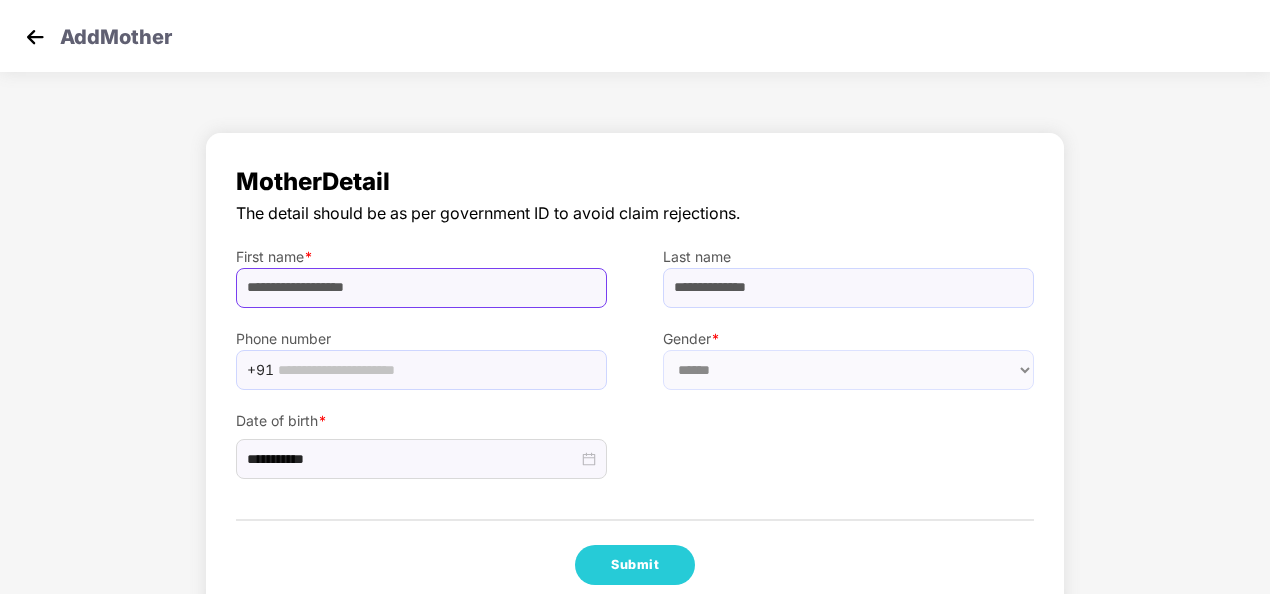 click on "**********" at bounding box center [421, 288] 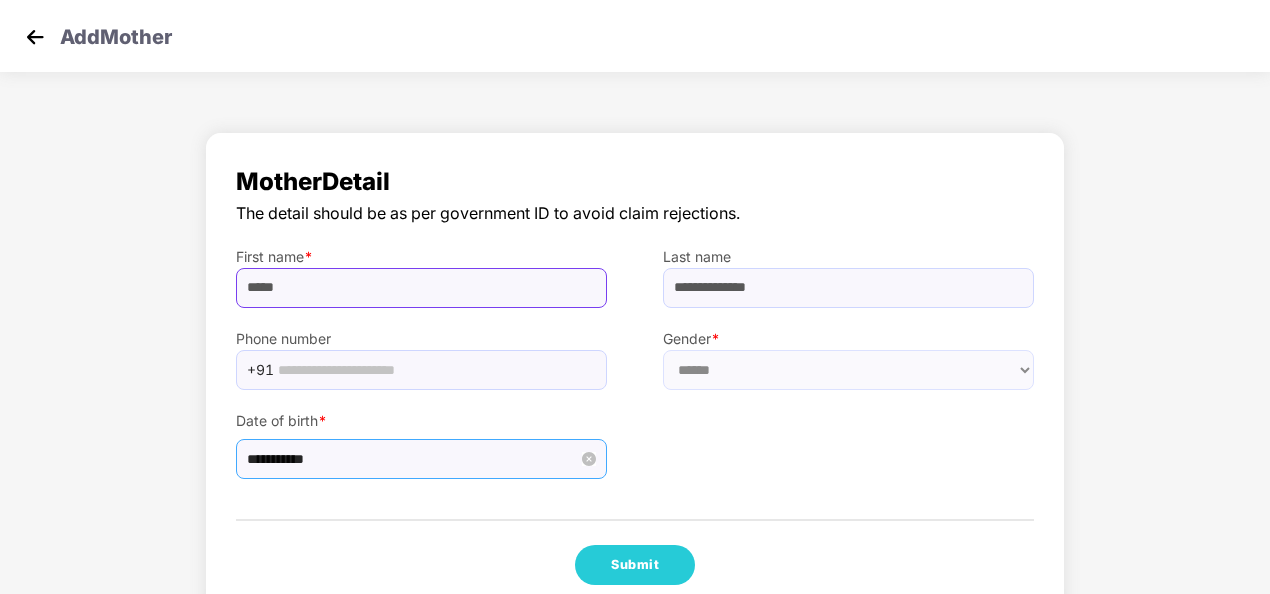 type on "****" 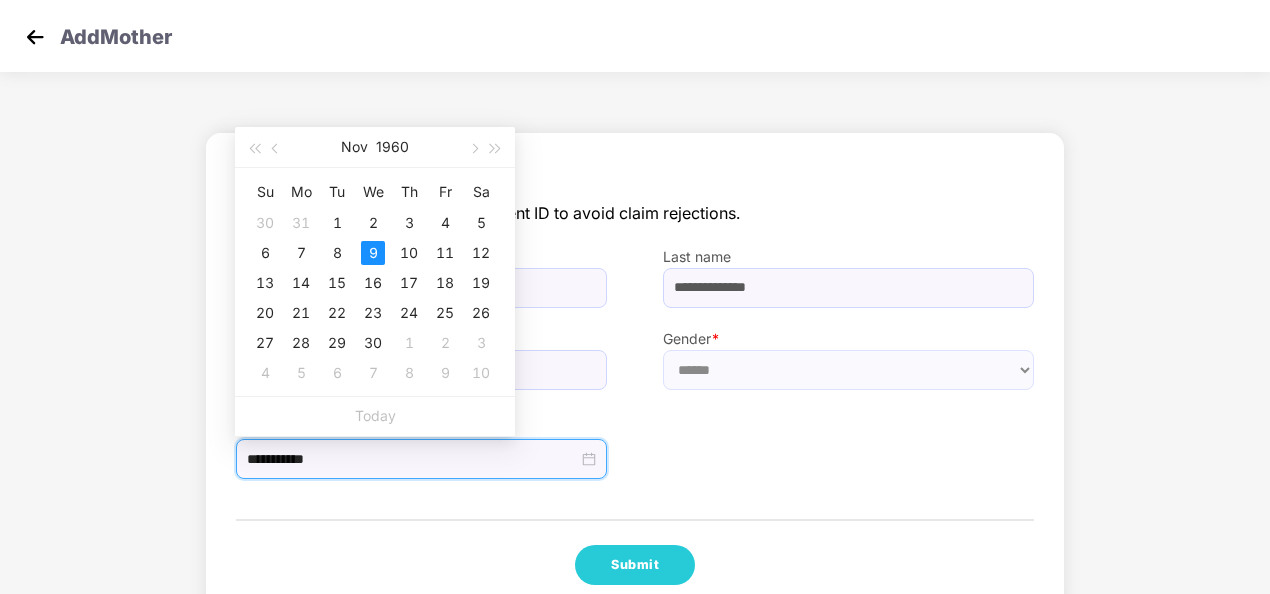 drag, startPoint x: 426, startPoint y: 453, endPoint x: -4, endPoint y: 450, distance: 430.01047 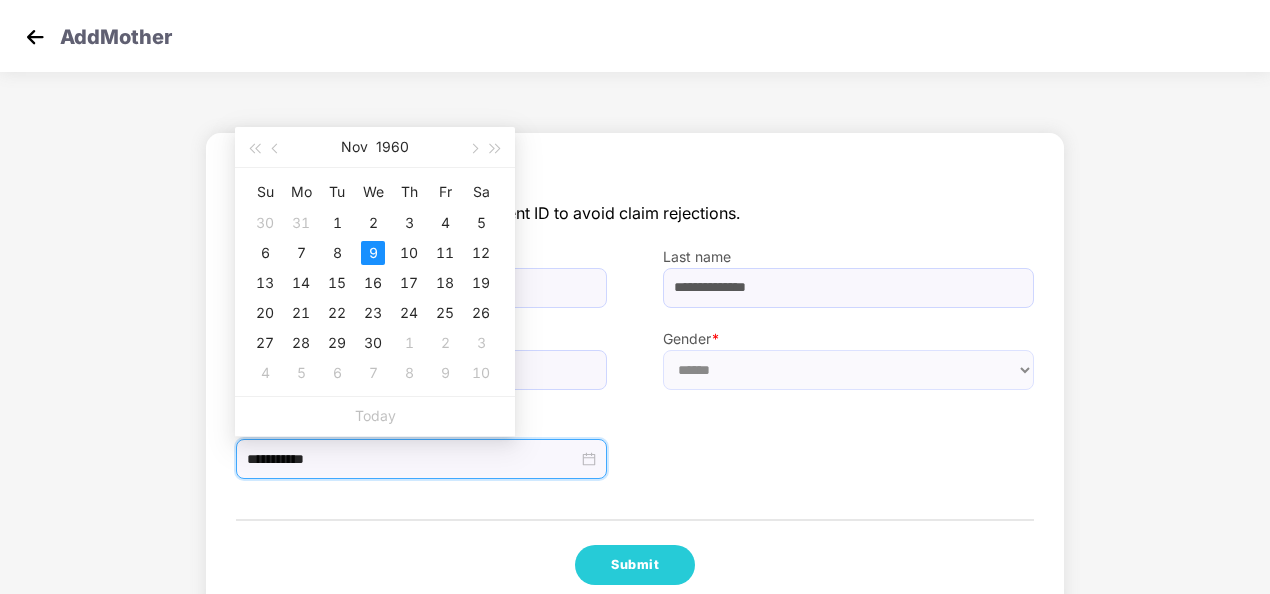 click on "**********" at bounding box center [635, 374] 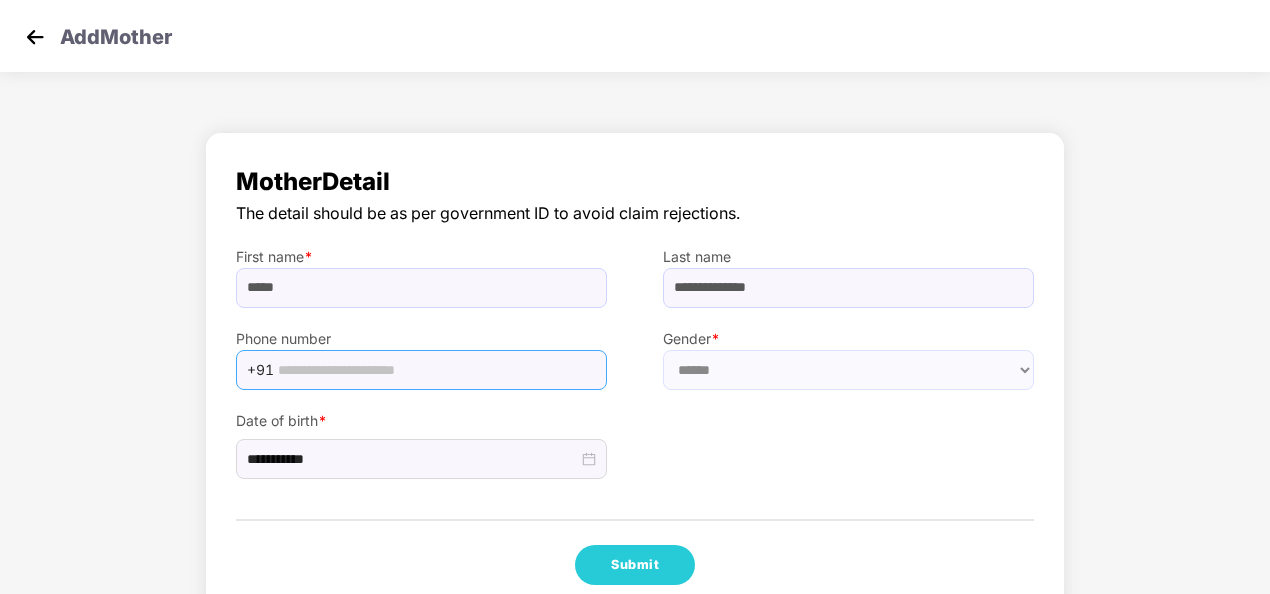 click at bounding box center (436, 370) 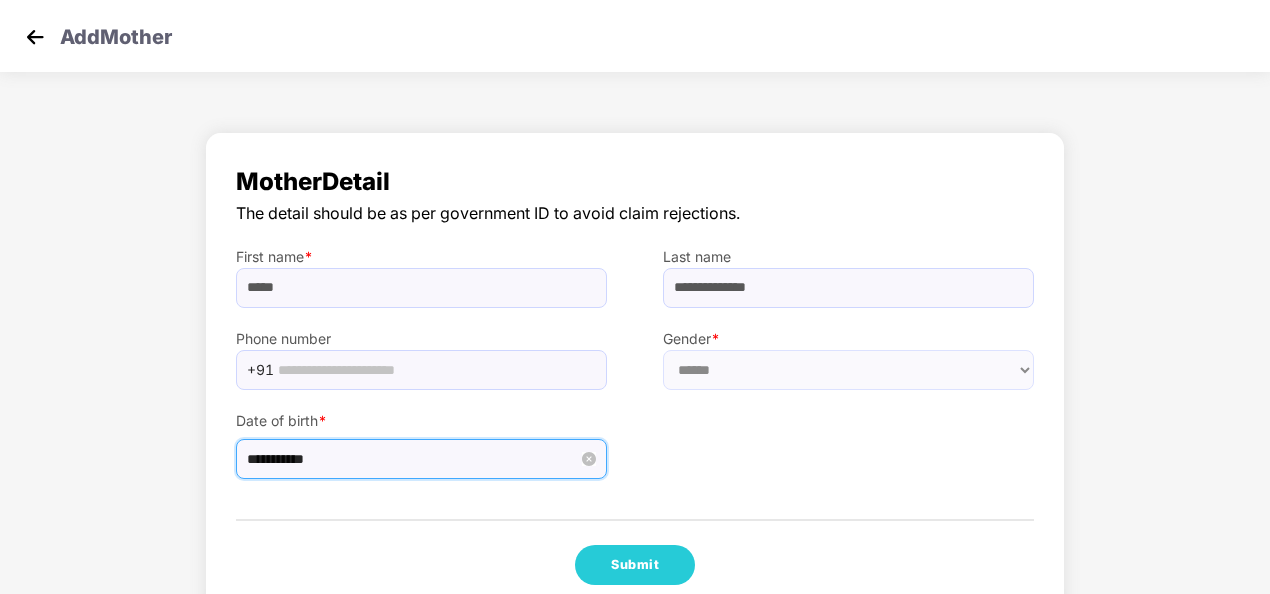 click on "**********" at bounding box center [412, 459] 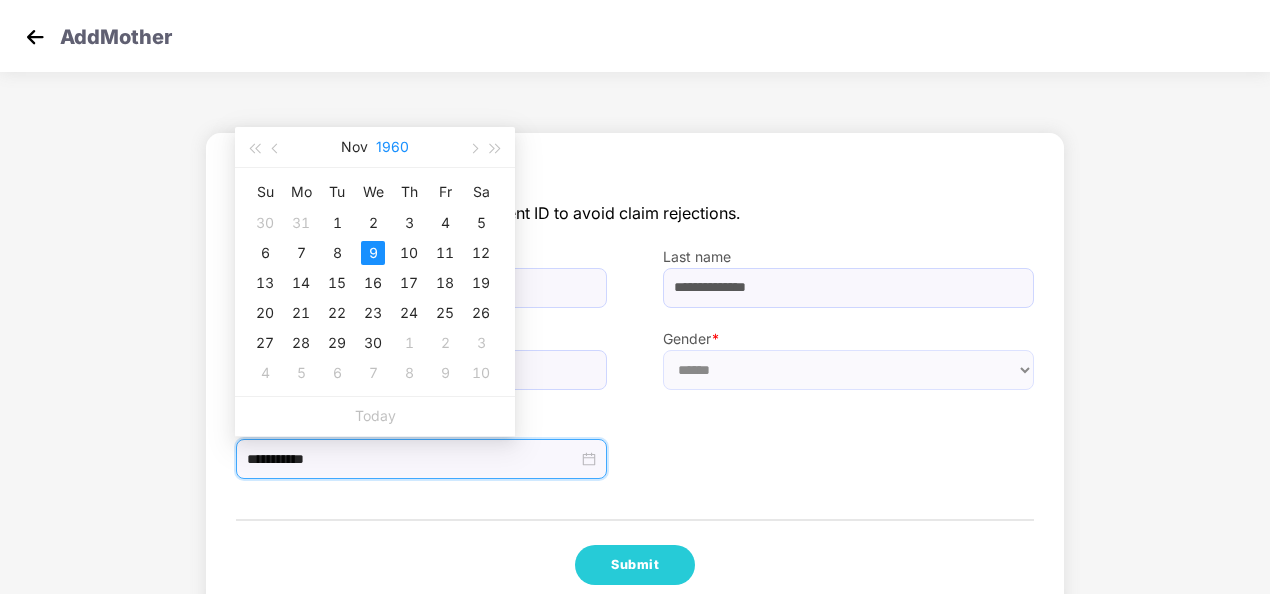 click on "1960" at bounding box center (392, 147) 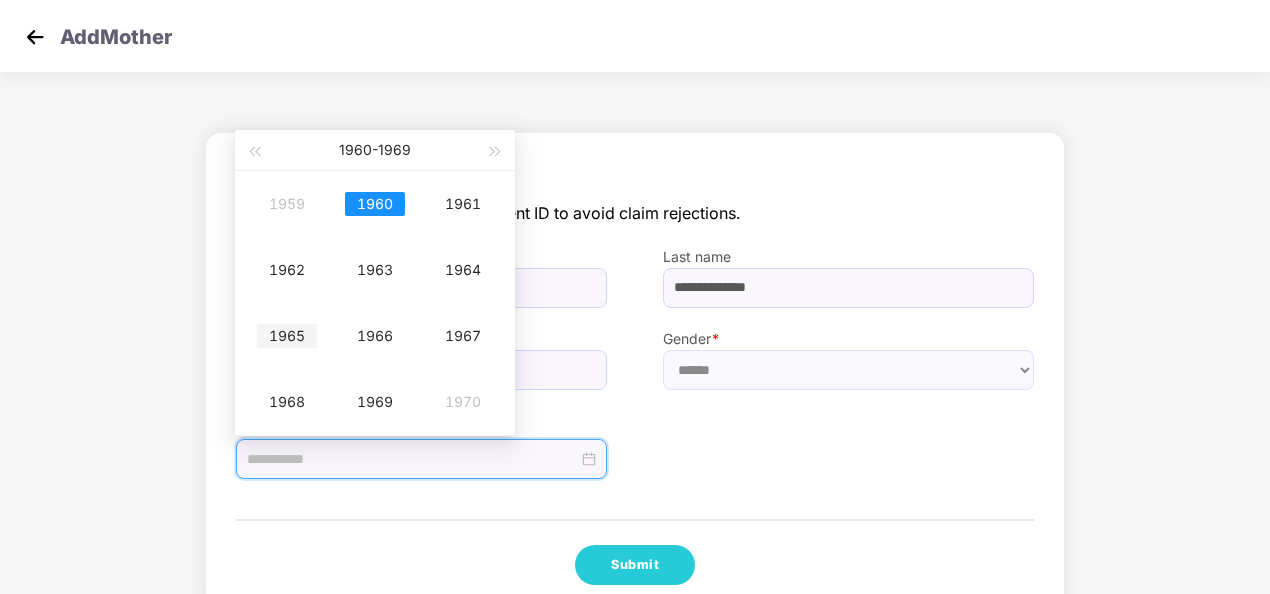 click on "1965" at bounding box center [287, 336] 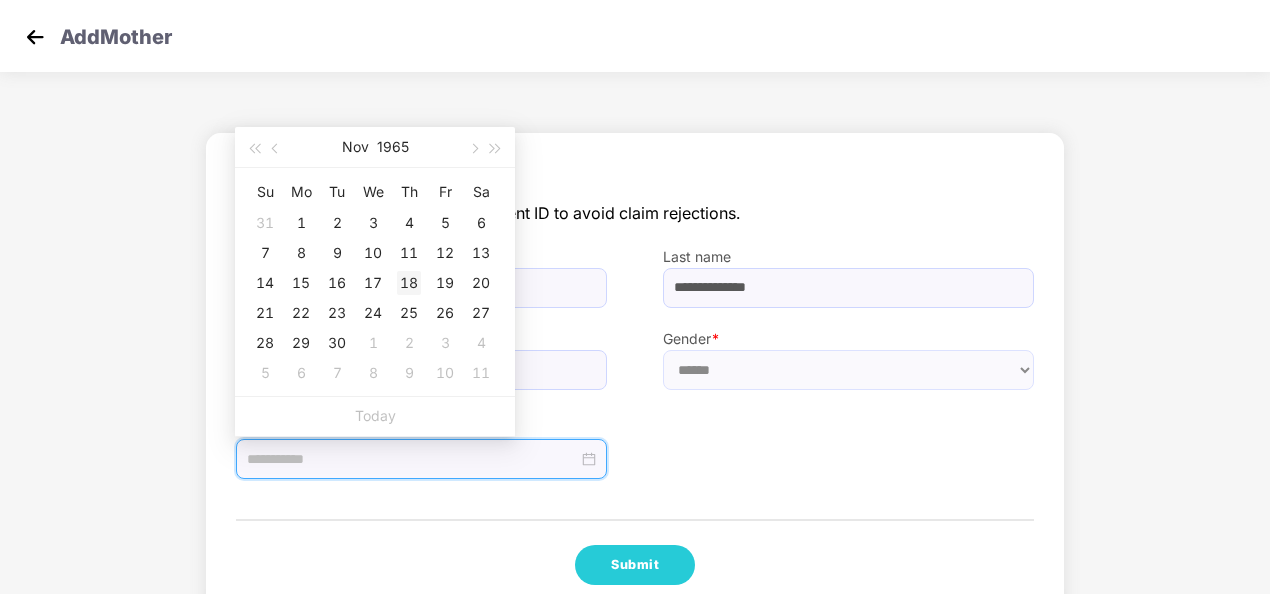 type on "**********" 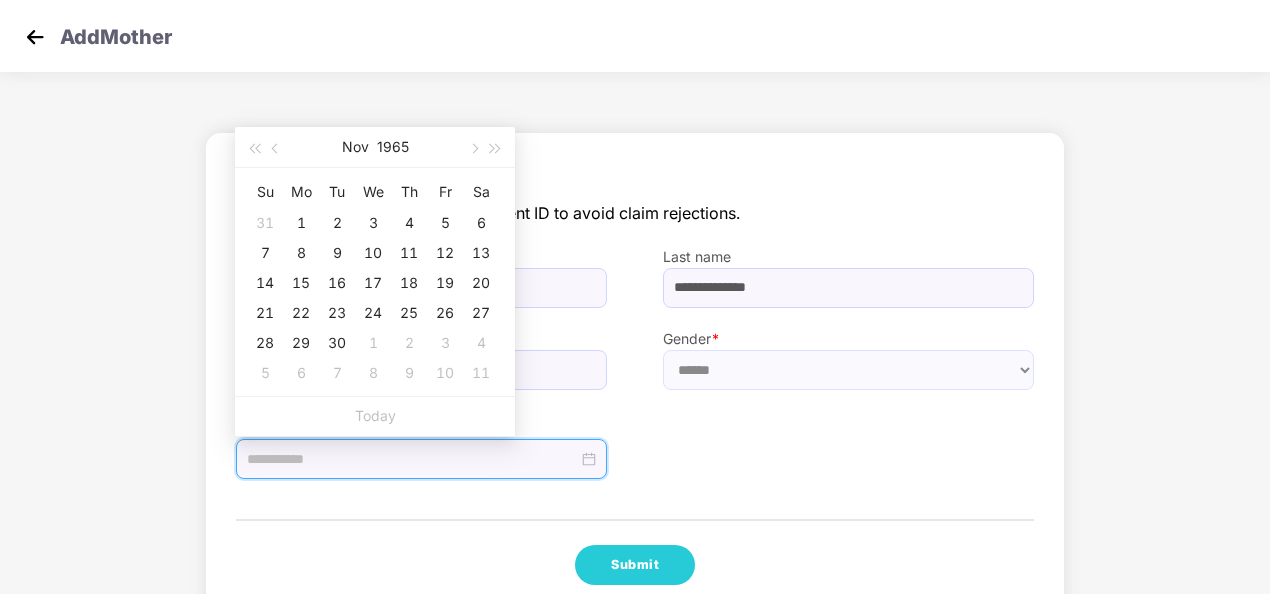 drag, startPoint x: 405, startPoint y: 280, endPoint x: 415, endPoint y: 292, distance: 15.6205 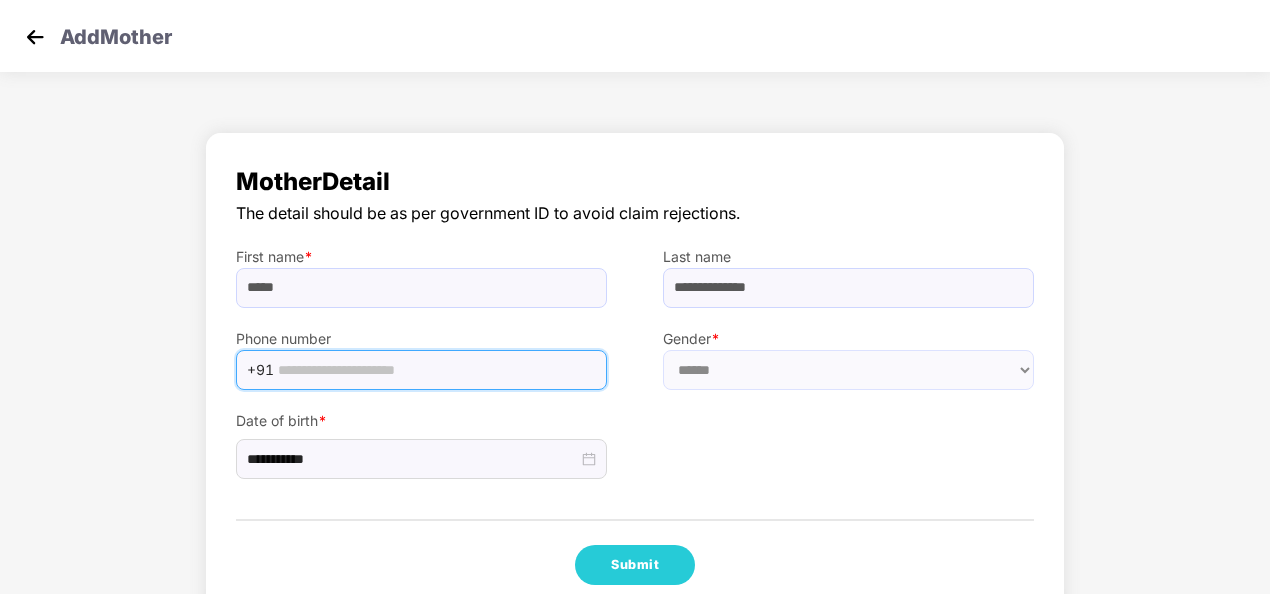 click at bounding box center [436, 370] 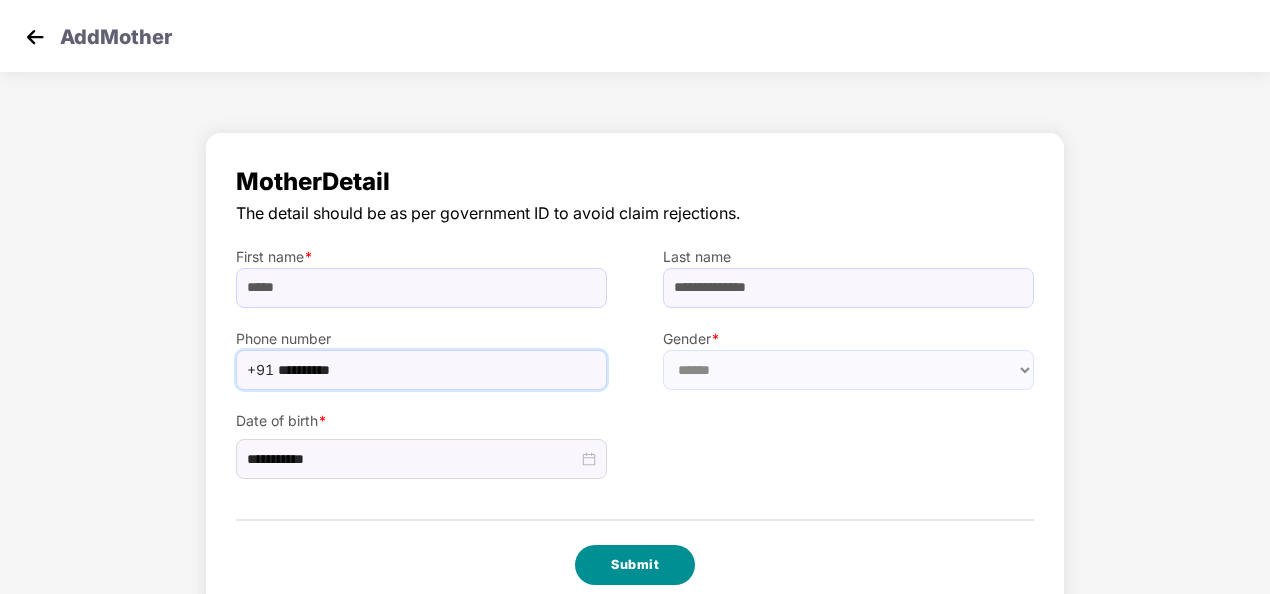 type on "**********" 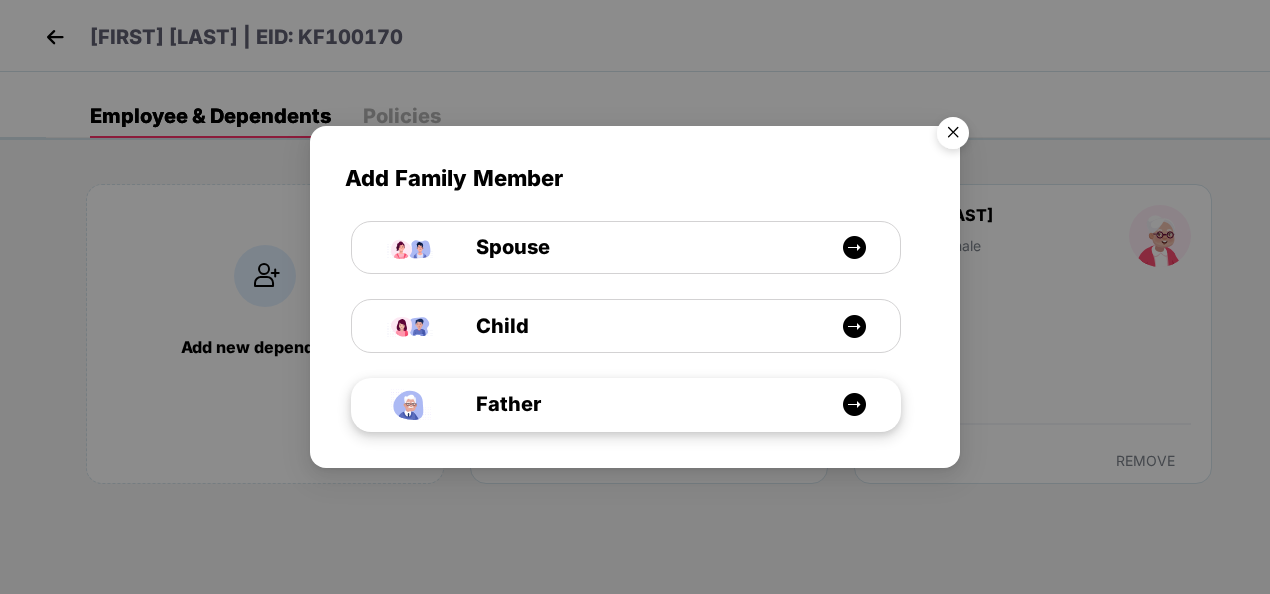 click on "Father" at bounding box center [636, 404] 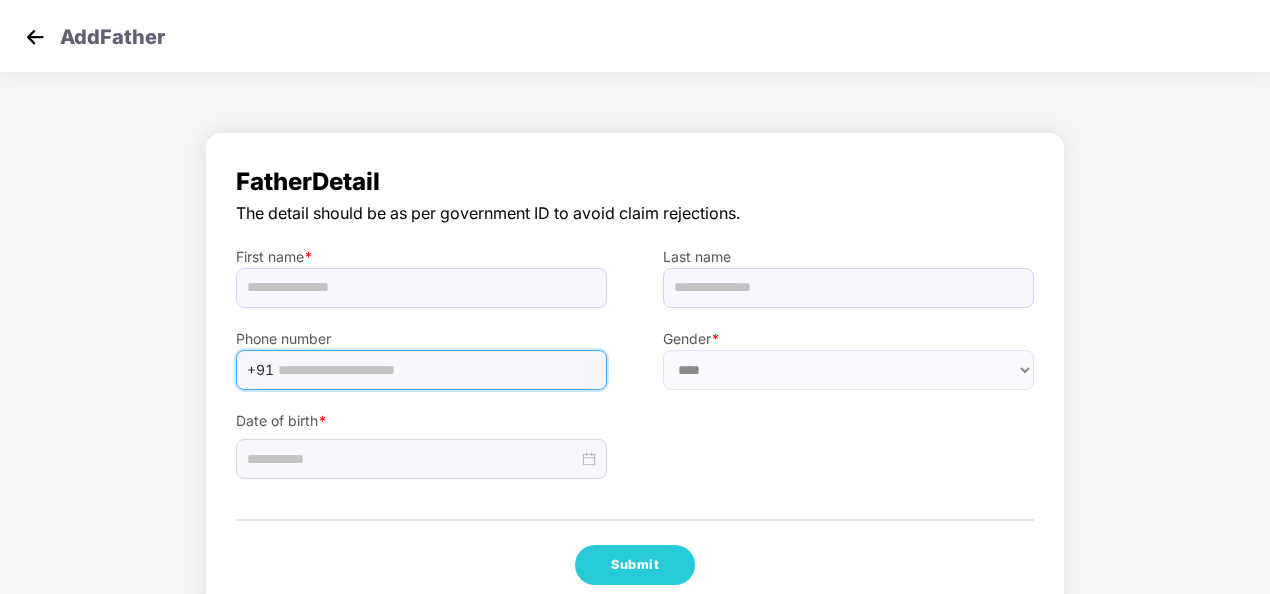 click at bounding box center [436, 370] 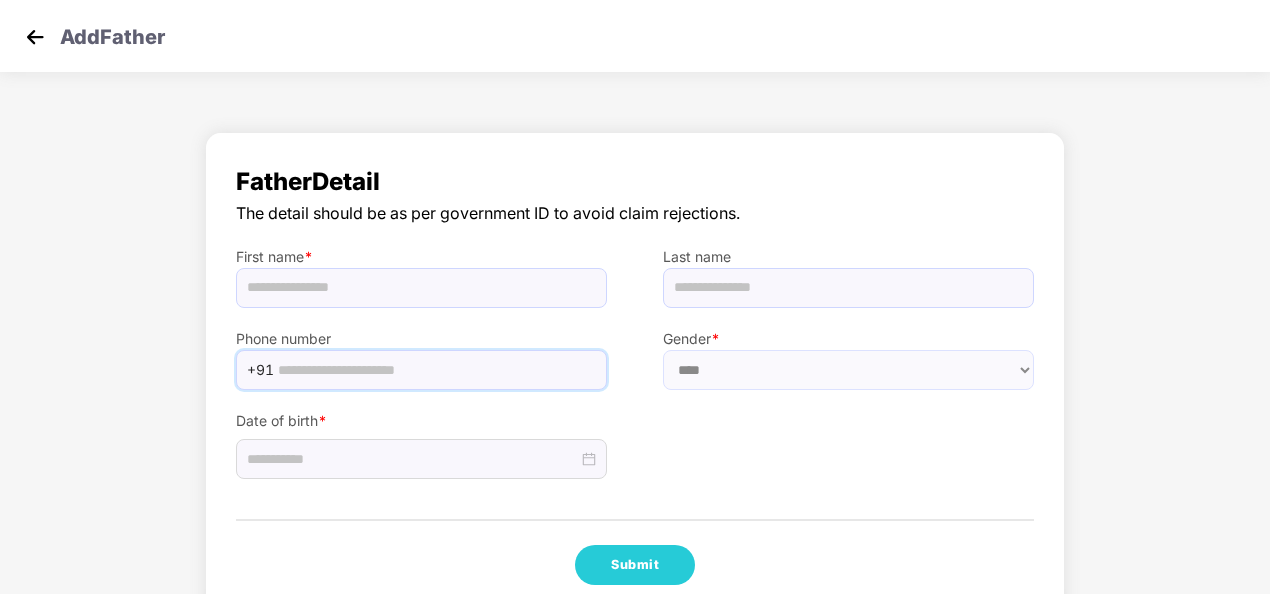 drag, startPoint x: 231, startPoint y: 257, endPoint x: 257, endPoint y: 275, distance: 31.622776 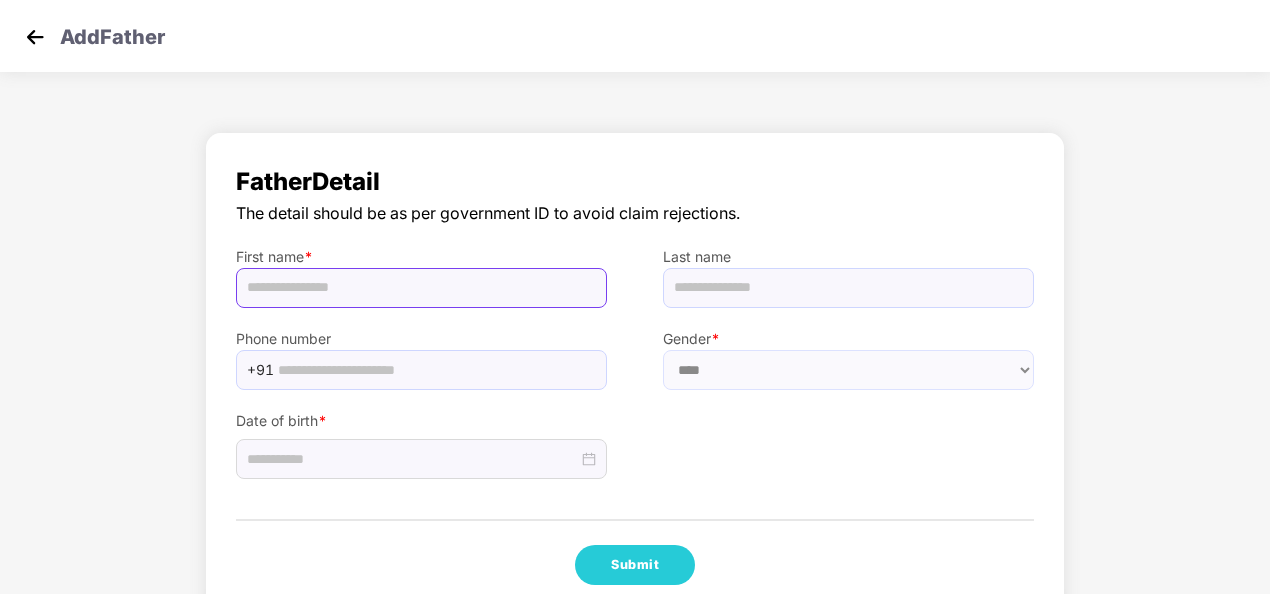 click at bounding box center (421, 288) 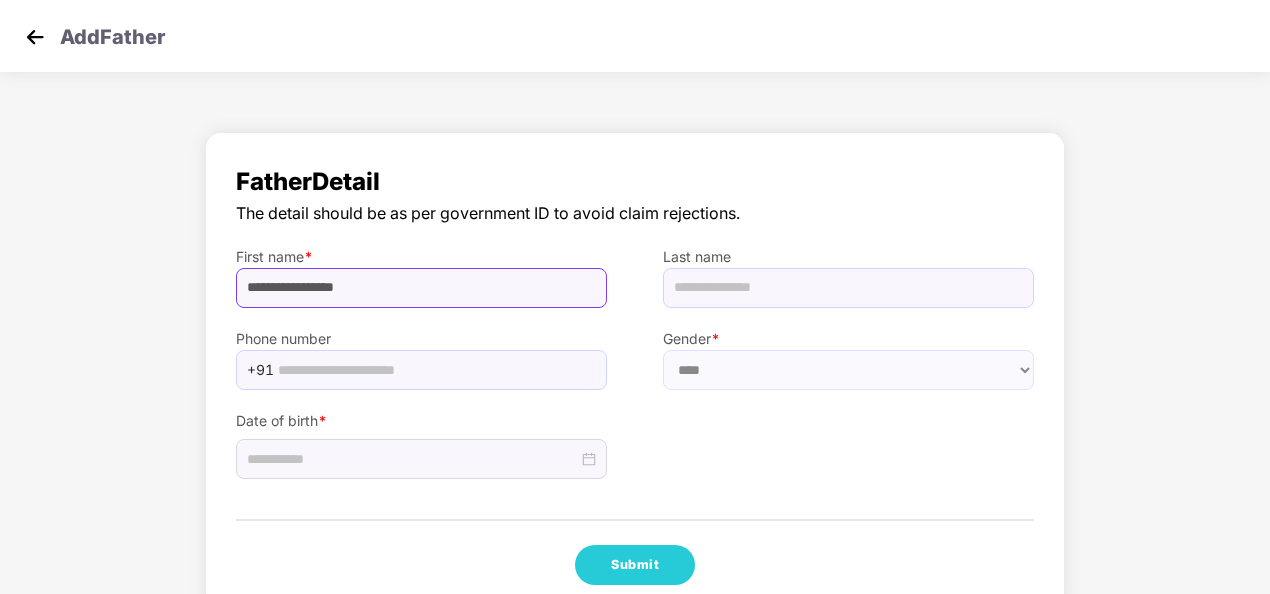 drag, startPoint x: 385, startPoint y: 288, endPoint x: 274, endPoint y: 292, distance: 111.07205 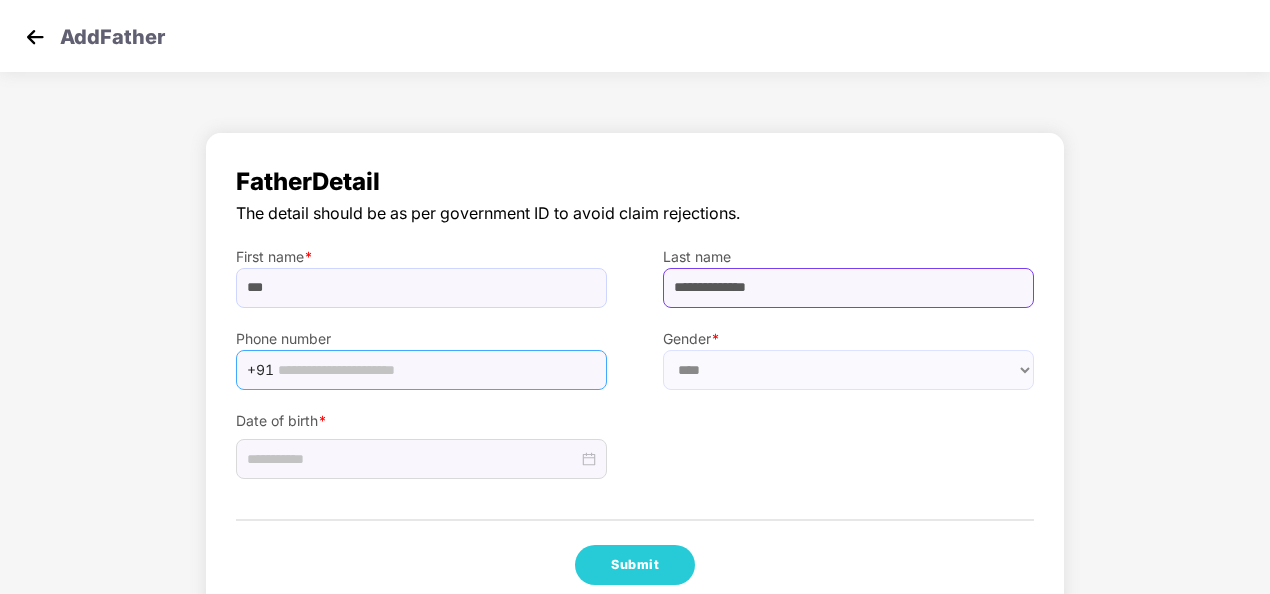 type on "**********" 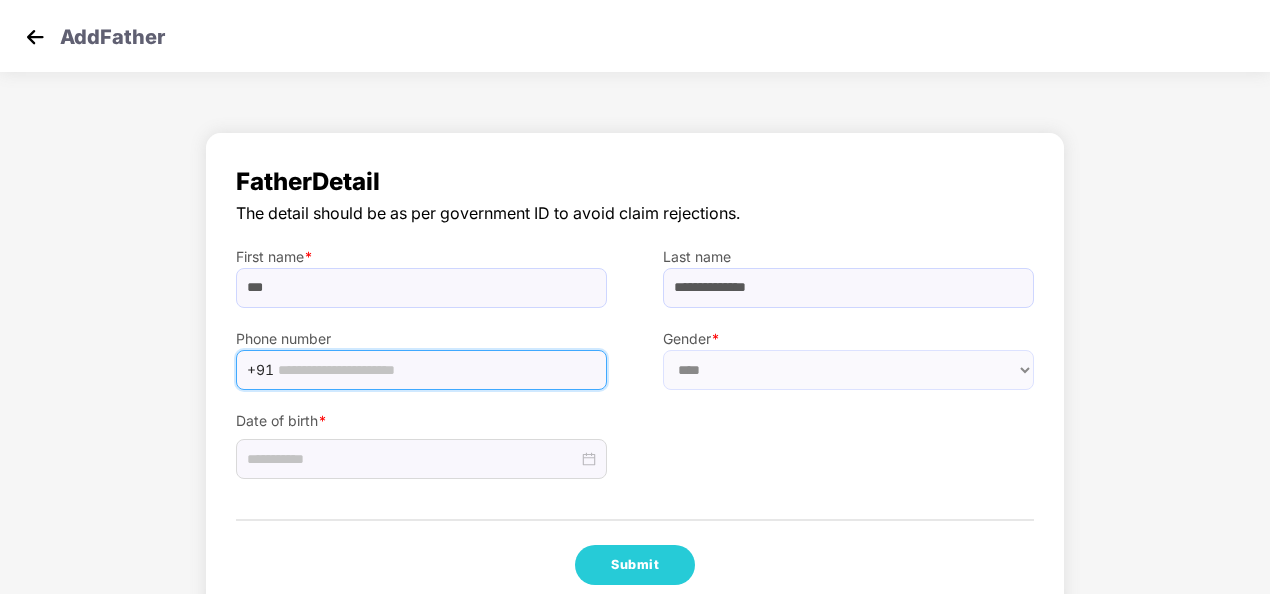 click at bounding box center (436, 370) 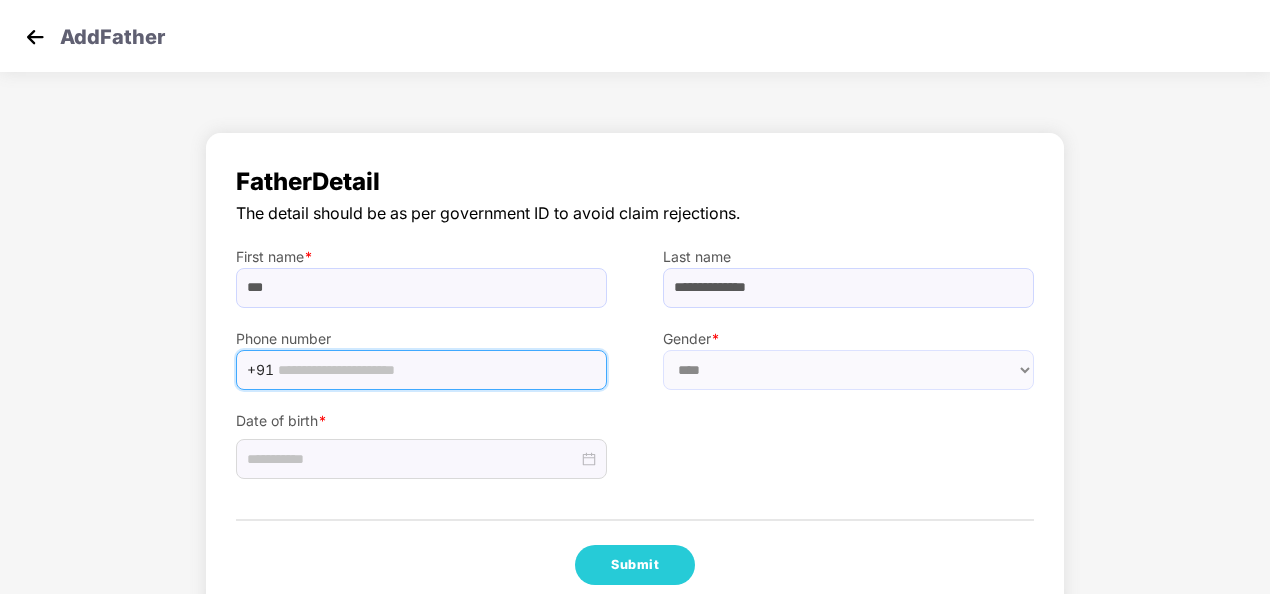paste on "**********" 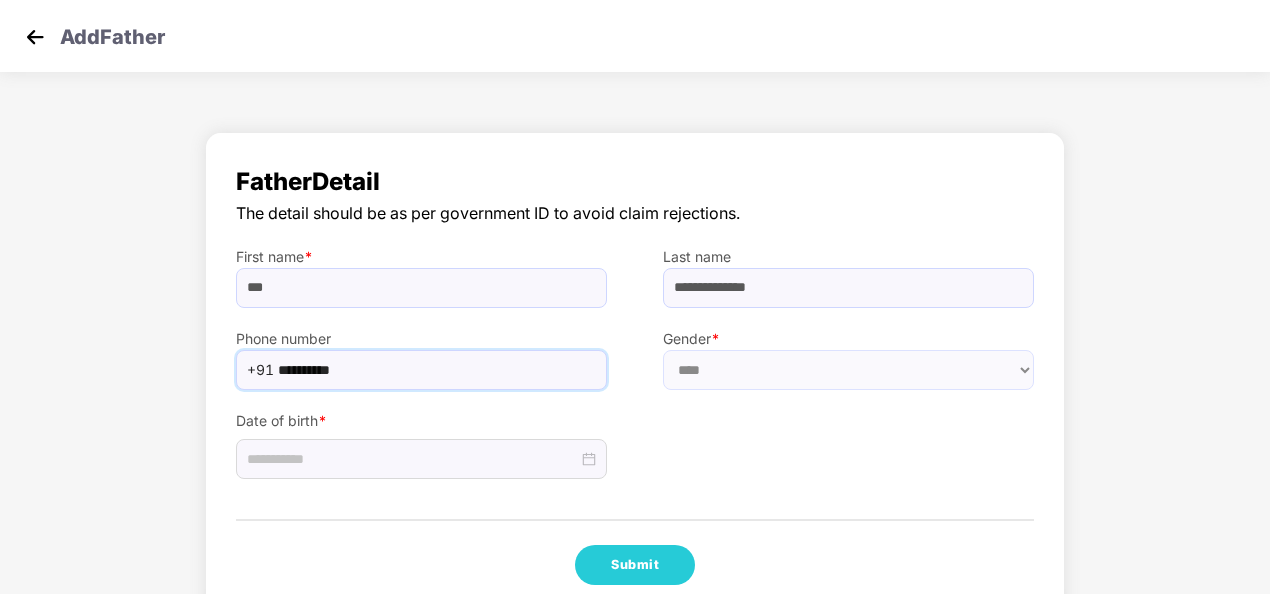 type on "**********" 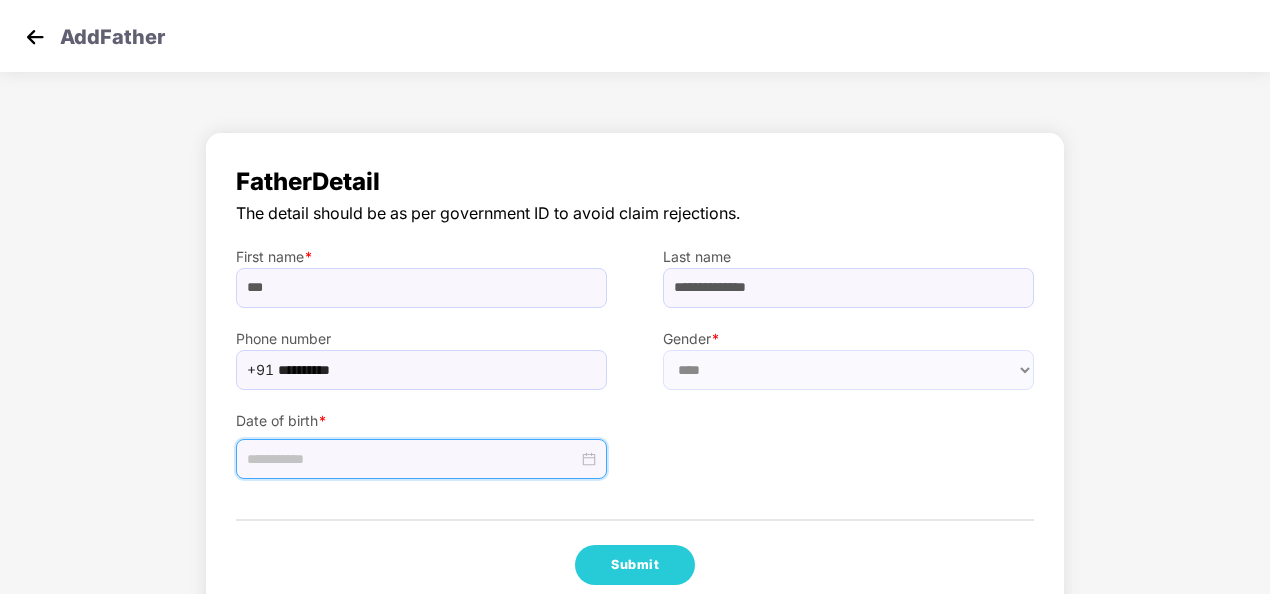 click at bounding box center (412, 459) 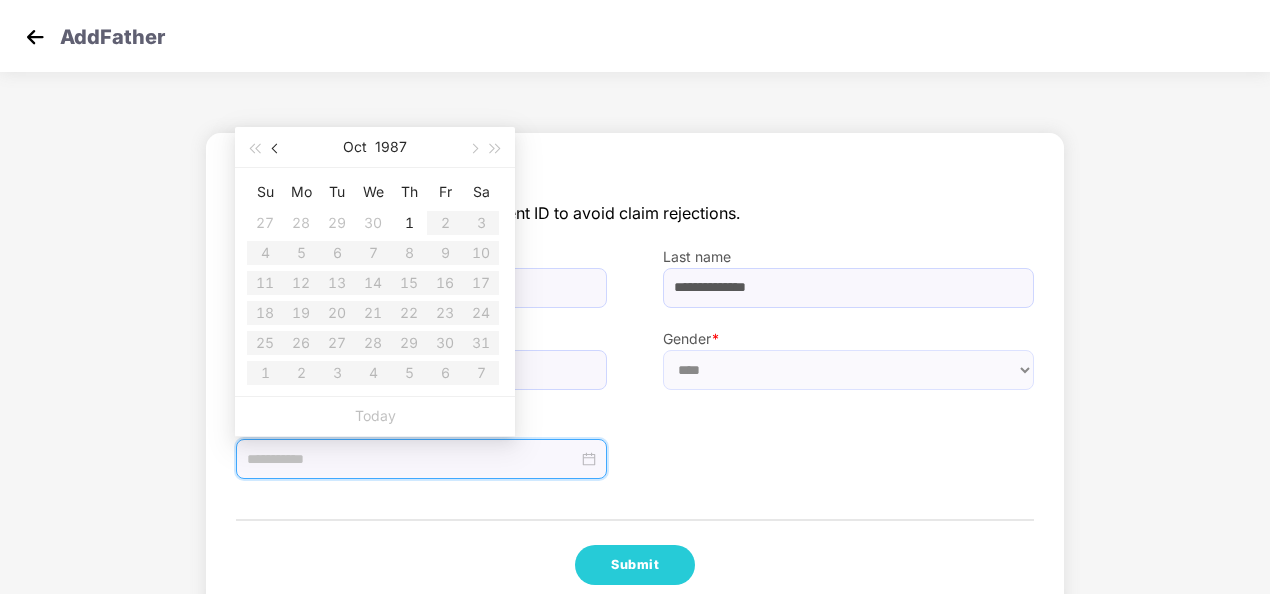 click at bounding box center [276, 147] 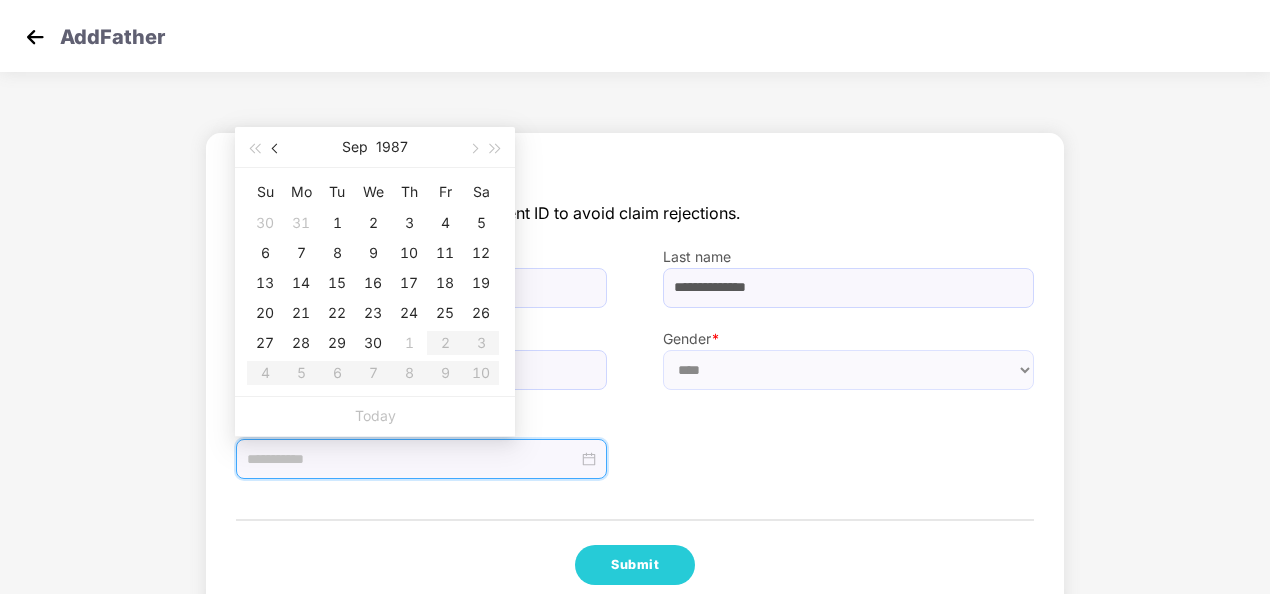 click at bounding box center (277, 149) 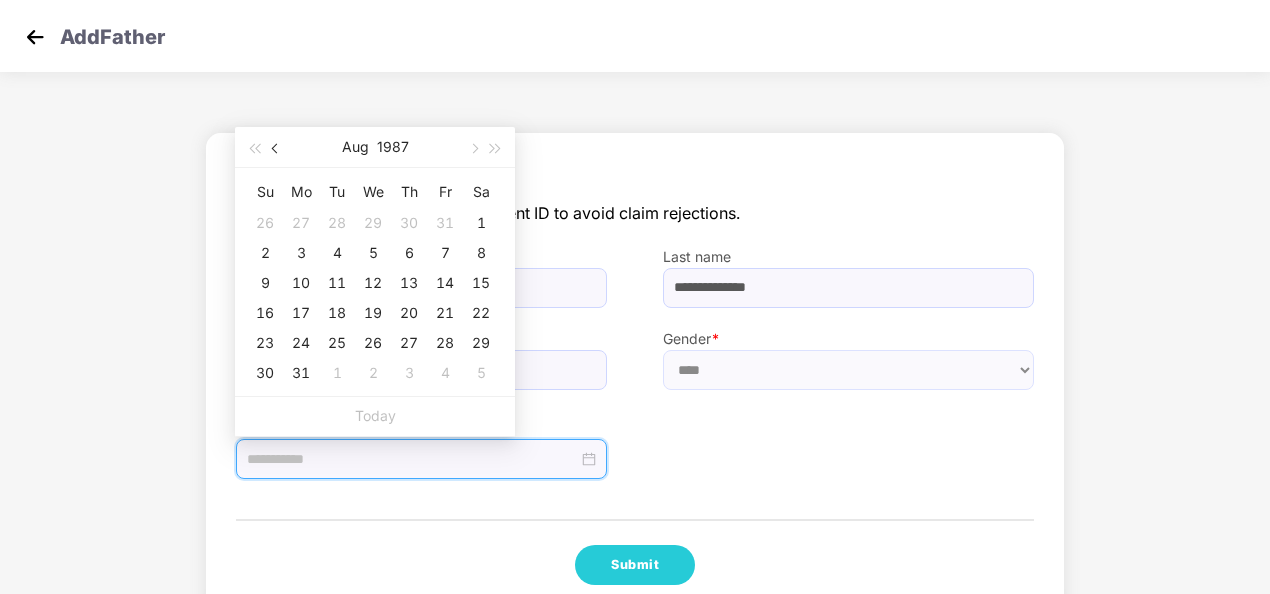 click at bounding box center (277, 149) 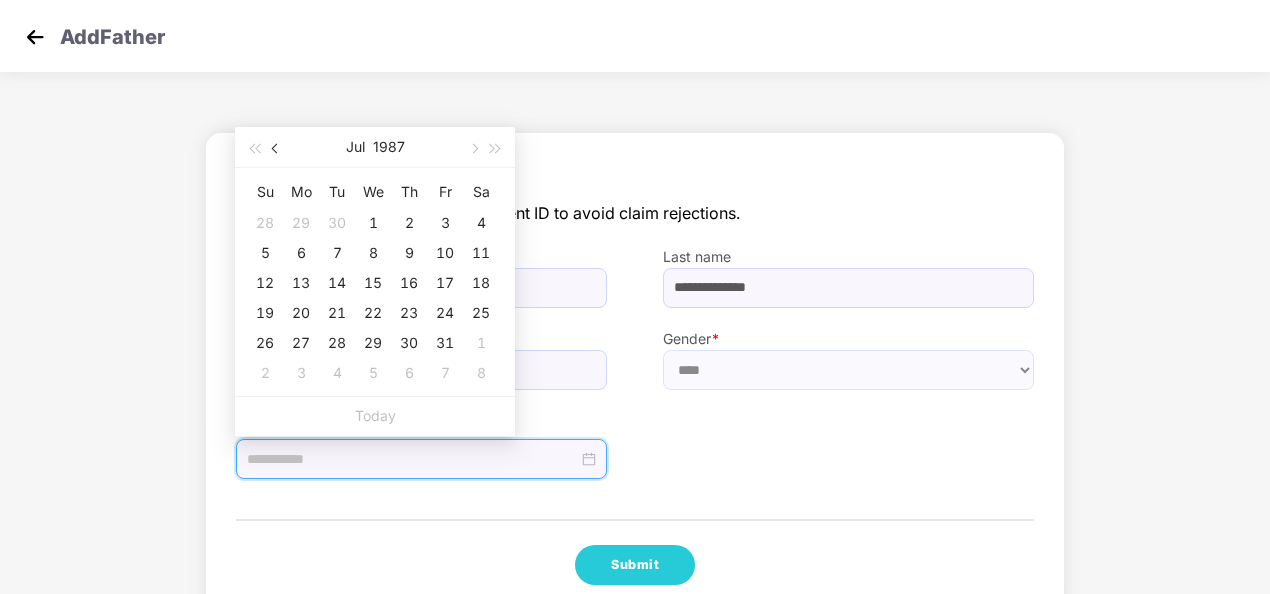 click at bounding box center (277, 149) 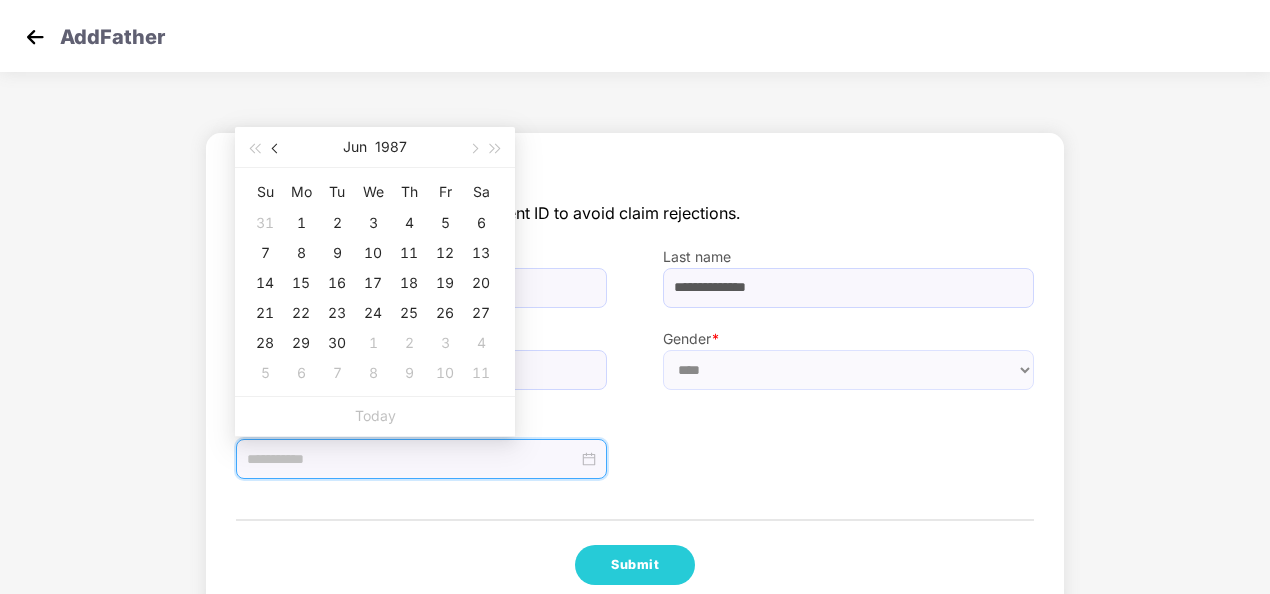 click at bounding box center (277, 149) 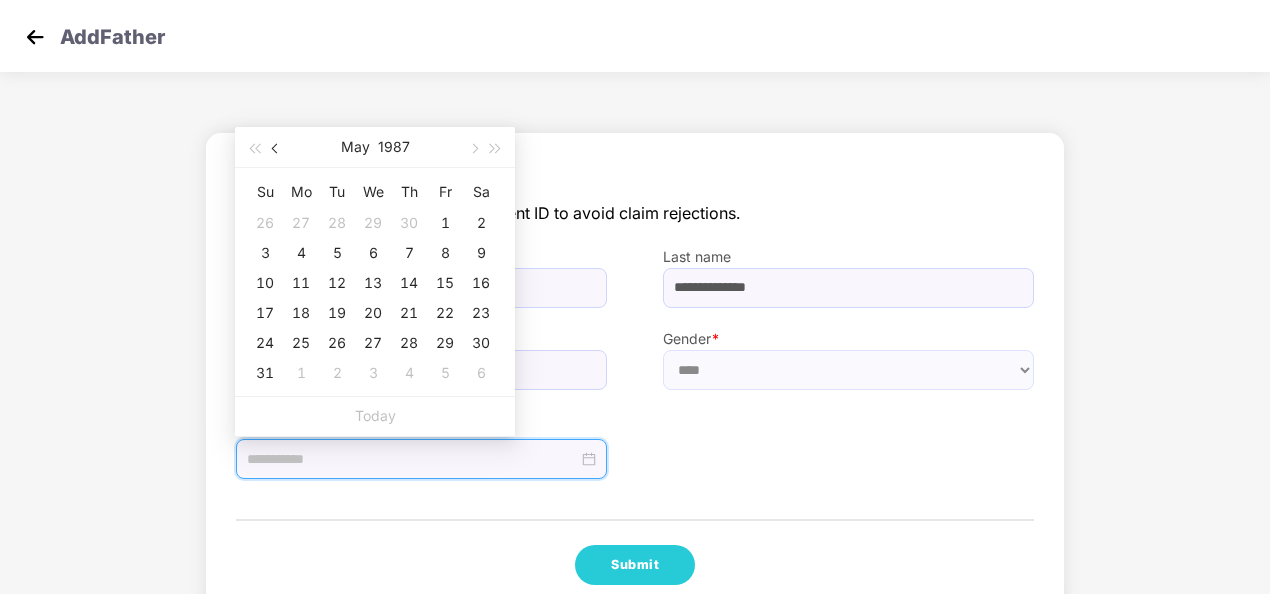click at bounding box center [277, 149] 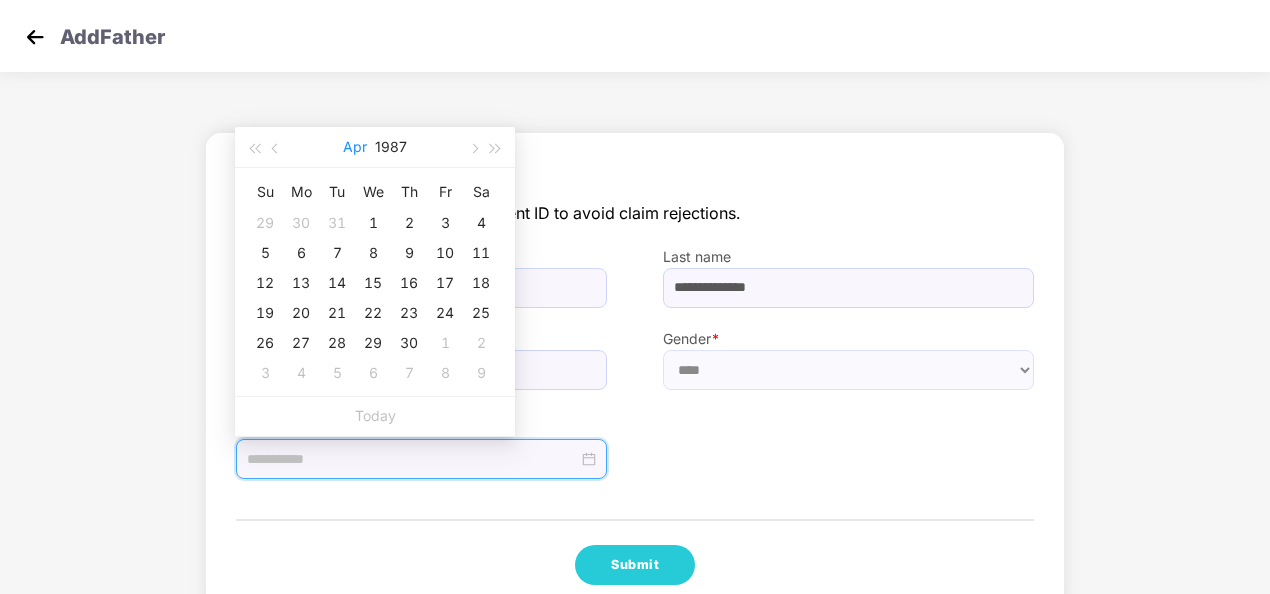 click on "Apr" at bounding box center [355, 147] 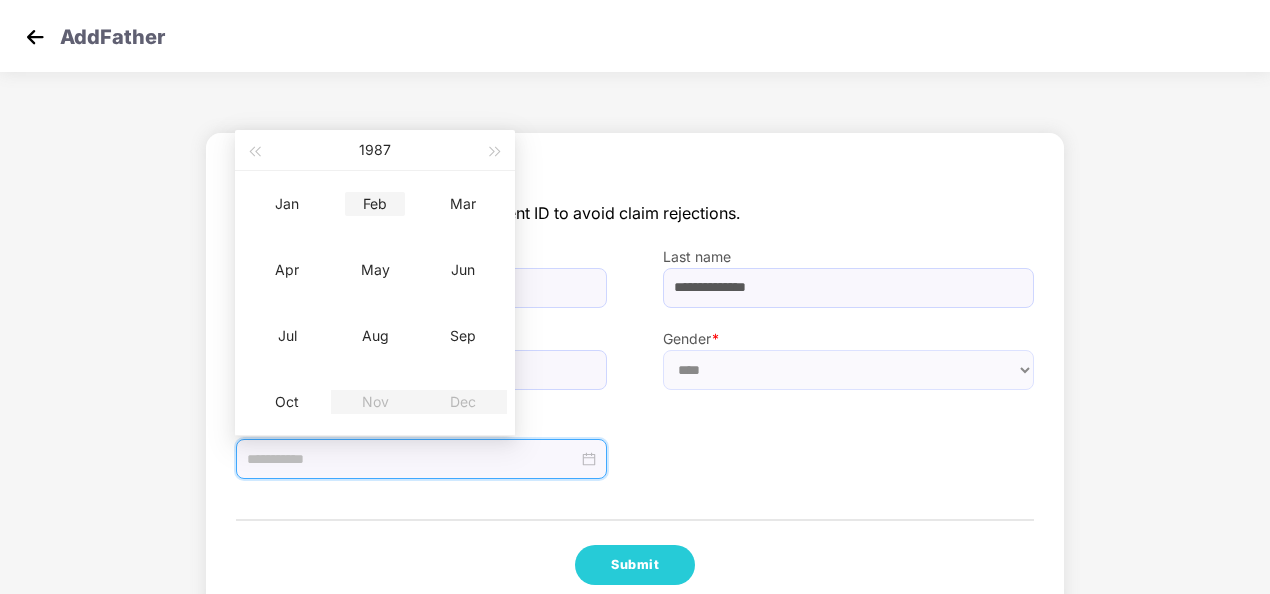 type on "**********" 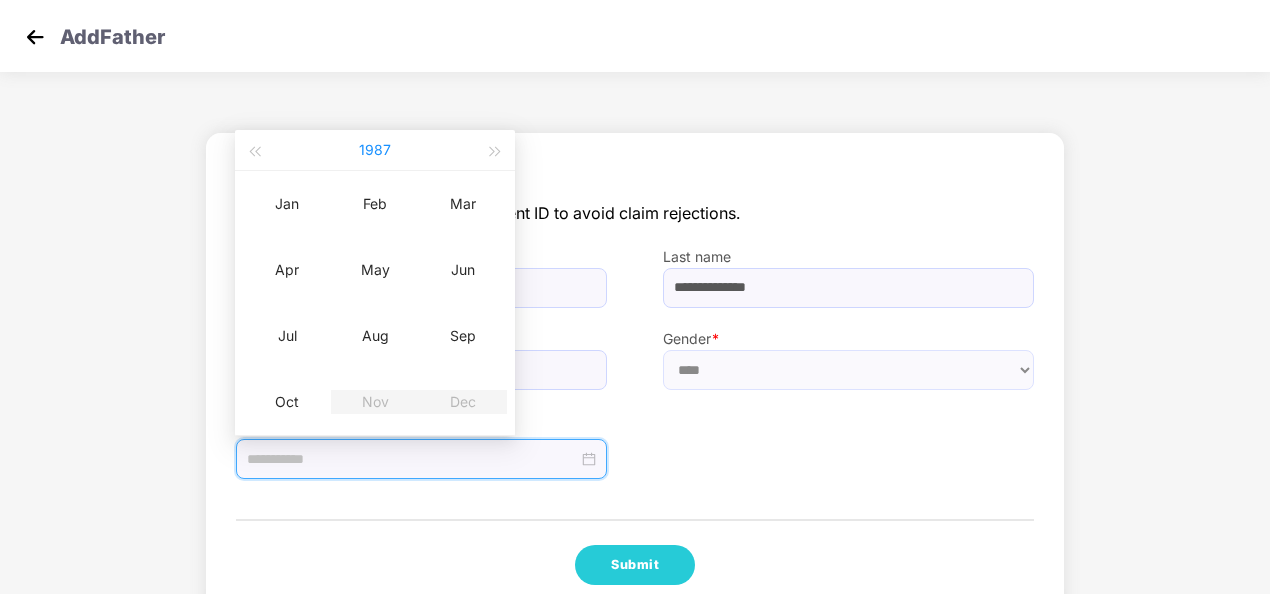 click on "1987" at bounding box center (375, 150) 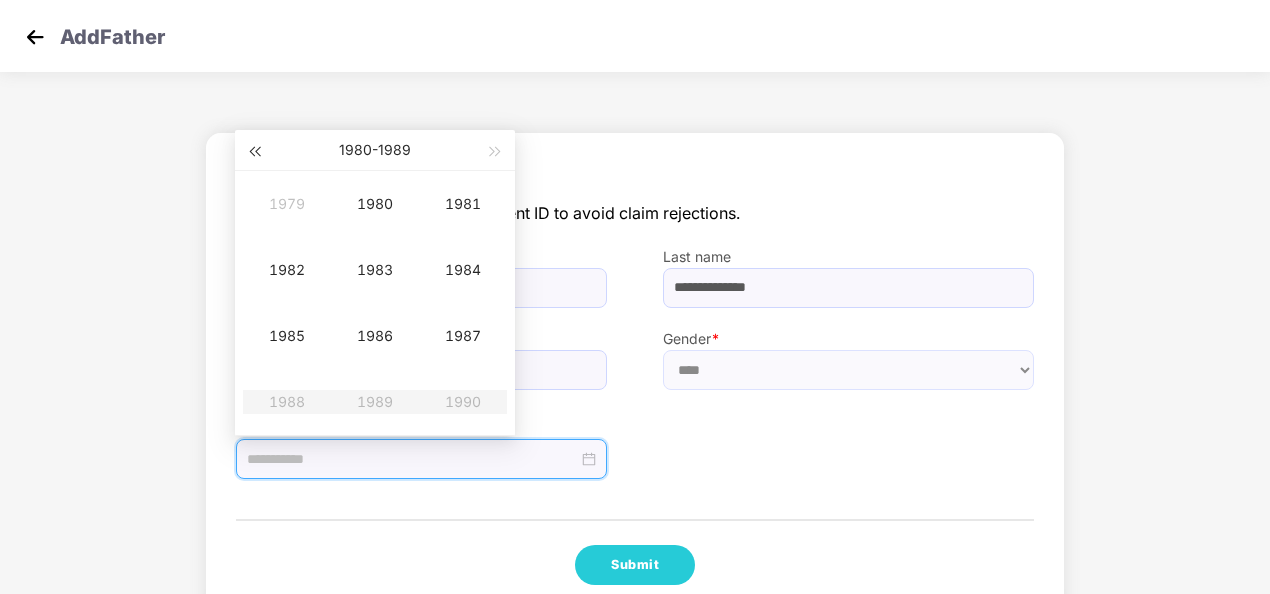 type on "**********" 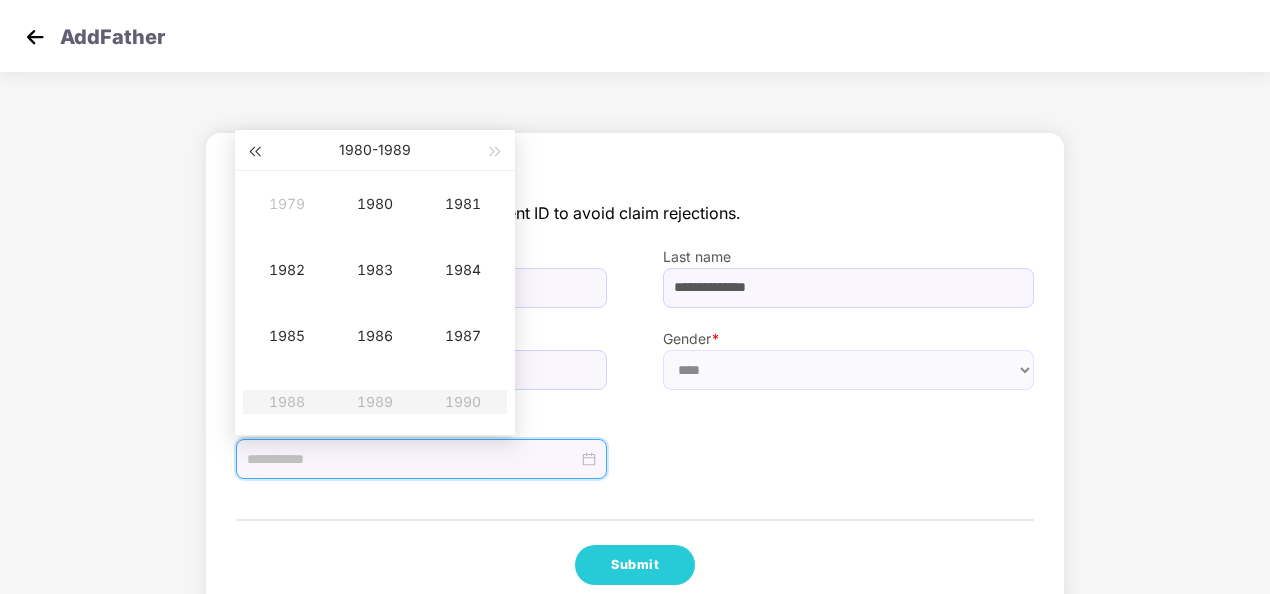 click at bounding box center [254, 152] 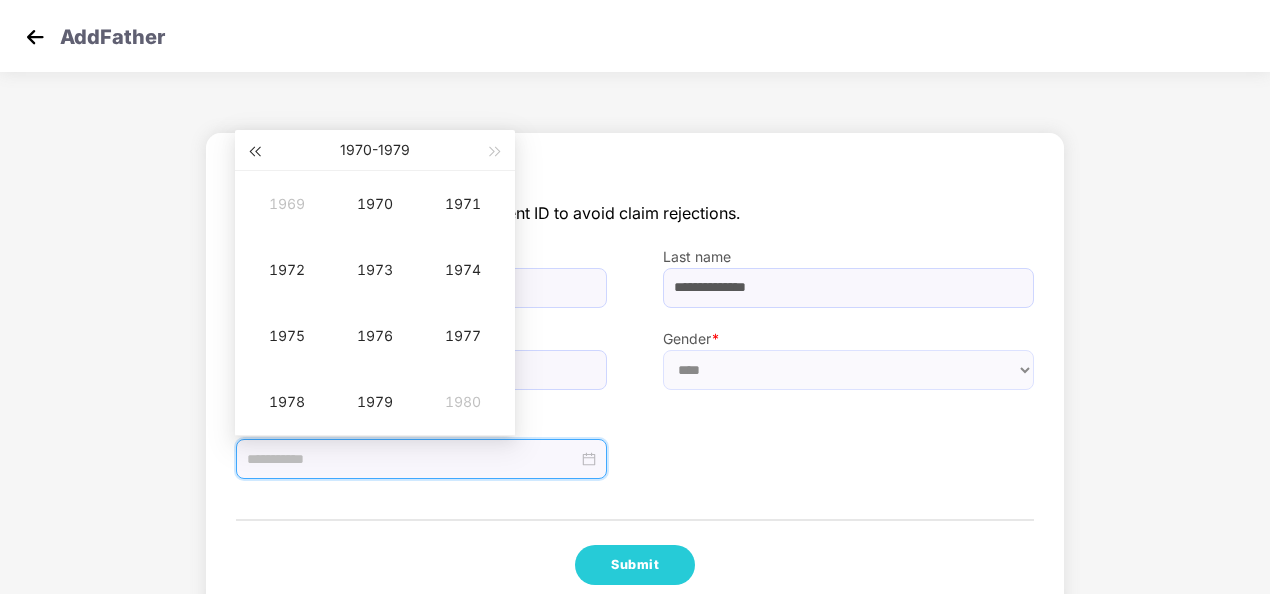 type on "**********" 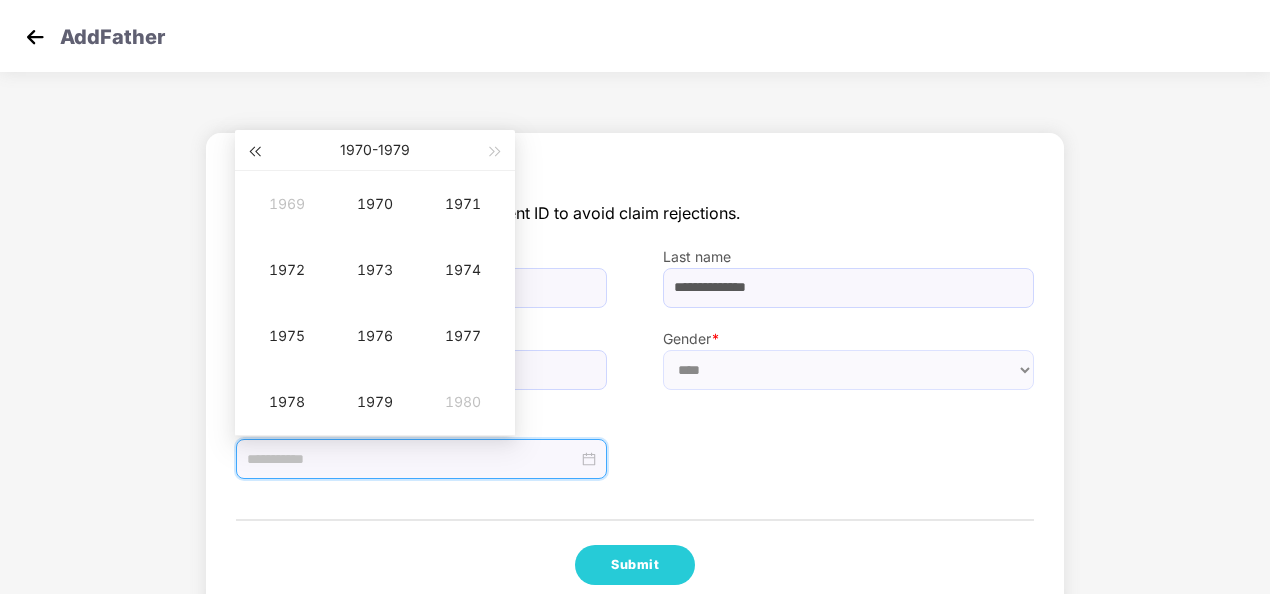 click at bounding box center [254, 150] 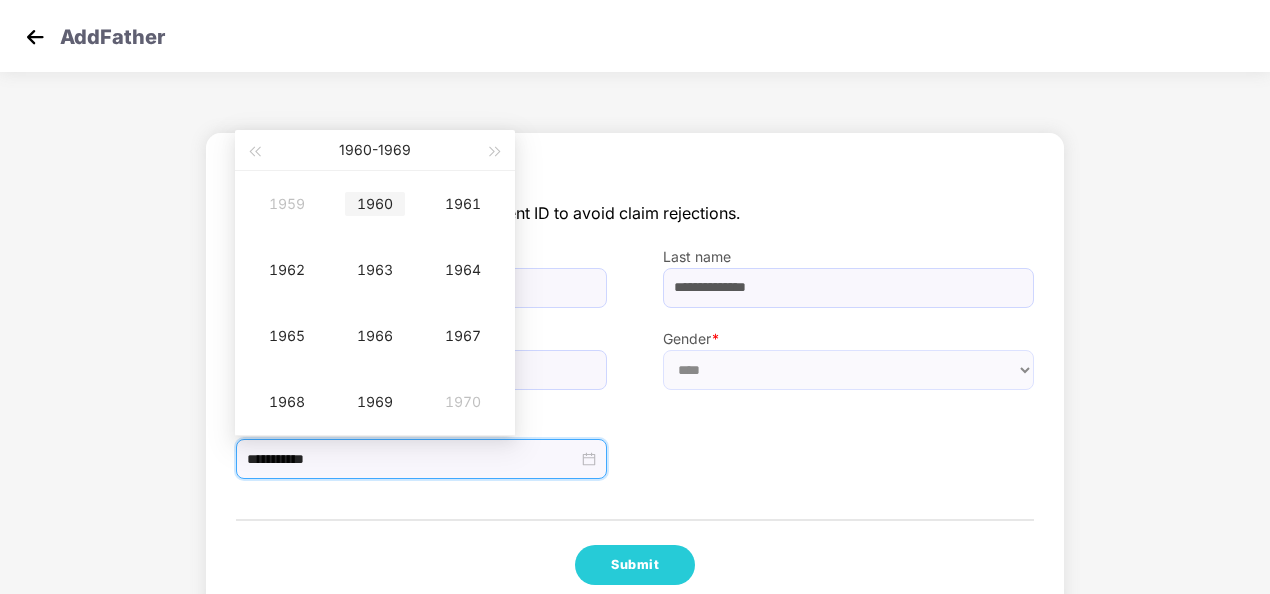 type on "**********" 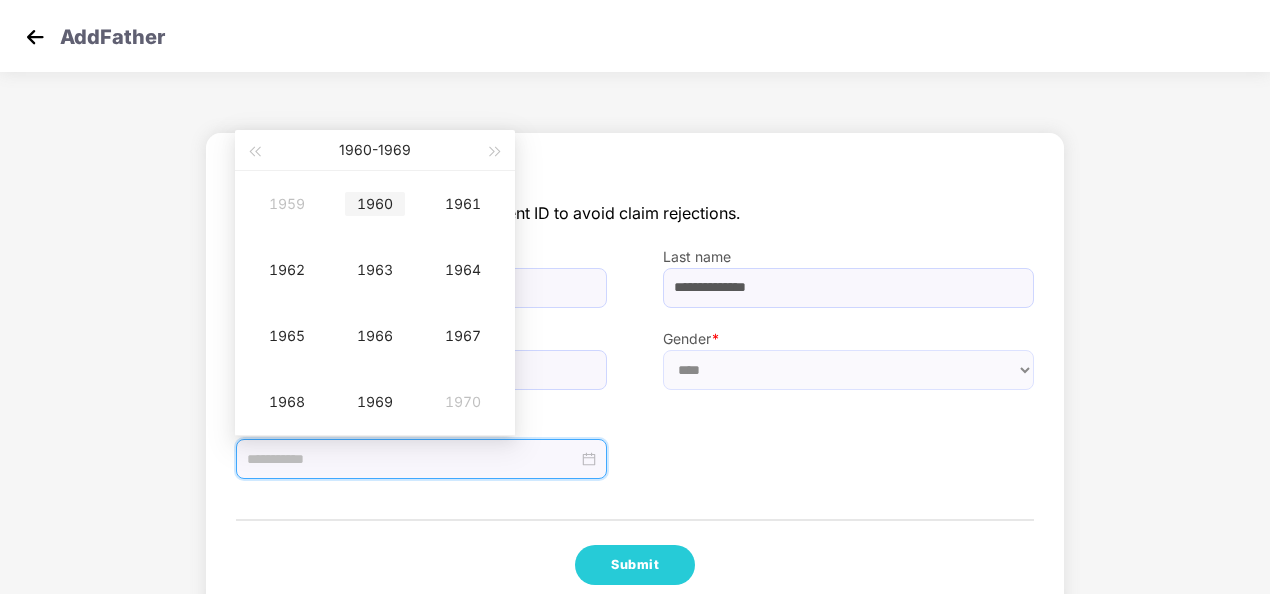 click on "1960" at bounding box center [375, 204] 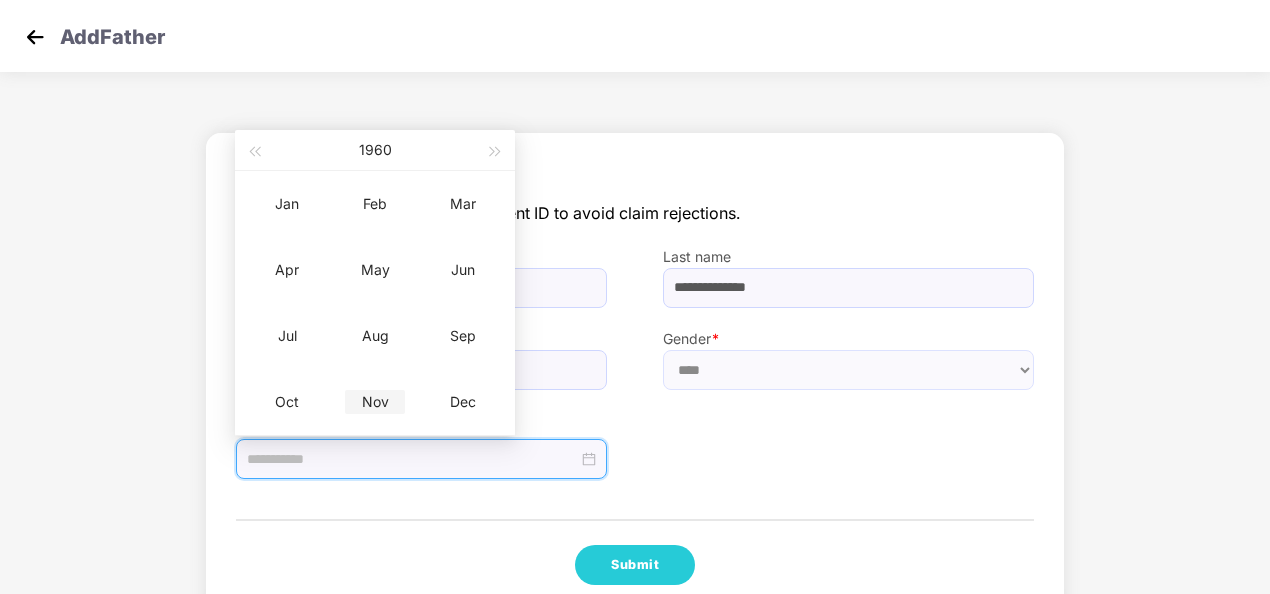 type on "**********" 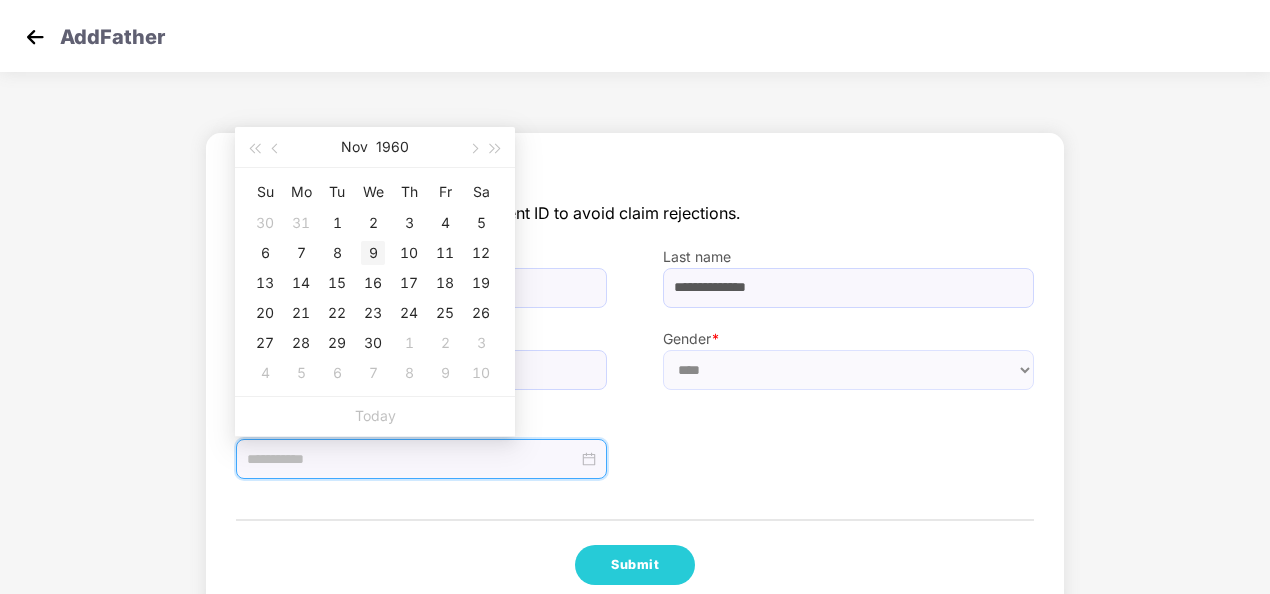 type on "**********" 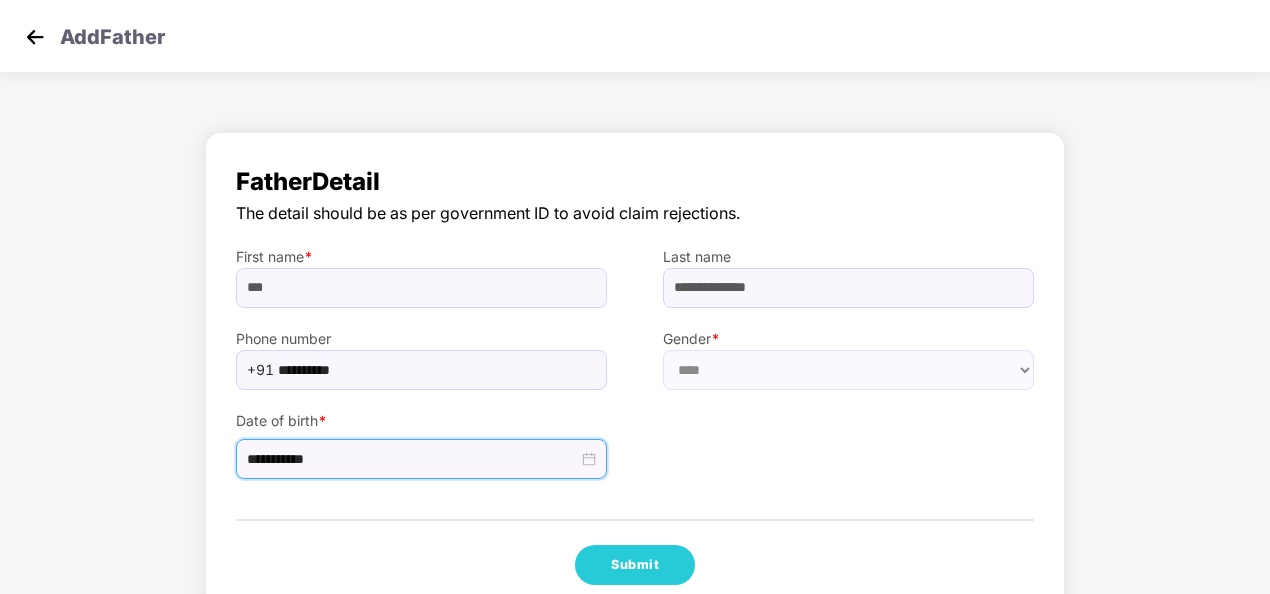 scroll, scrollTop: 41, scrollLeft: 0, axis: vertical 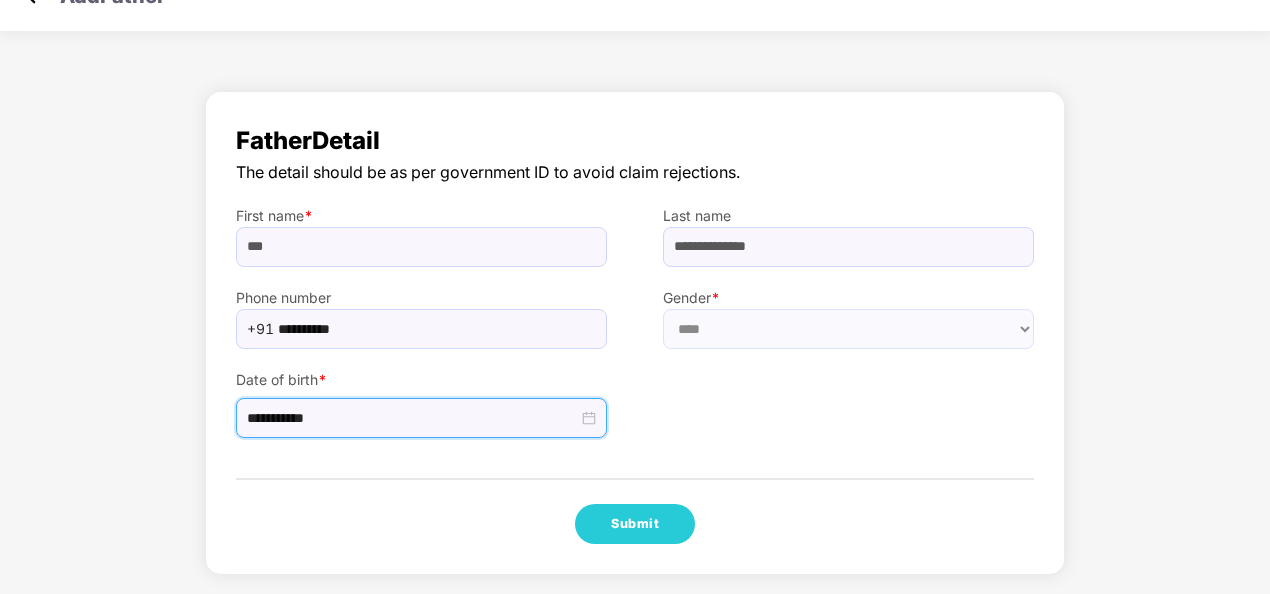 click on "**********" at bounding box center (635, 333) 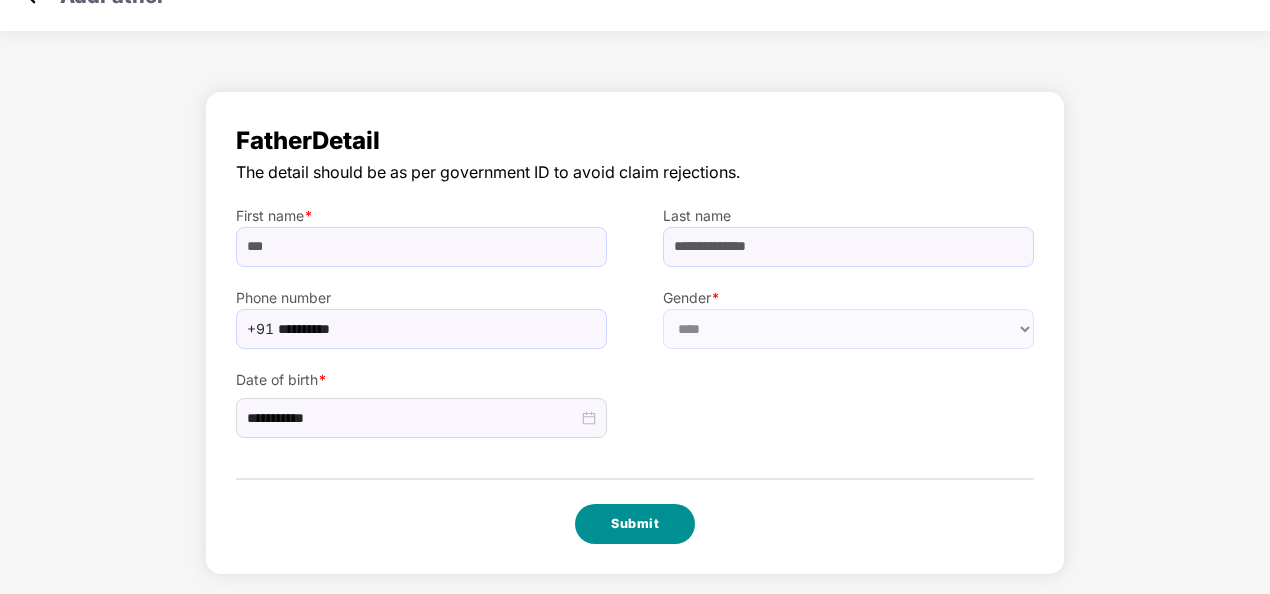 click on "Submit" at bounding box center (635, 524) 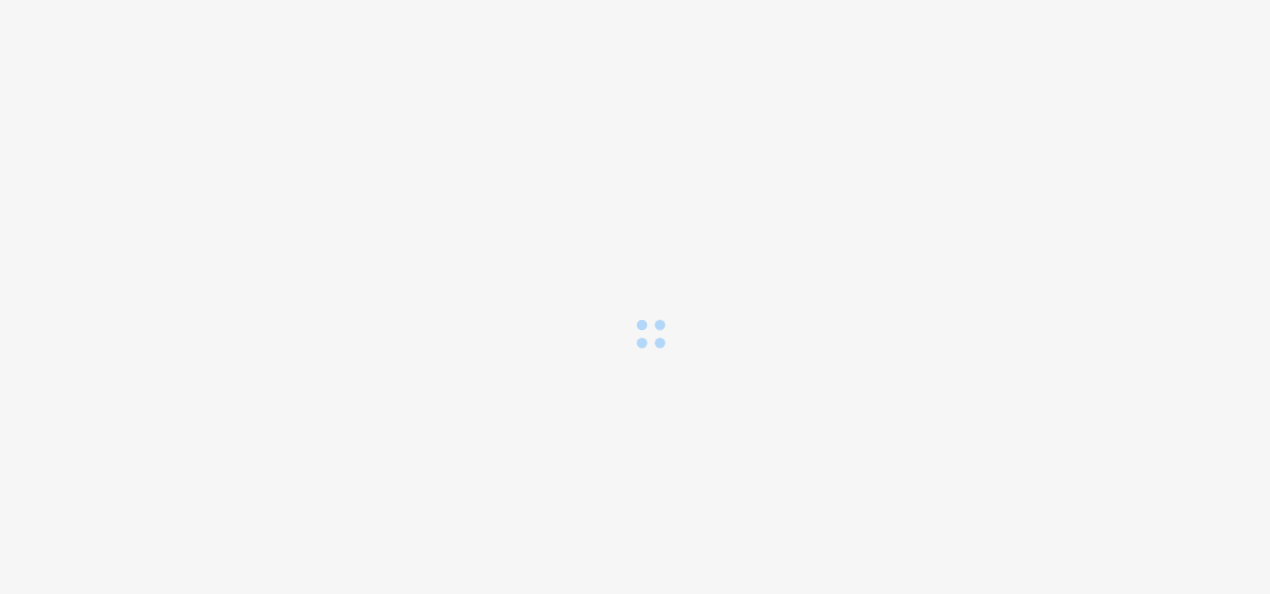 scroll, scrollTop: 0, scrollLeft: 0, axis: both 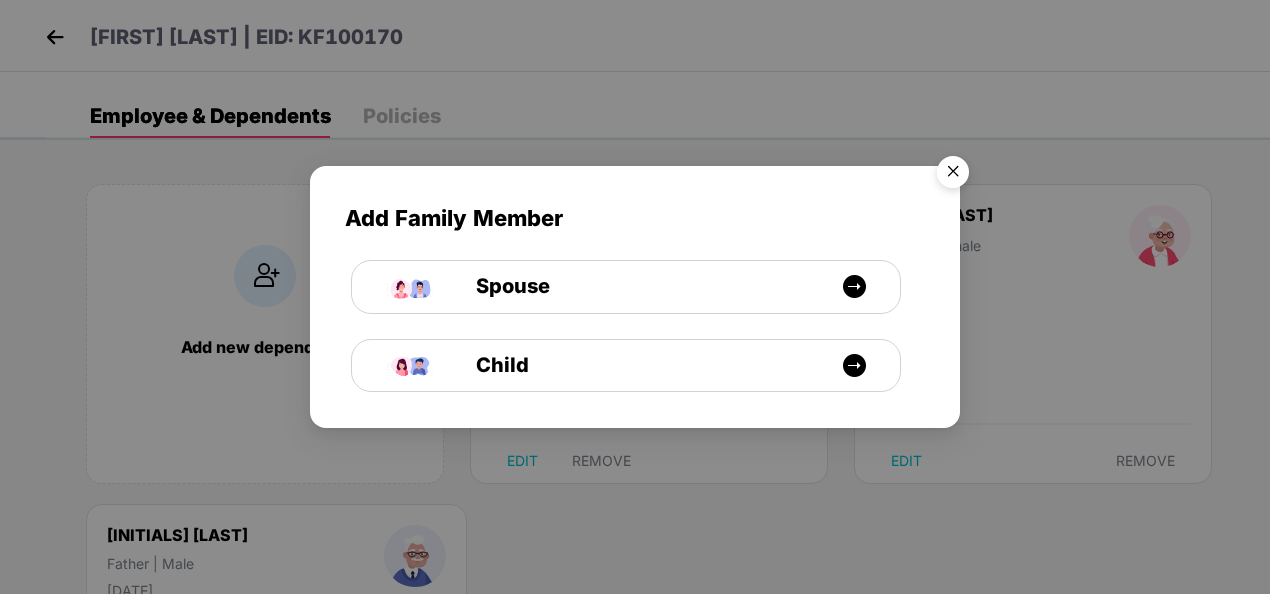 click at bounding box center (953, 175) 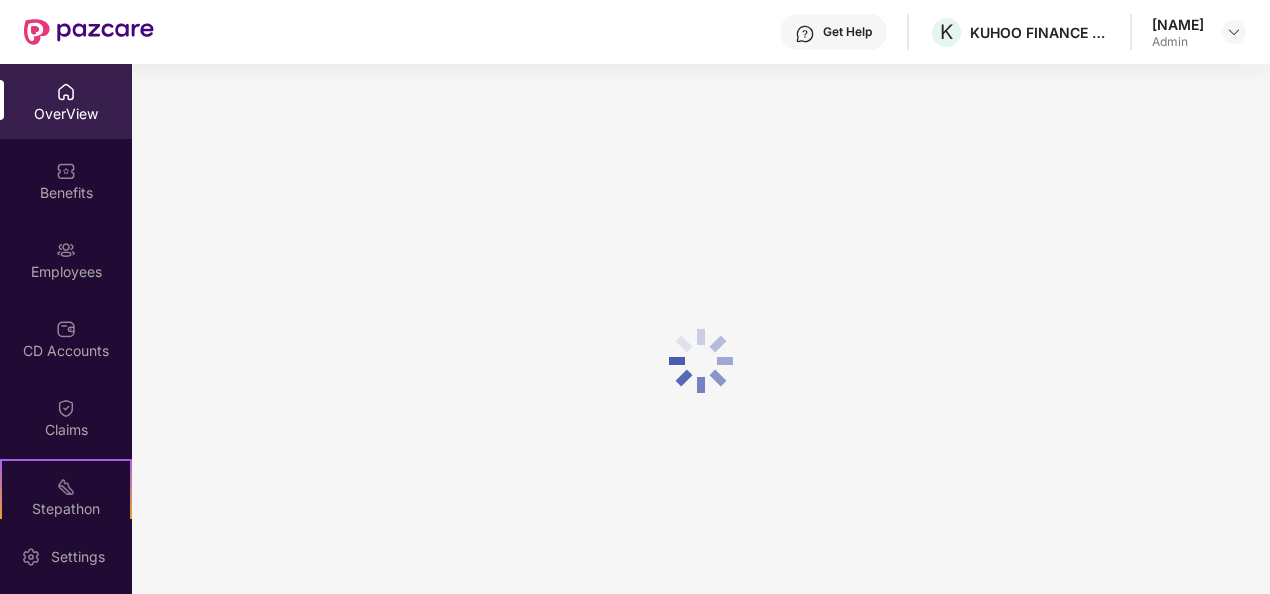 scroll, scrollTop: 0, scrollLeft: 0, axis: both 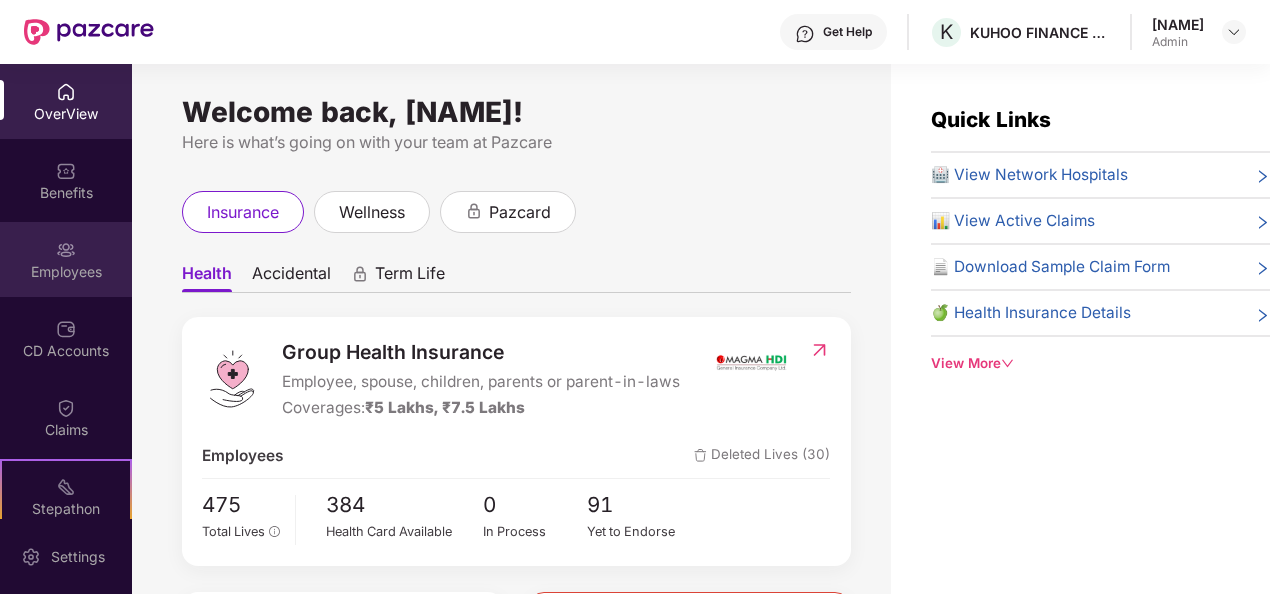 click at bounding box center [66, 250] 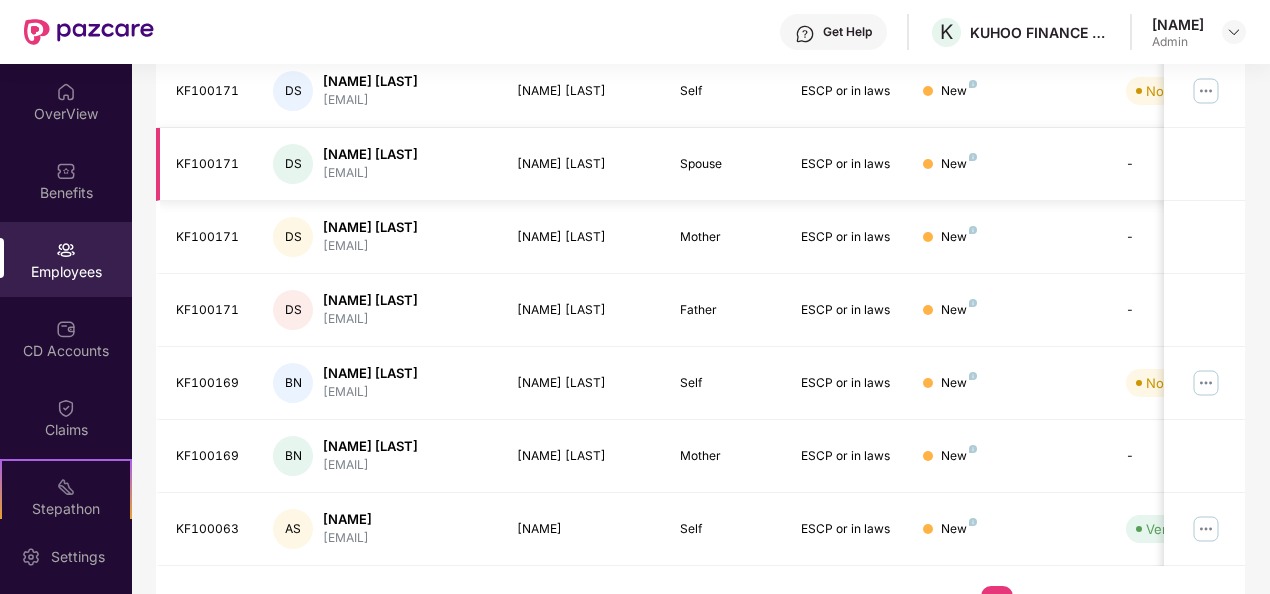 scroll, scrollTop: 600, scrollLeft: 0, axis: vertical 